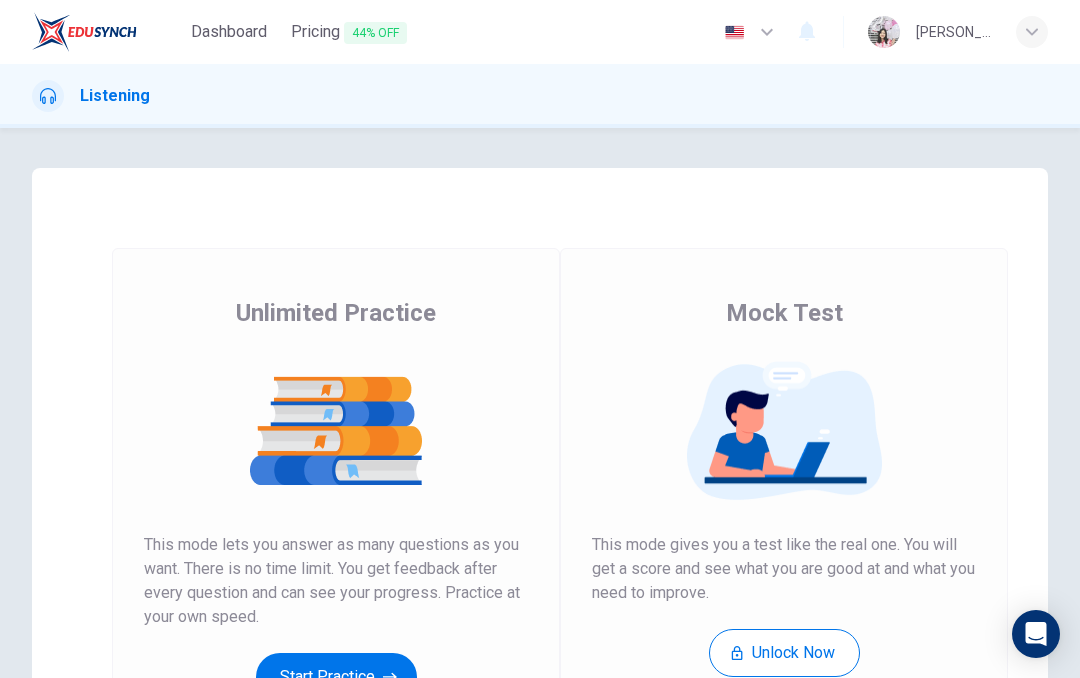 scroll, scrollTop: 0, scrollLeft: 0, axis: both 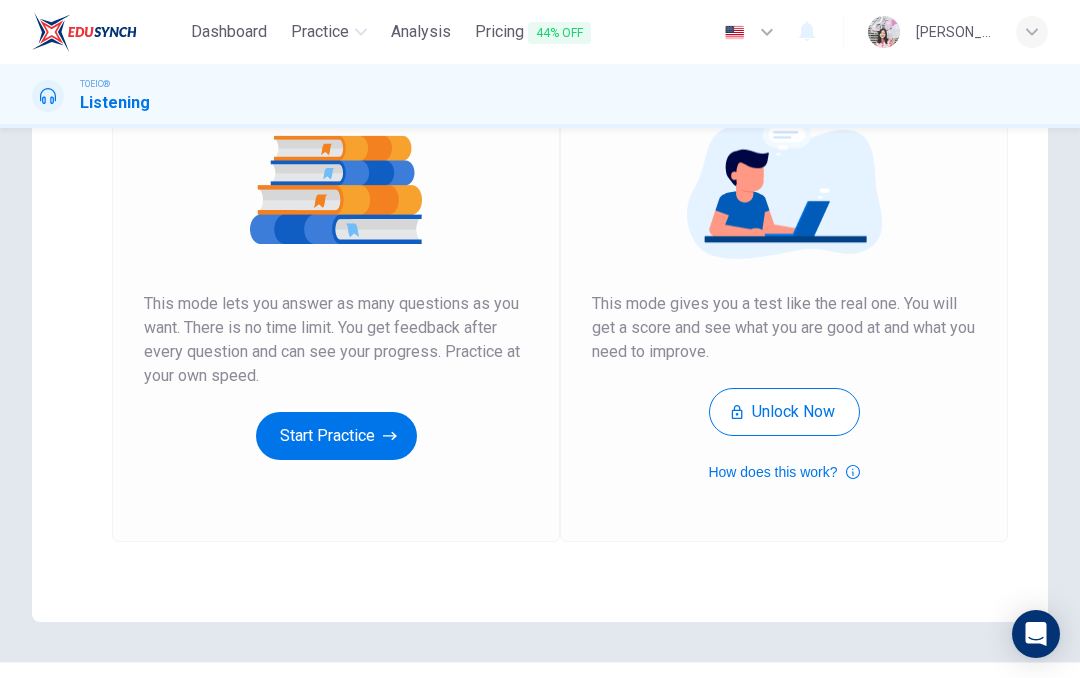 click on "Start Practice" at bounding box center (336, 436) 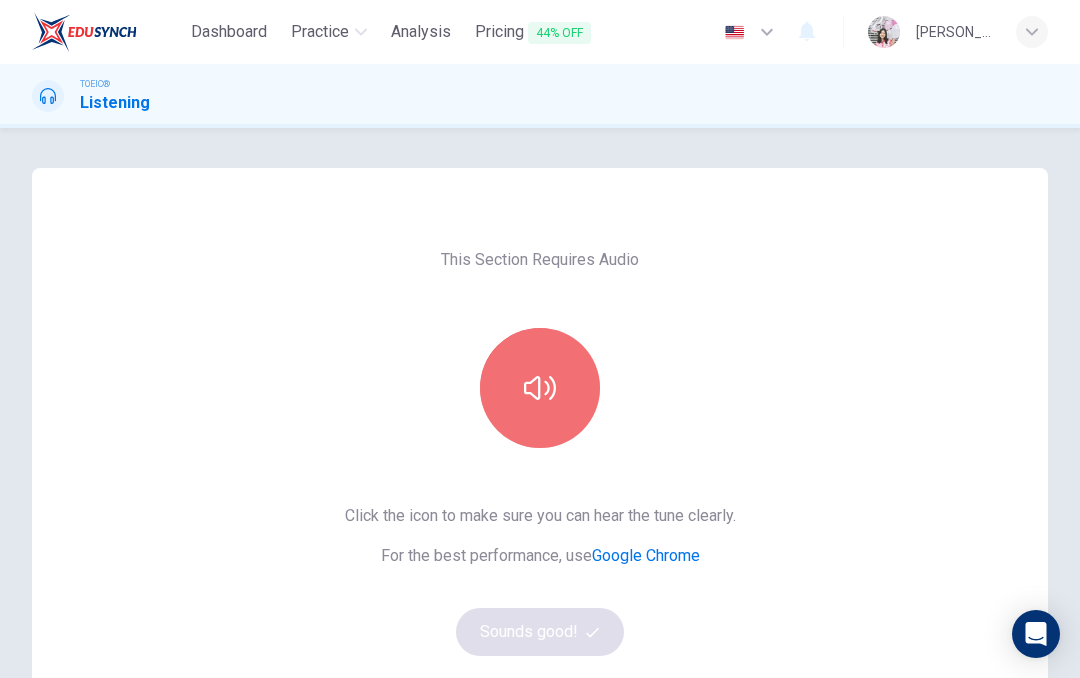 click 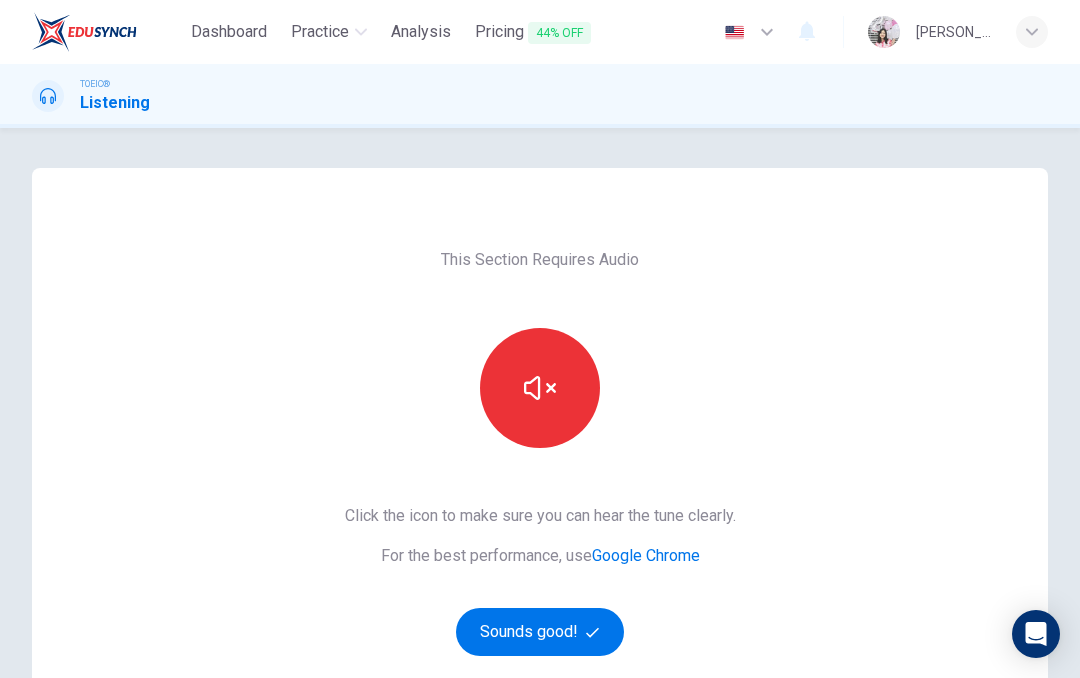 click 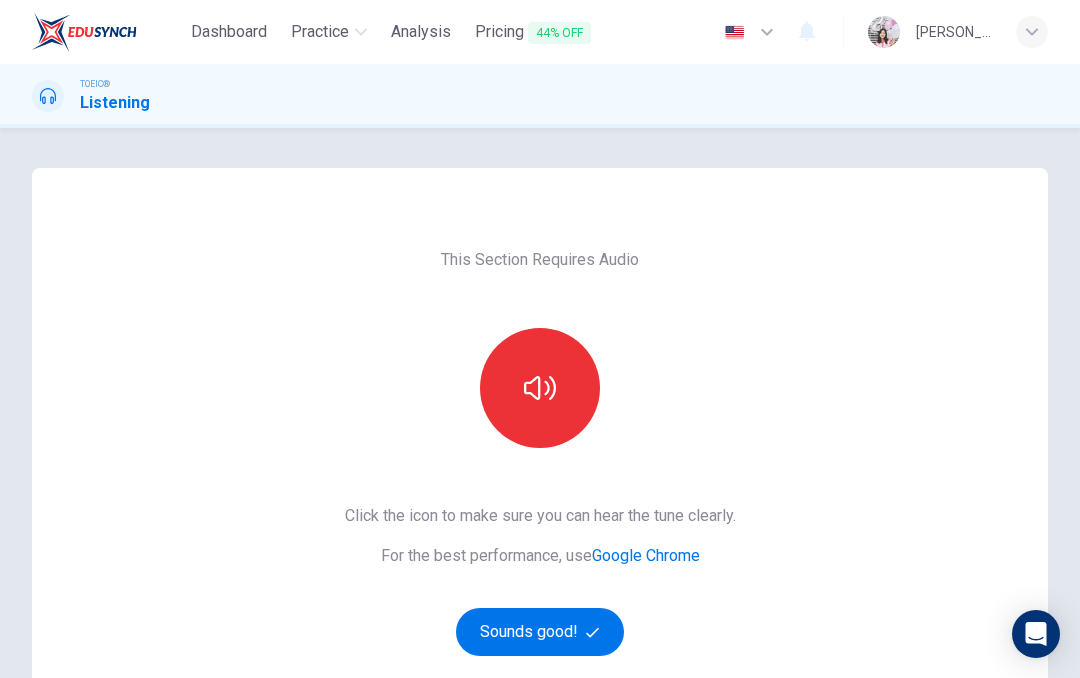 click 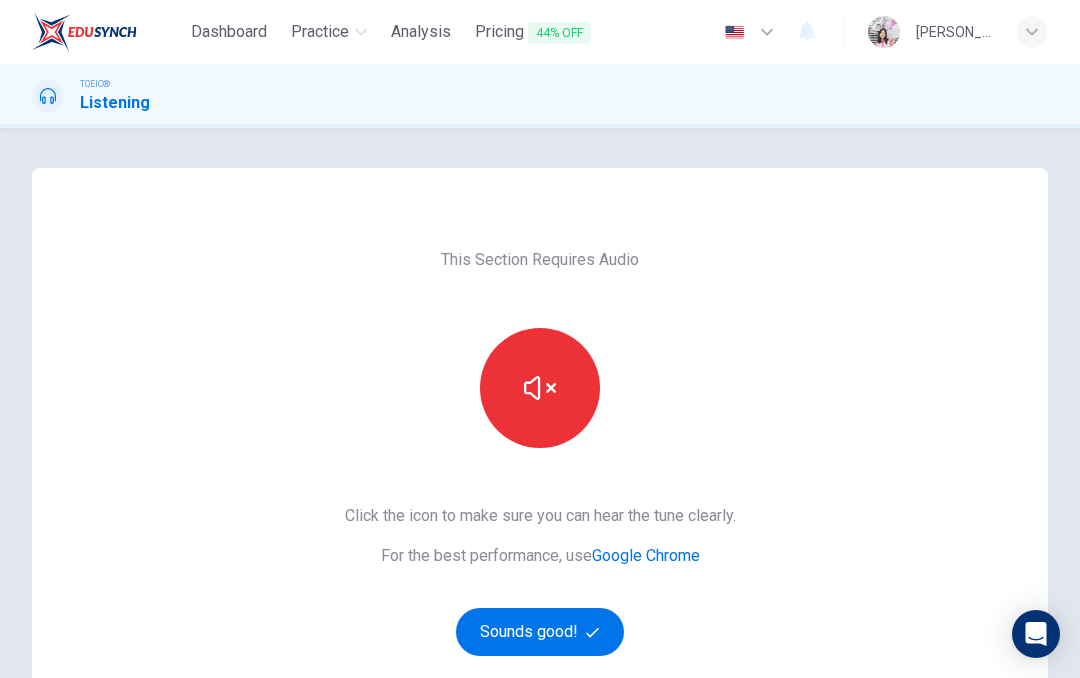 click at bounding box center (595, 632) 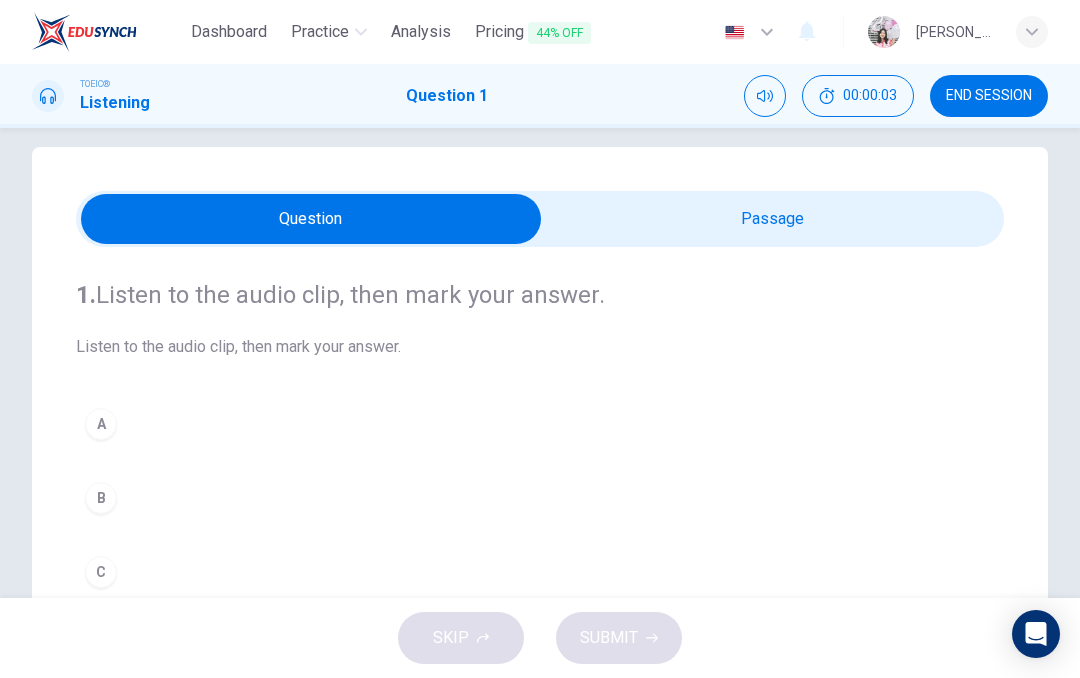 scroll, scrollTop: 22, scrollLeft: 0, axis: vertical 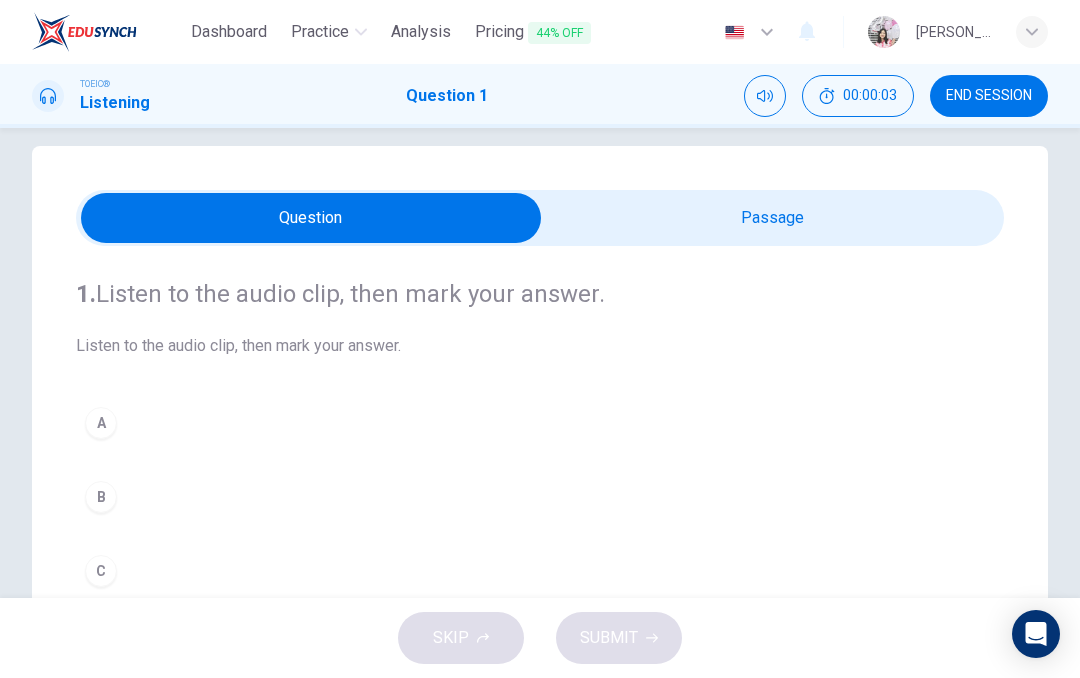 click at bounding box center [311, 218] 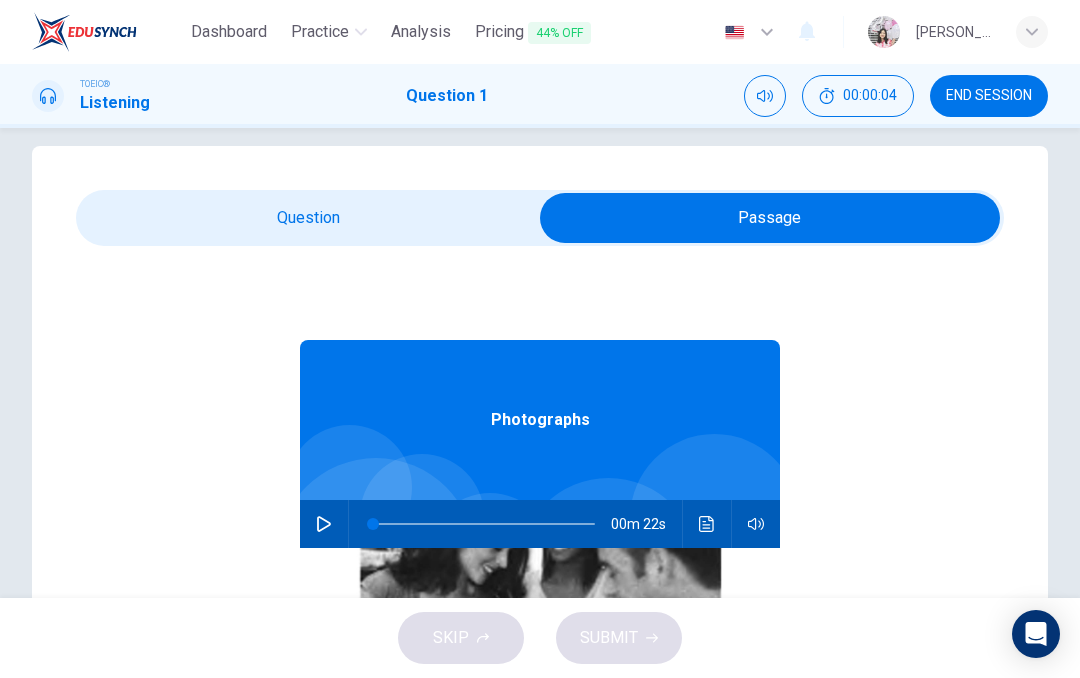 click 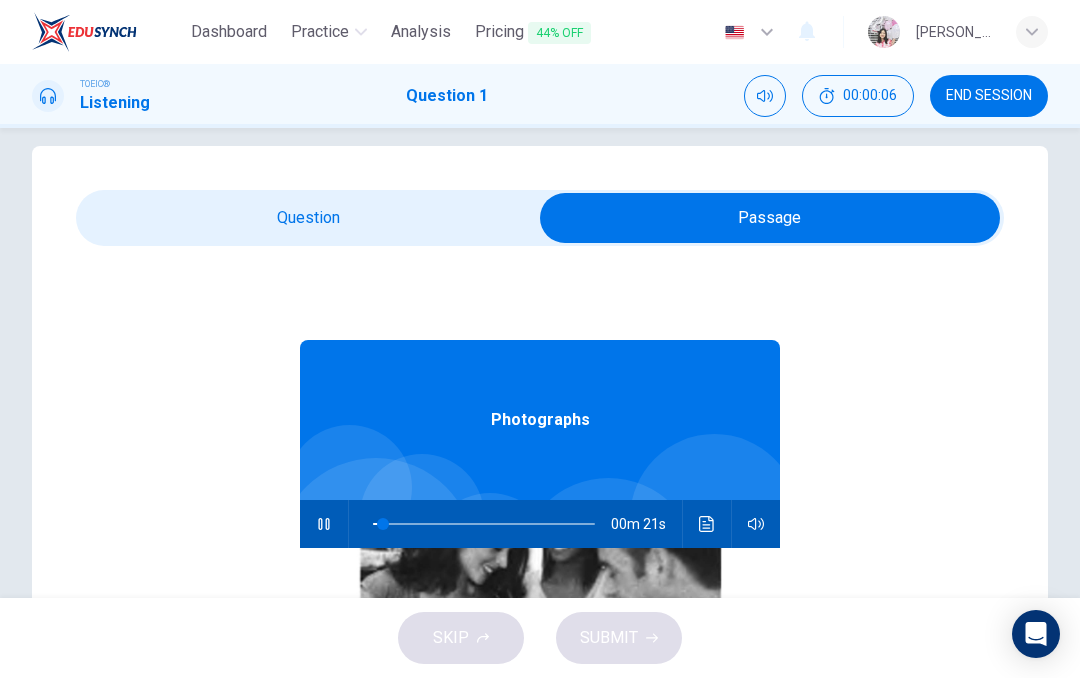 type on "9" 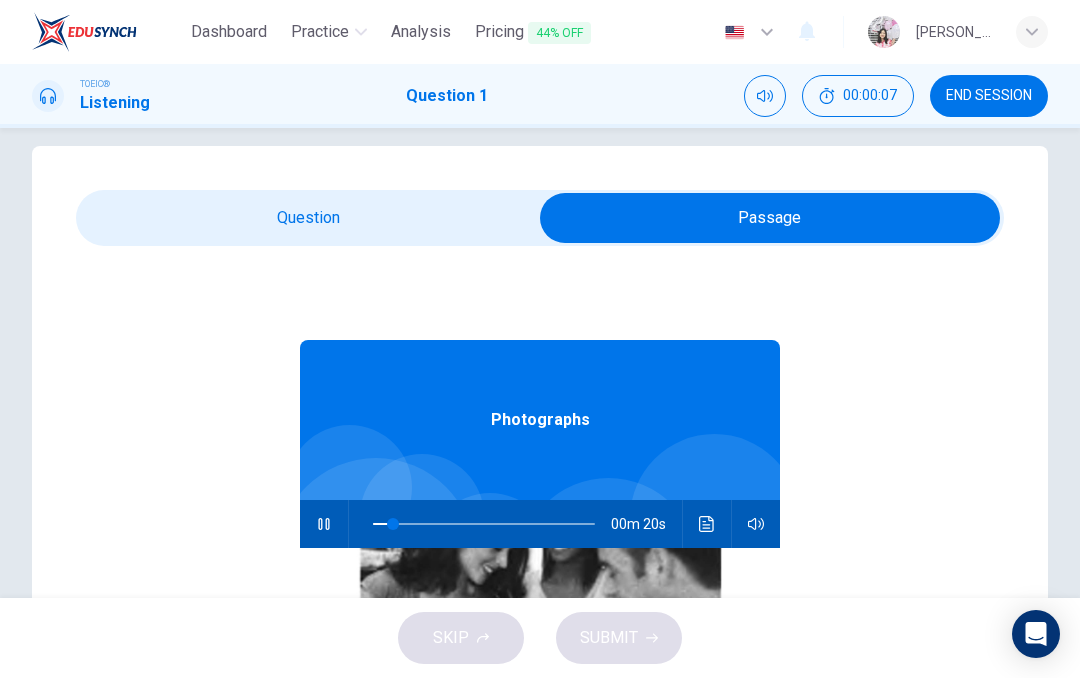 click at bounding box center (770, 218) 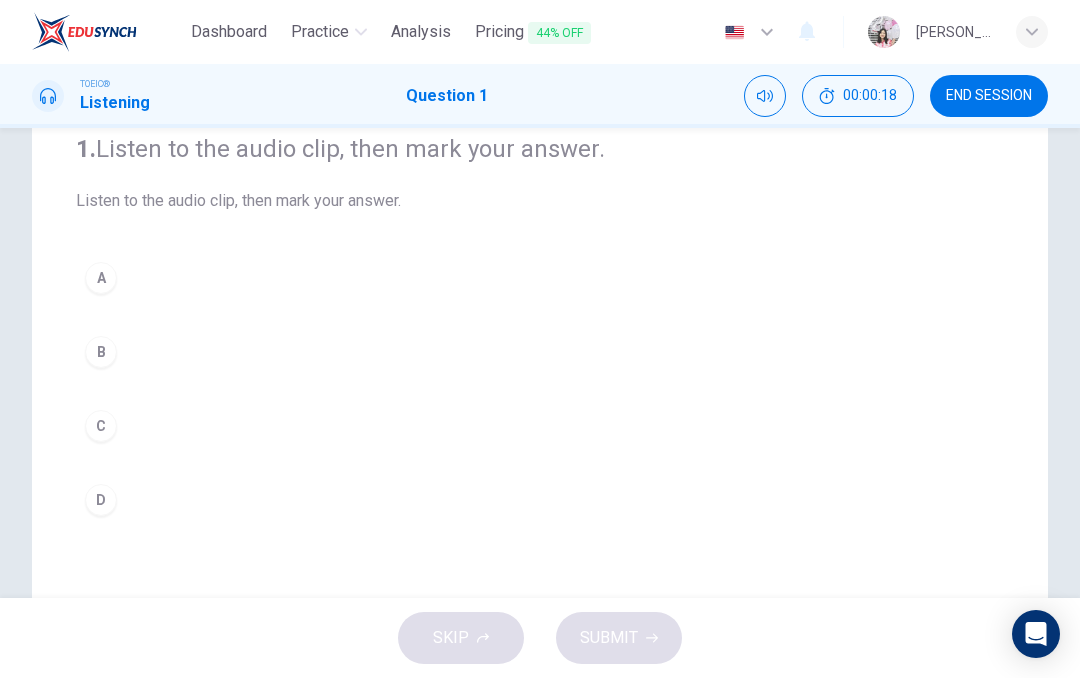 scroll, scrollTop: 171, scrollLeft: 0, axis: vertical 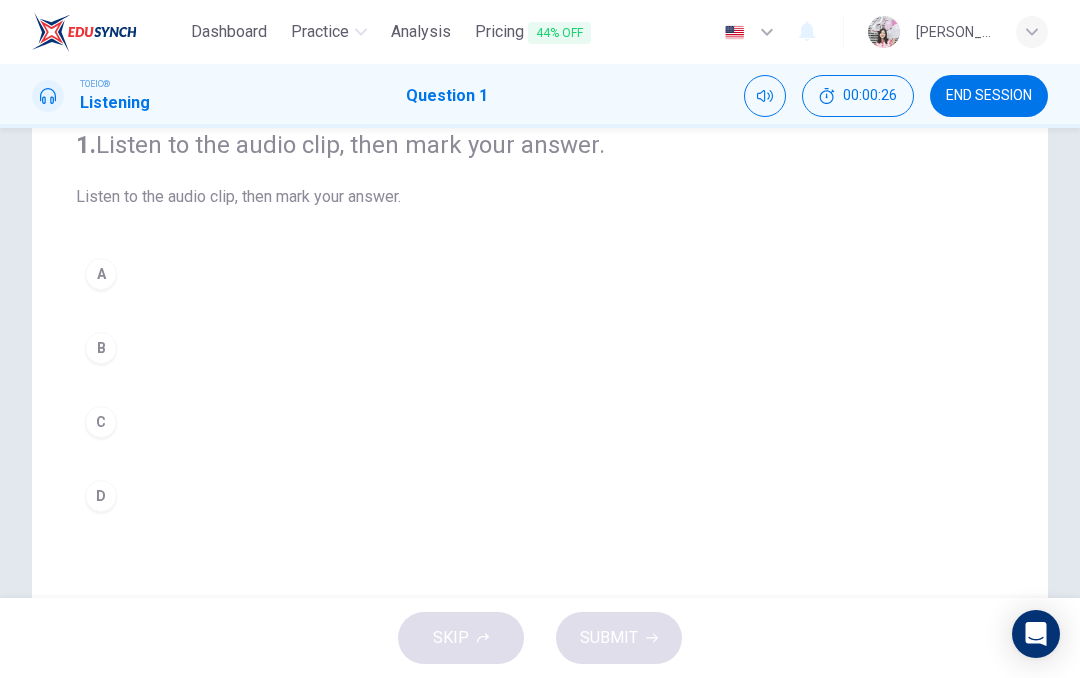 type on "0" 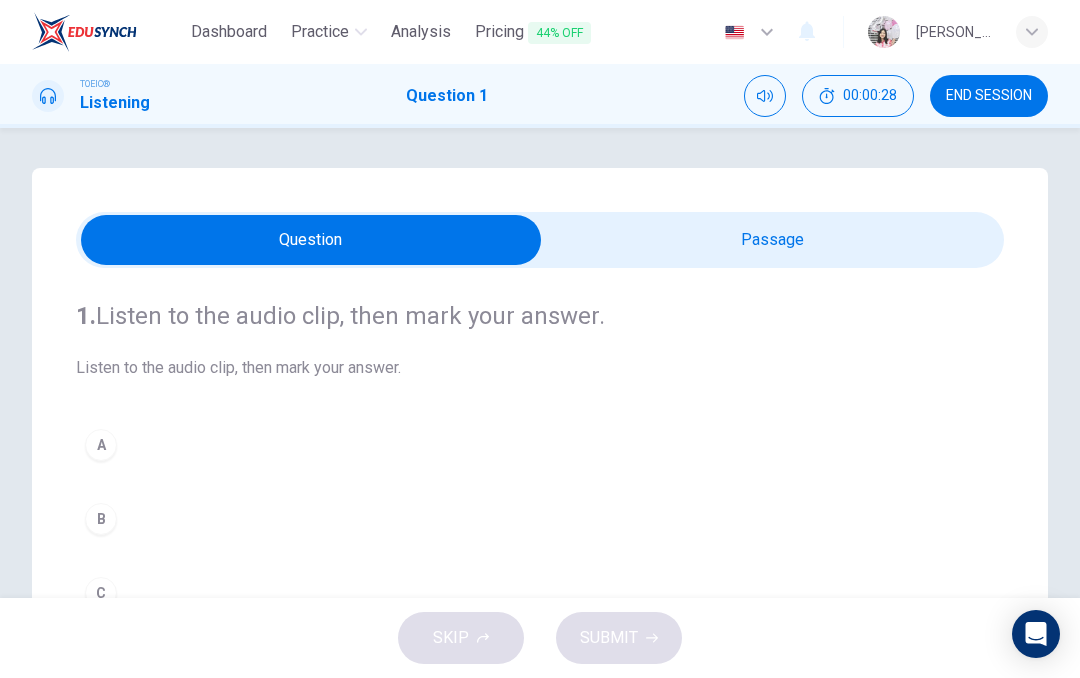 scroll, scrollTop: 0, scrollLeft: 0, axis: both 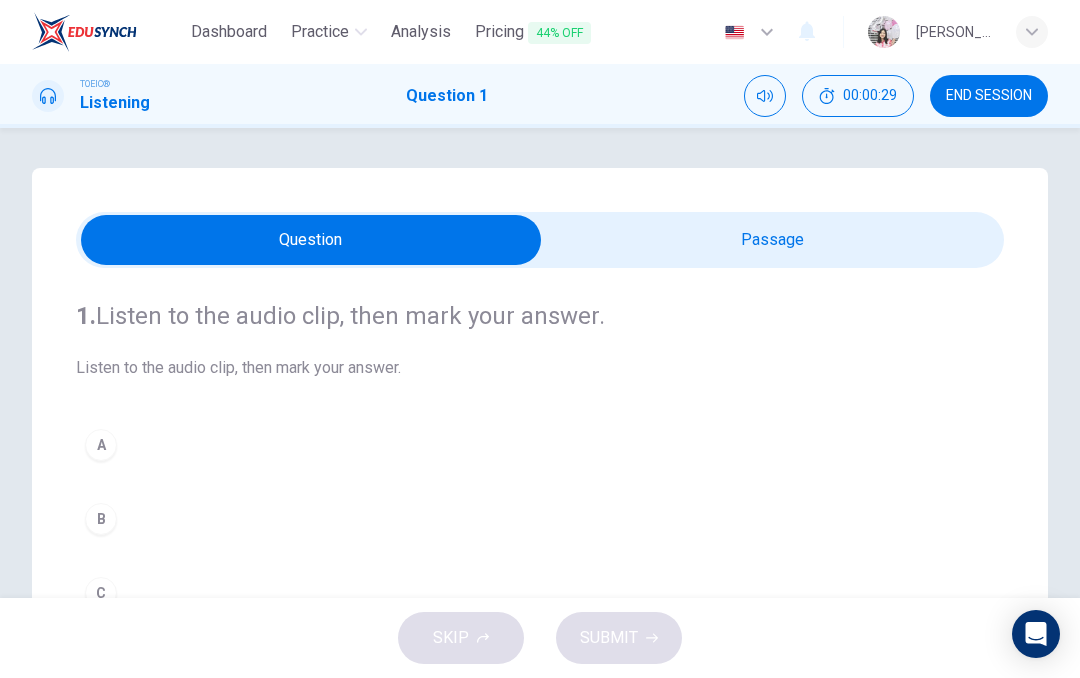 click at bounding box center [311, 240] 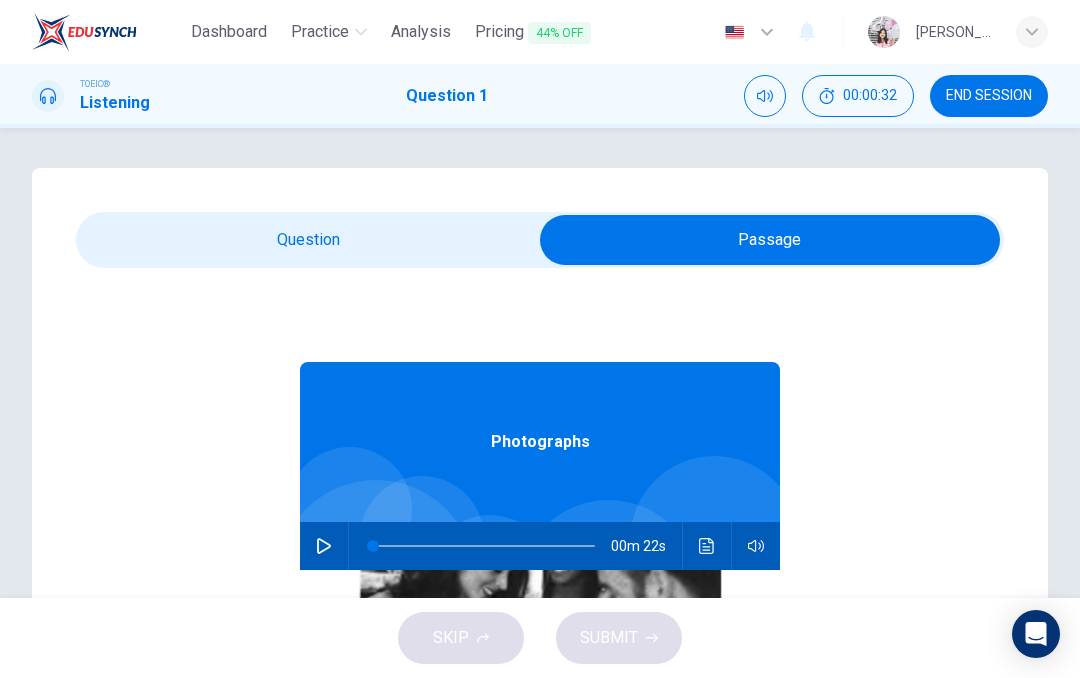 click 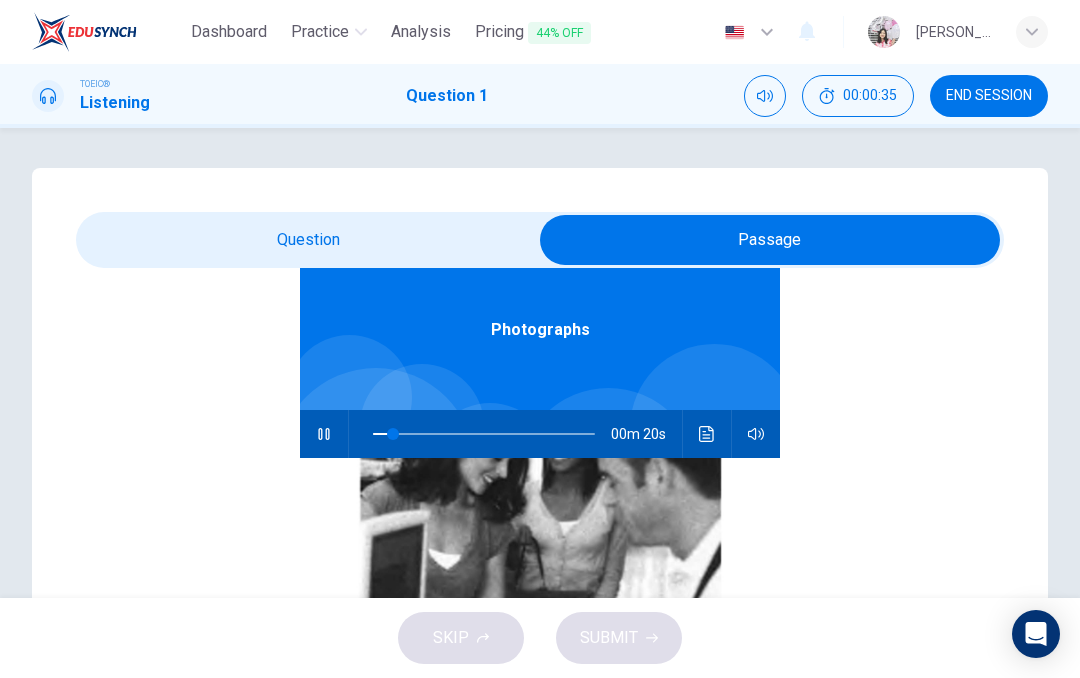 type on "14" 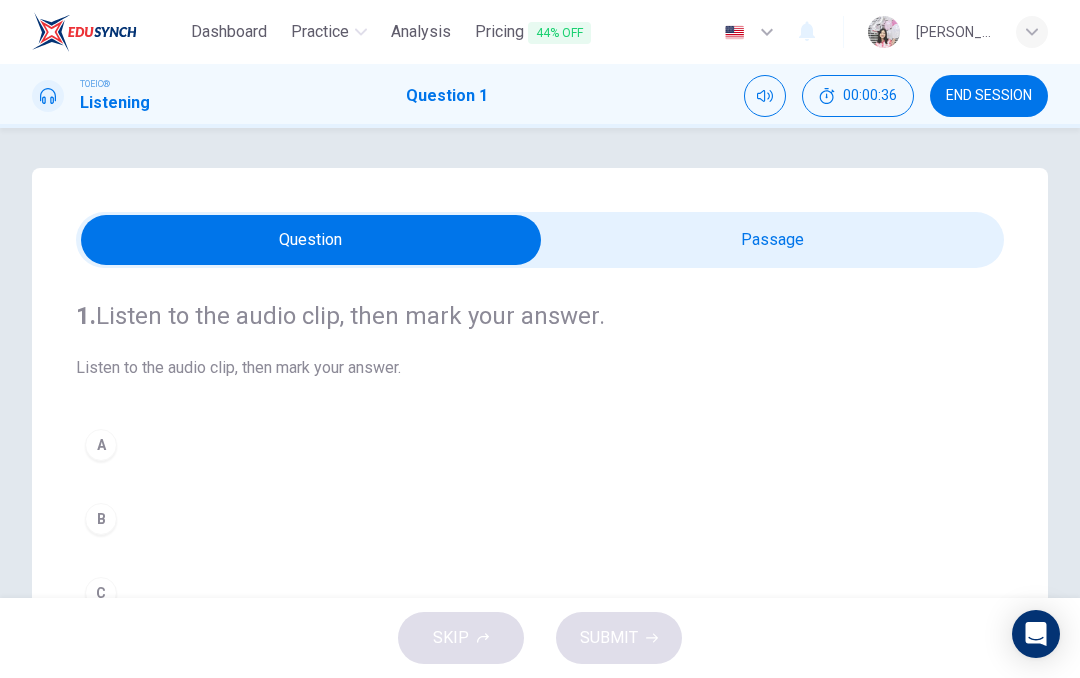 scroll, scrollTop: 0, scrollLeft: 0, axis: both 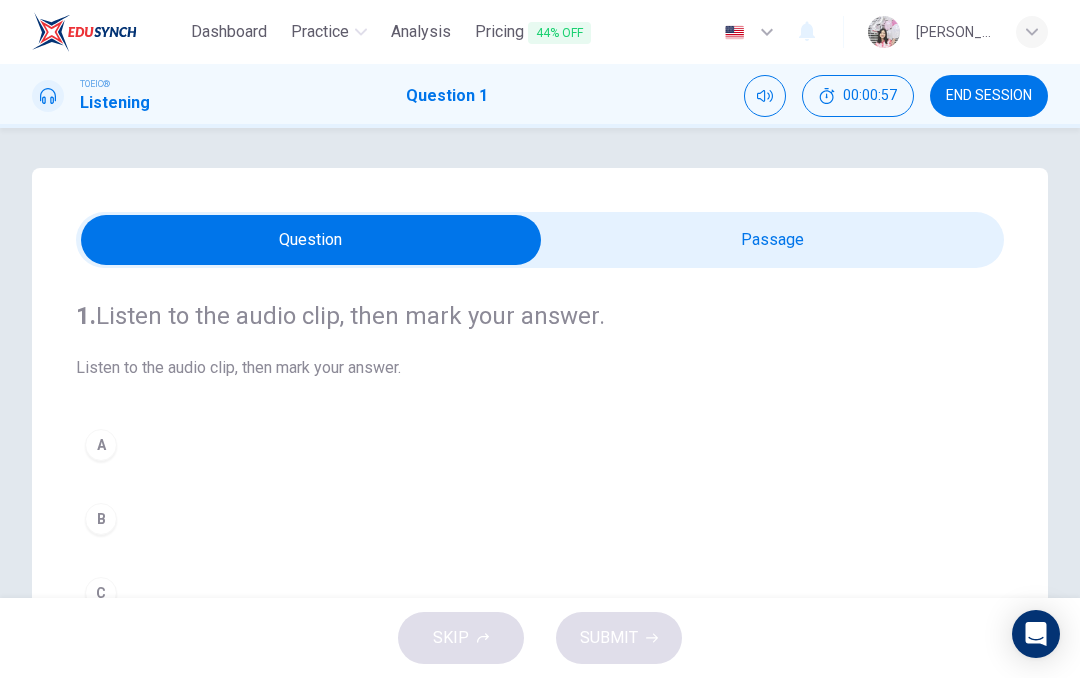 click at bounding box center [311, 240] 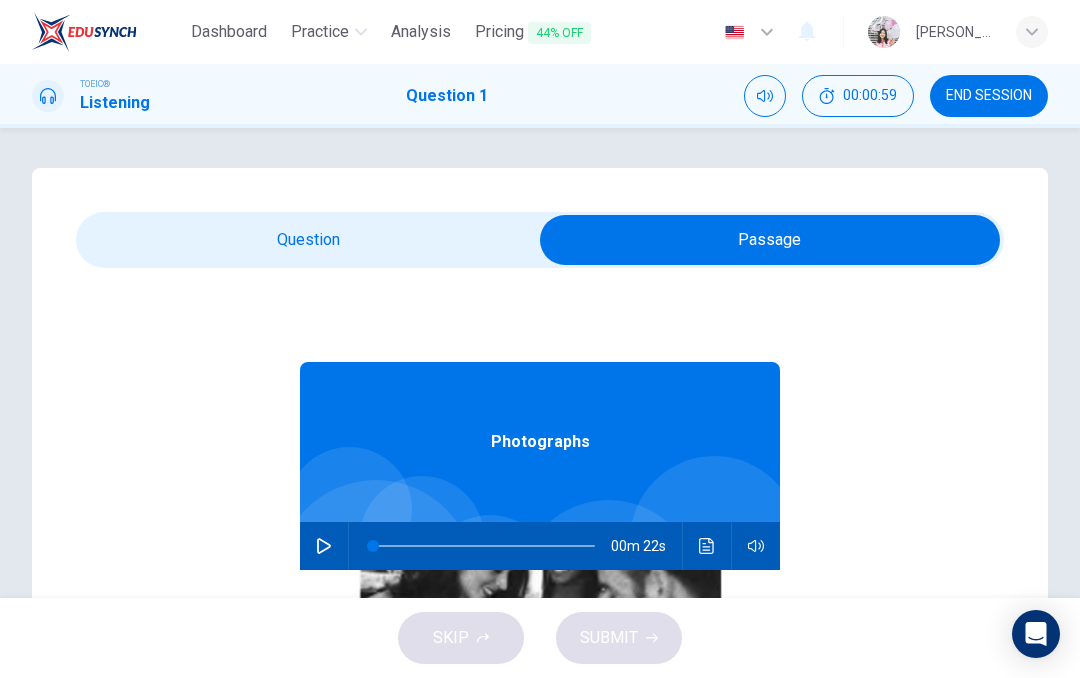 click at bounding box center [770, 240] 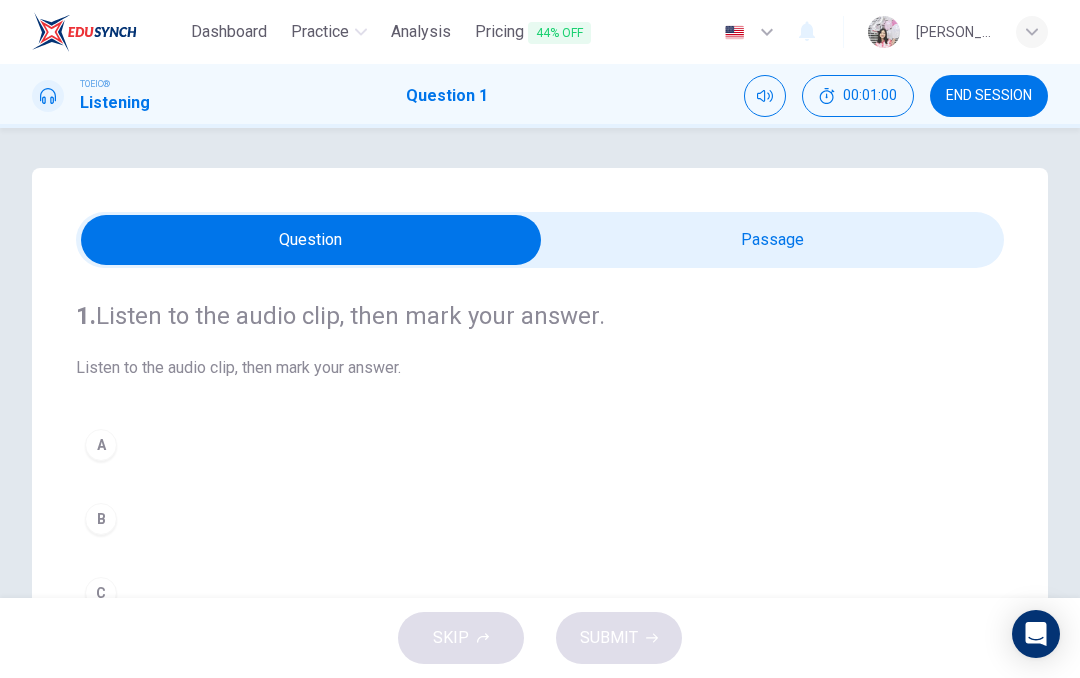 scroll, scrollTop: 0, scrollLeft: 0, axis: both 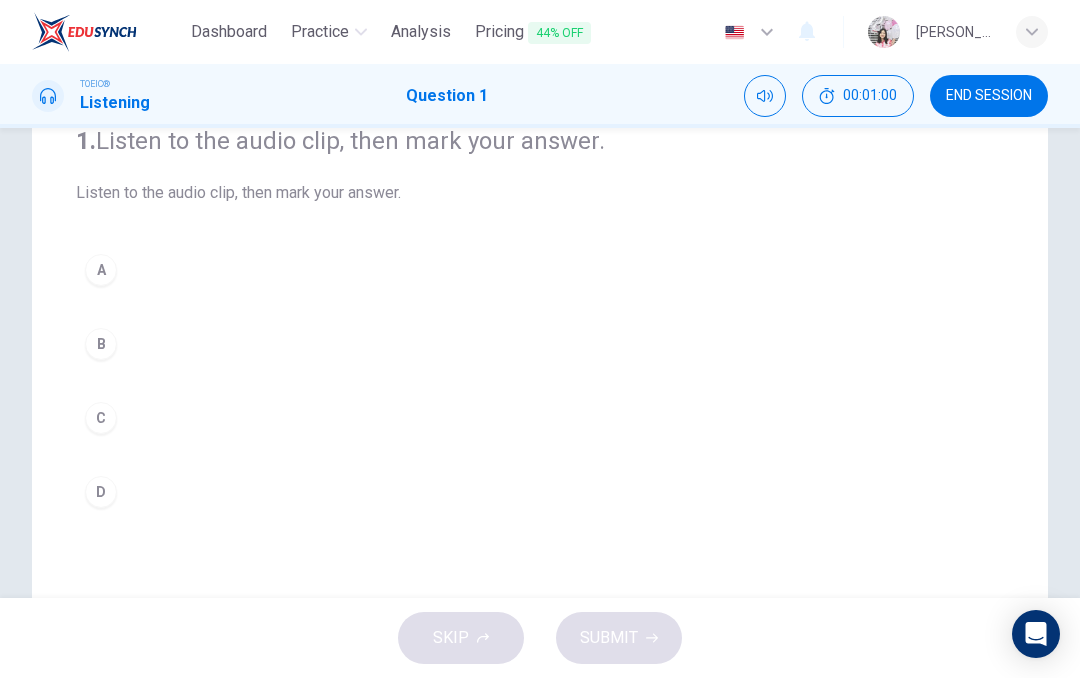 click on "A" at bounding box center (101, 270) 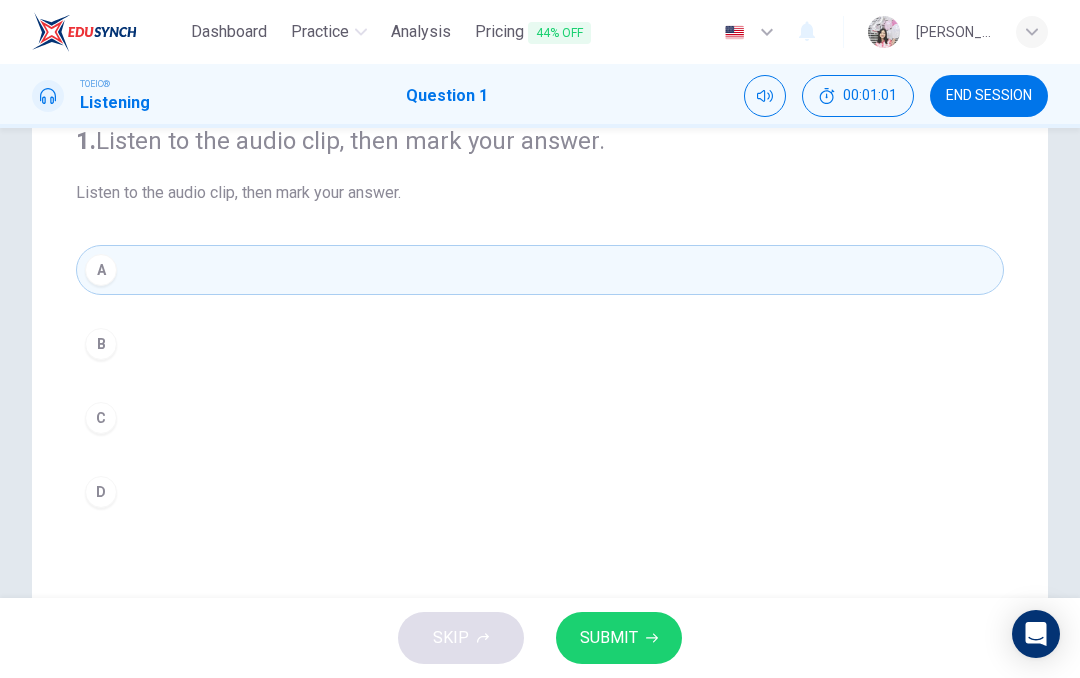 click on "SUBMIT" at bounding box center [609, 638] 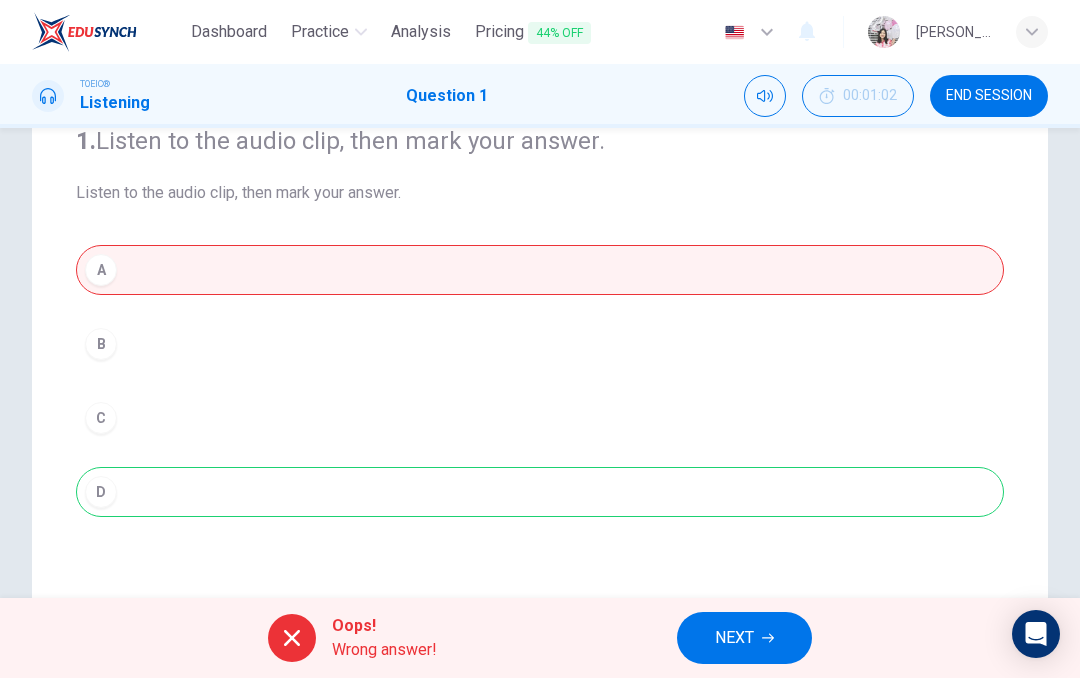 click on "NEXT" at bounding box center (734, 638) 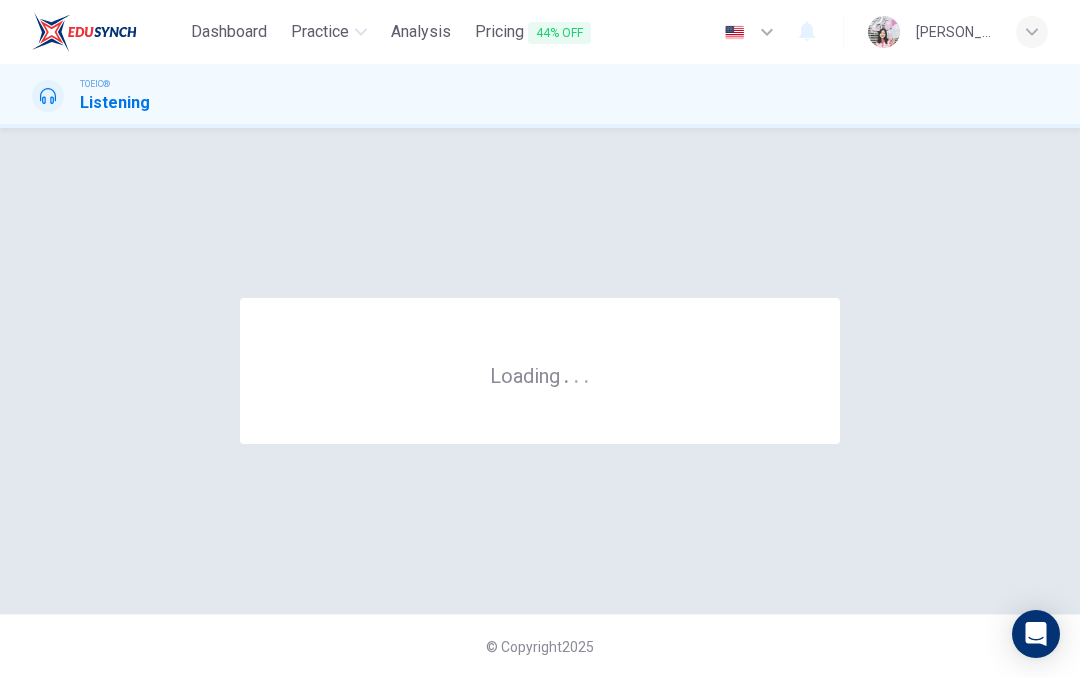 scroll, scrollTop: 0, scrollLeft: 0, axis: both 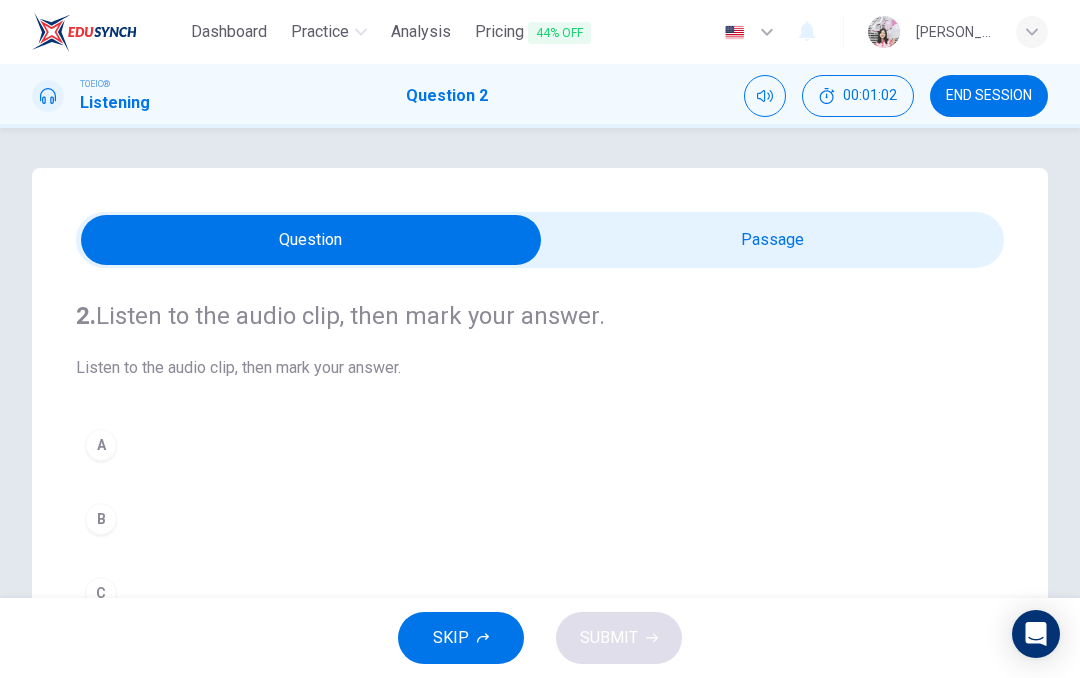 click at bounding box center [311, 240] 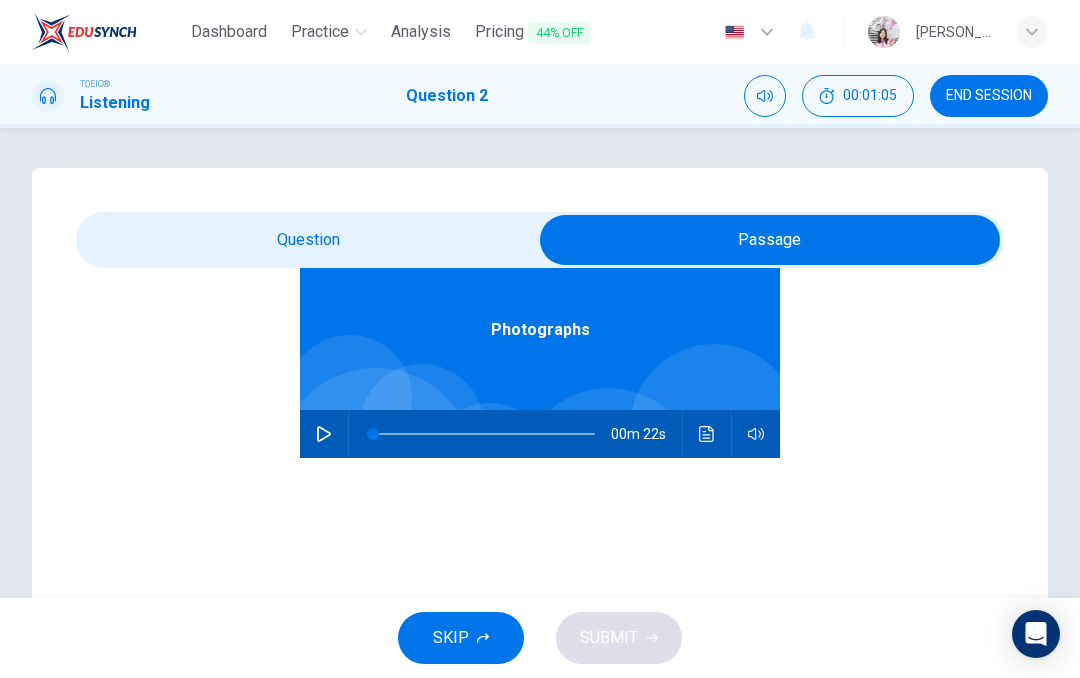 scroll, scrollTop: 112, scrollLeft: 0, axis: vertical 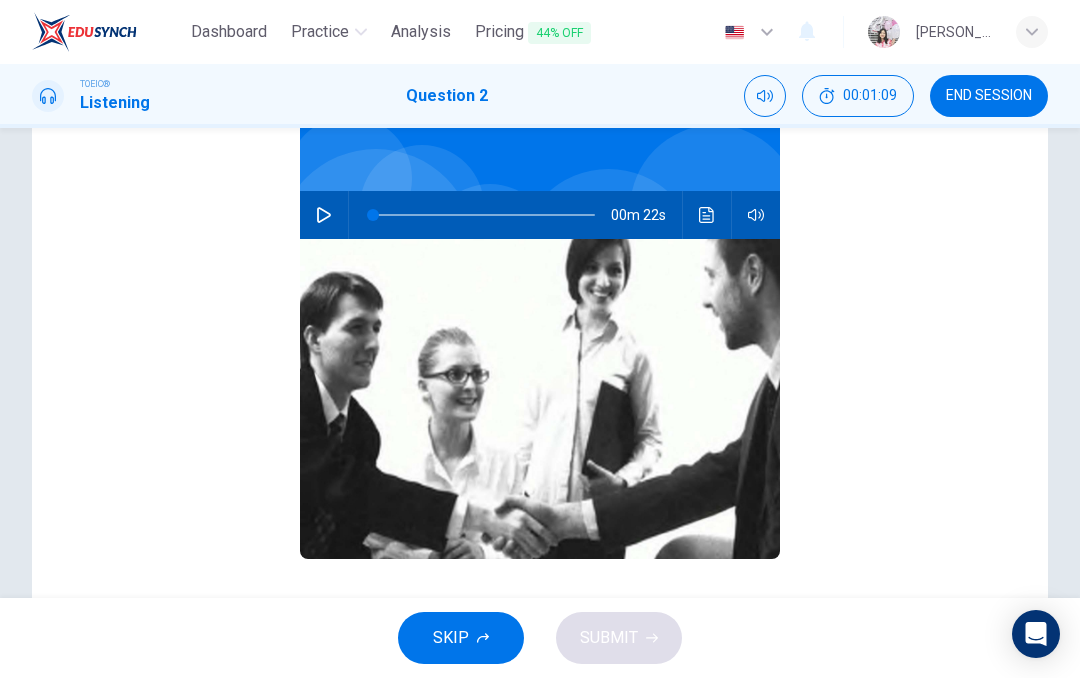 click at bounding box center (324, 215) 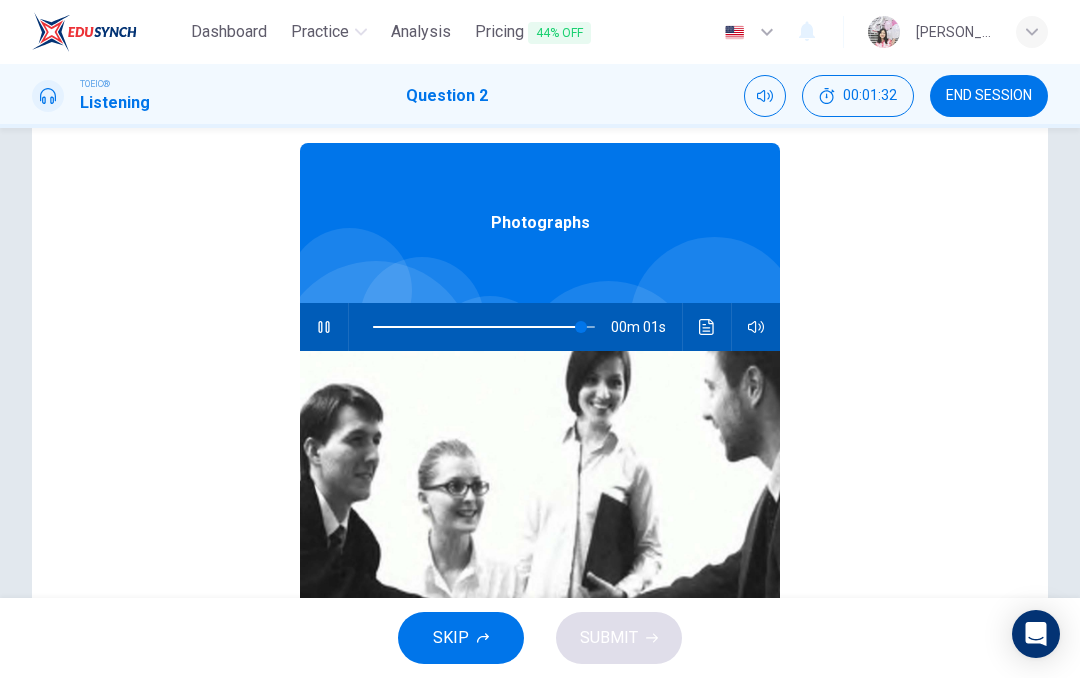 scroll, scrollTop: -4, scrollLeft: 0, axis: vertical 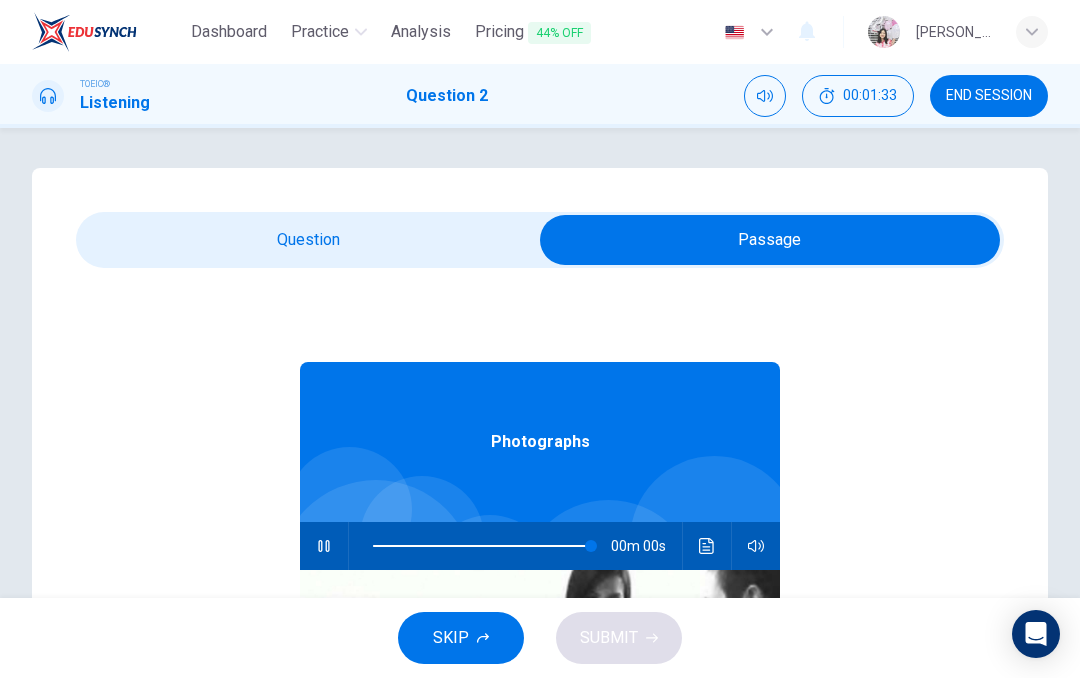 type on "0" 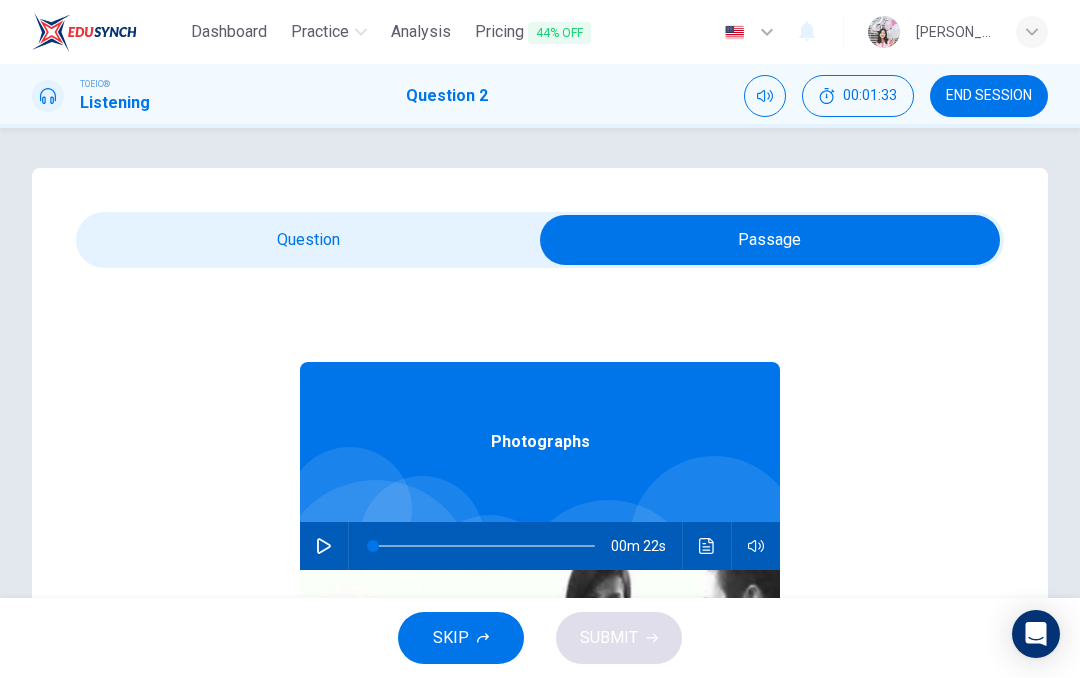 scroll, scrollTop: -1, scrollLeft: 0, axis: vertical 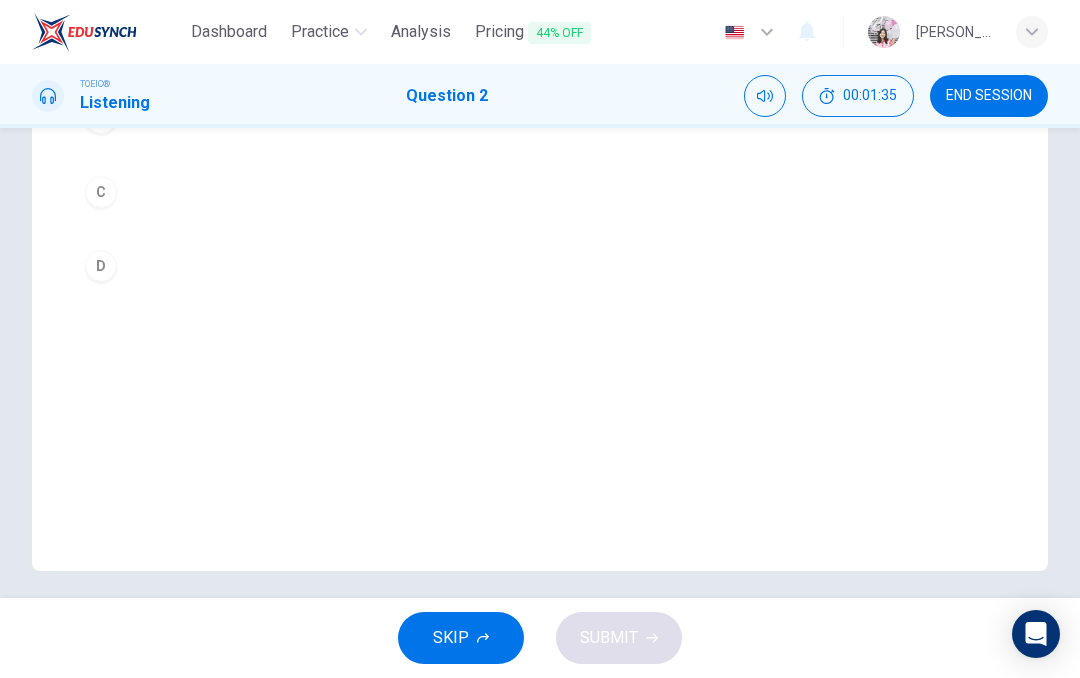 click on "D" at bounding box center [101, 266] 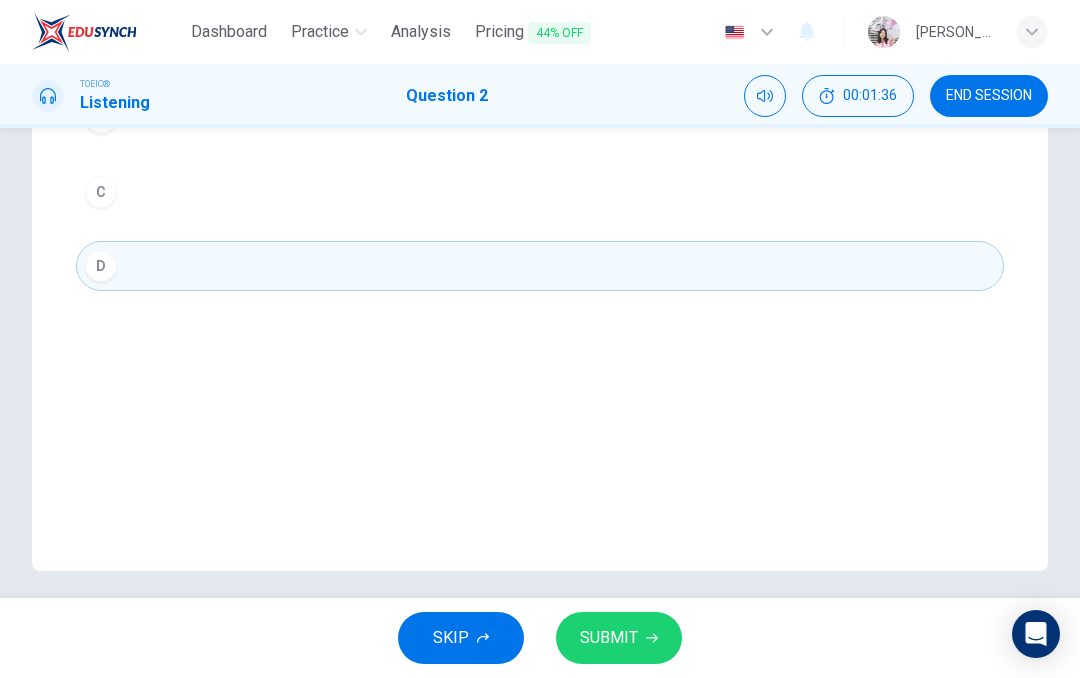 click on "SUBMIT" at bounding box center (609, 638) 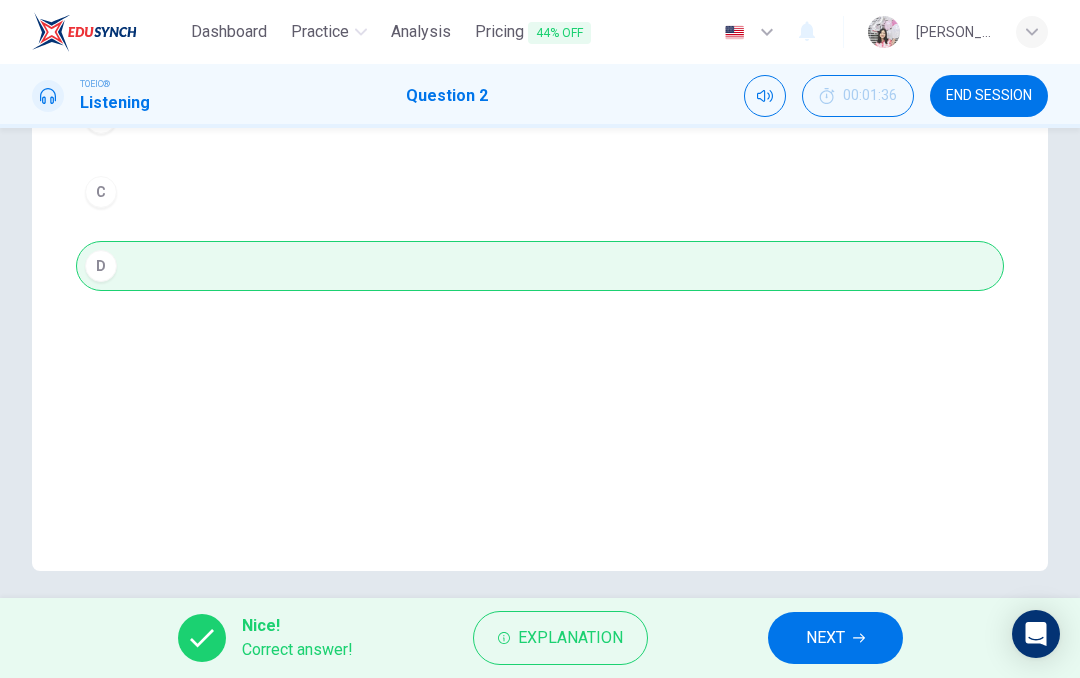 click on "NEXT" at bounding box center (835, 638) 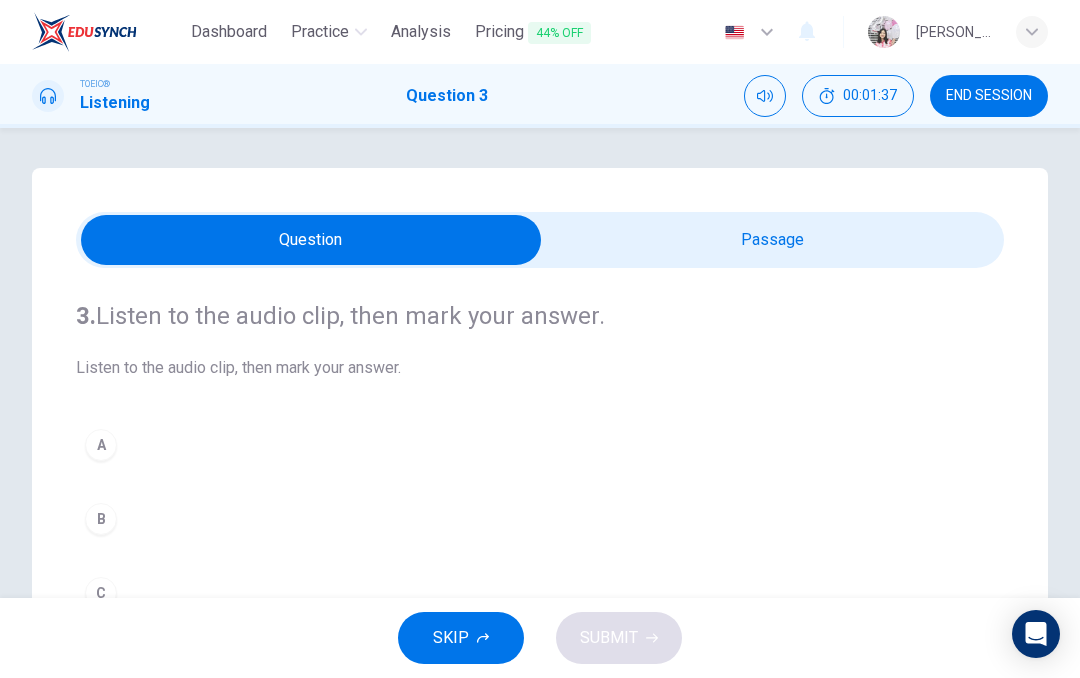 click at bounding box center [311, 240] 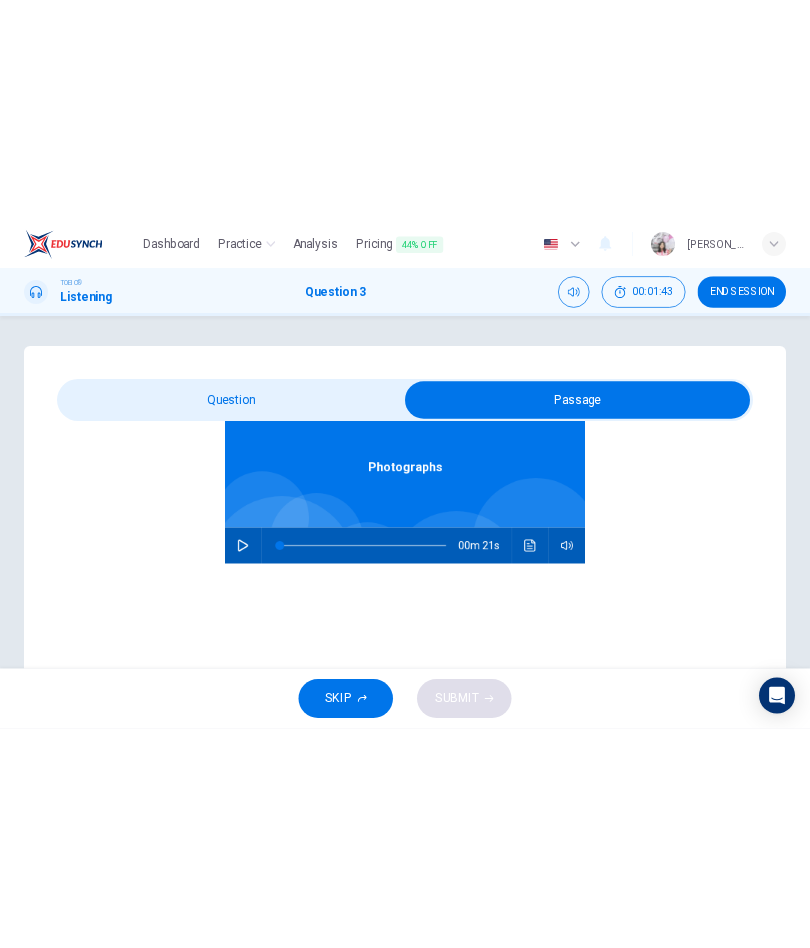 scroll, scrollTop: 112, scrollLeft: 0, axis: vertical 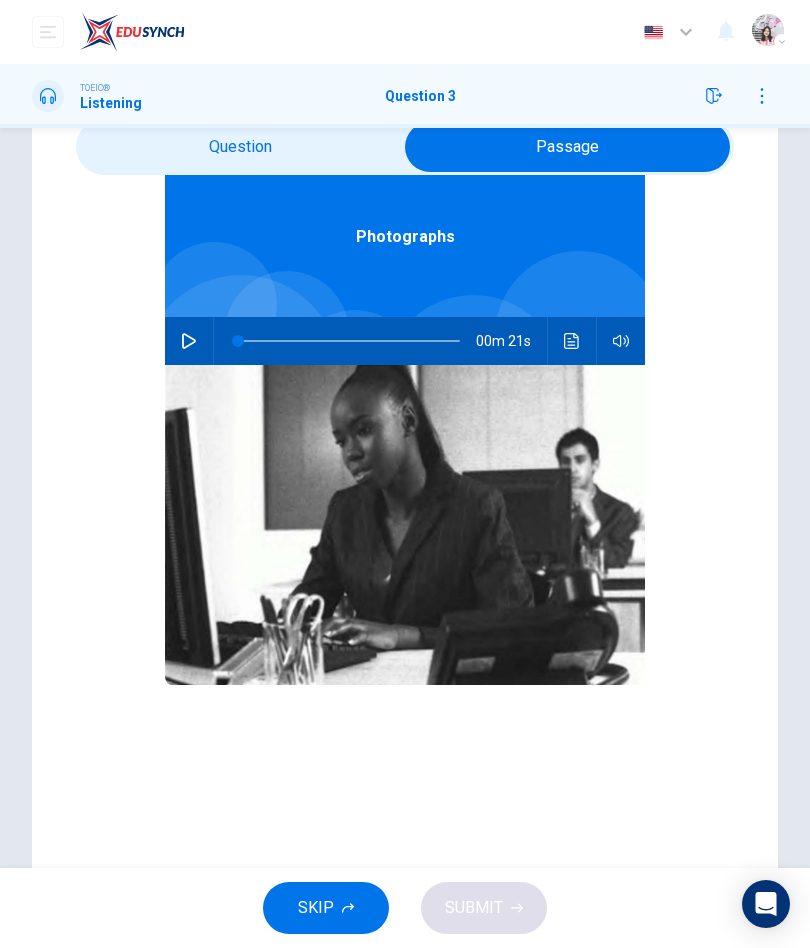 click 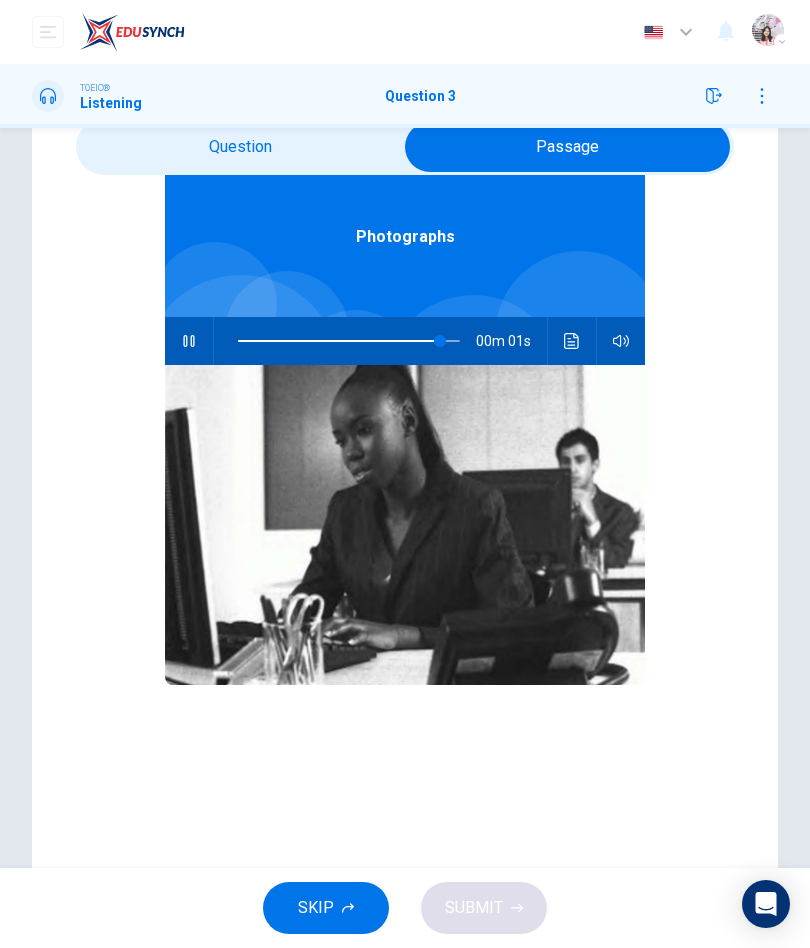 type on "96" 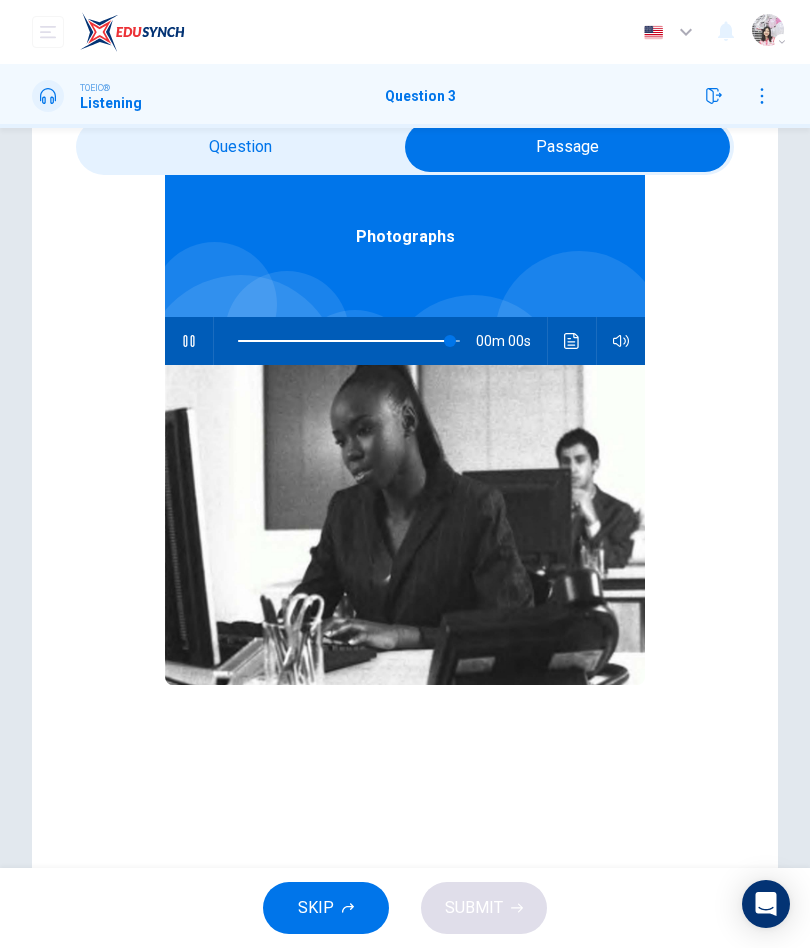 click at bounding box center [567, 147] 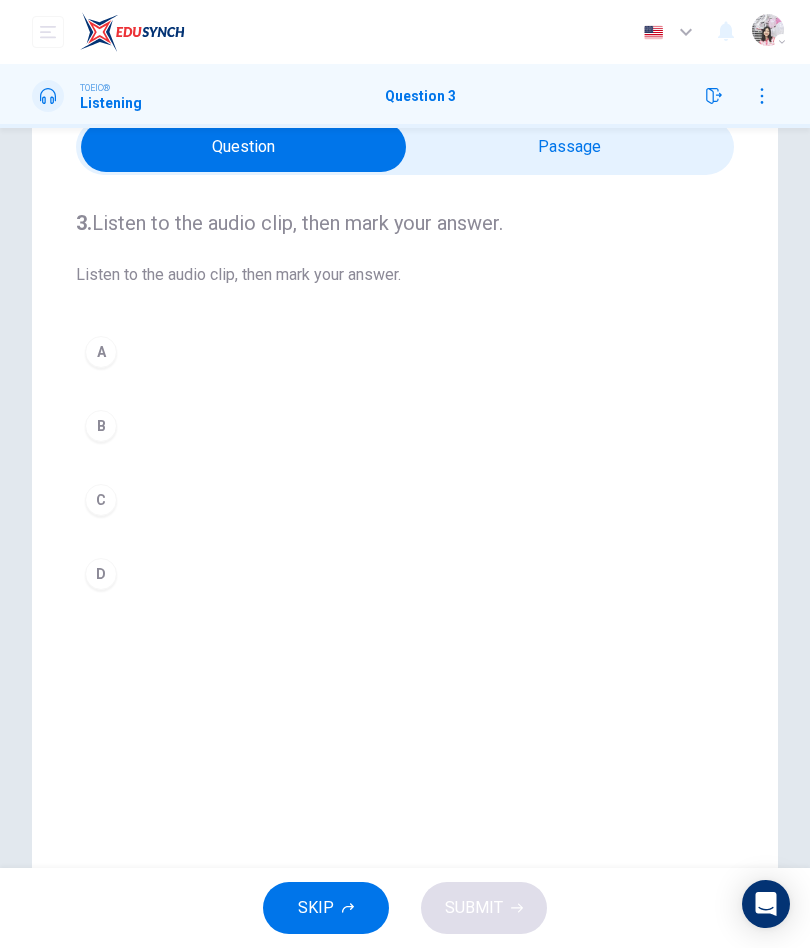 click on "B" at bounding box center [101, 426] 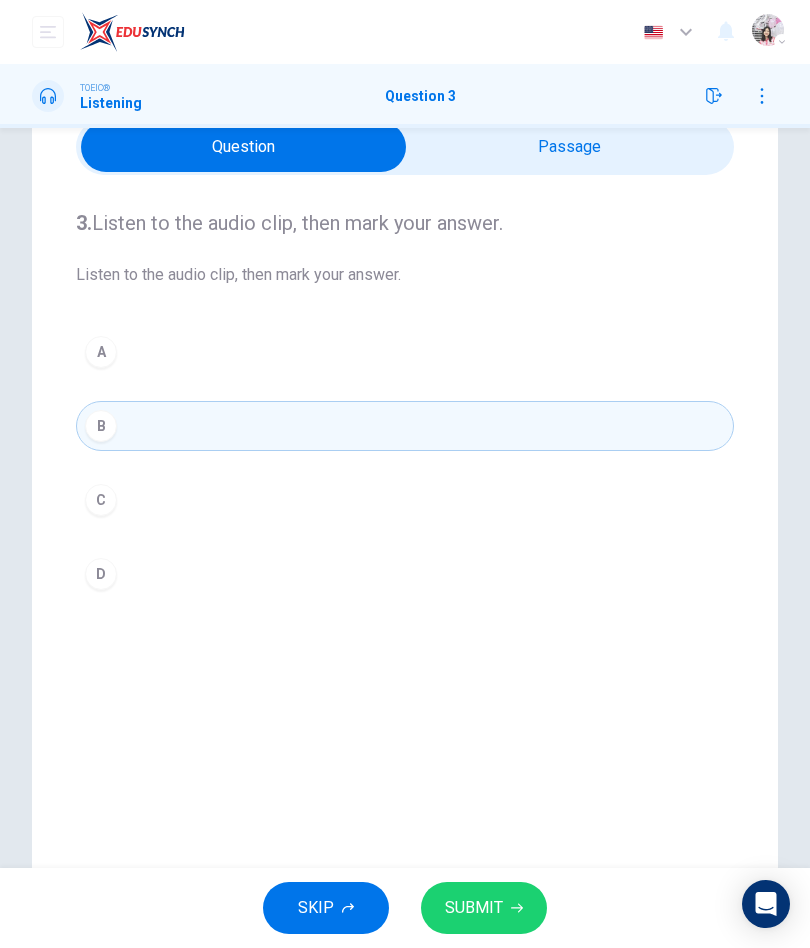 click on "SUBMIT" at bounding box center [474, 908] 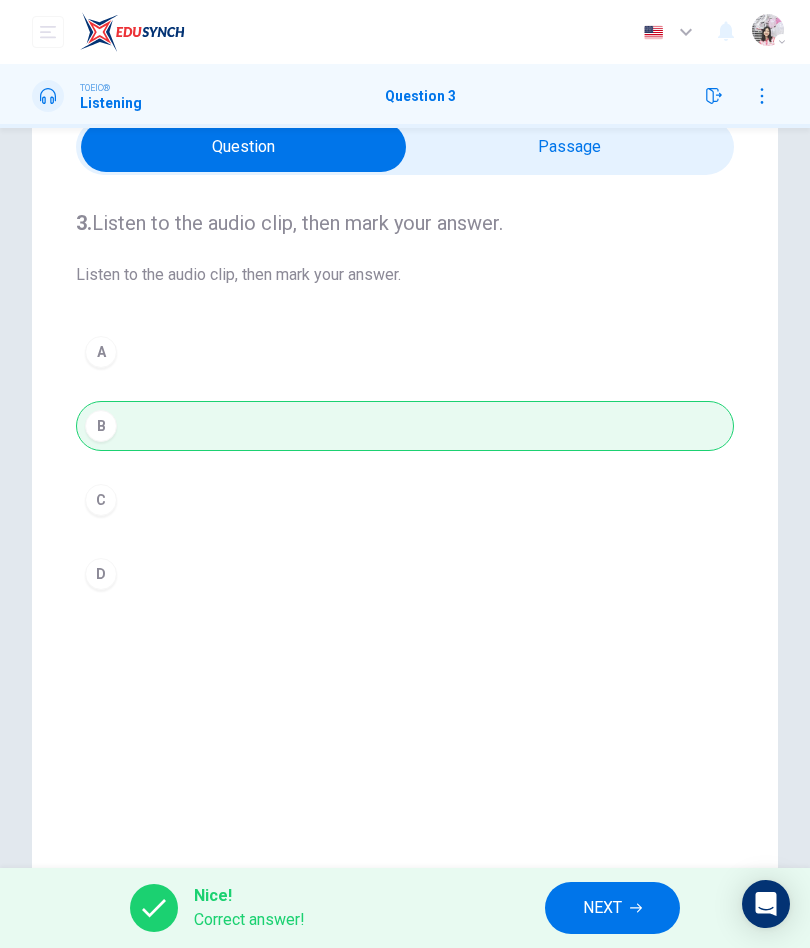 click on "NEXT" at bounding box center (602, 908) 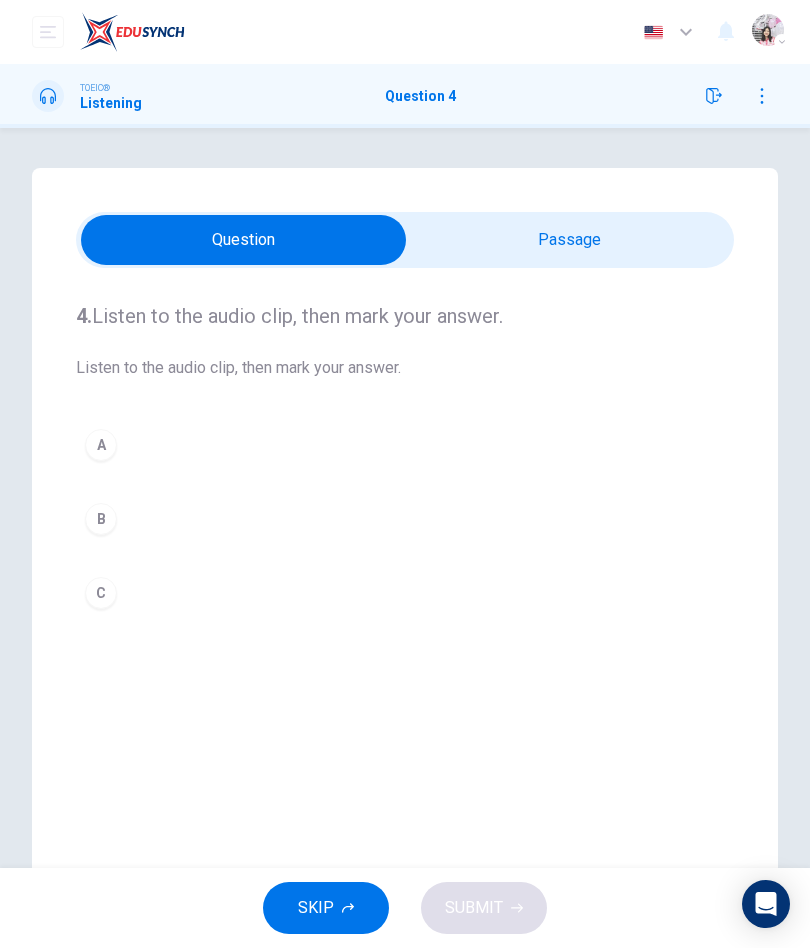 click at bounding box center [243, 240] 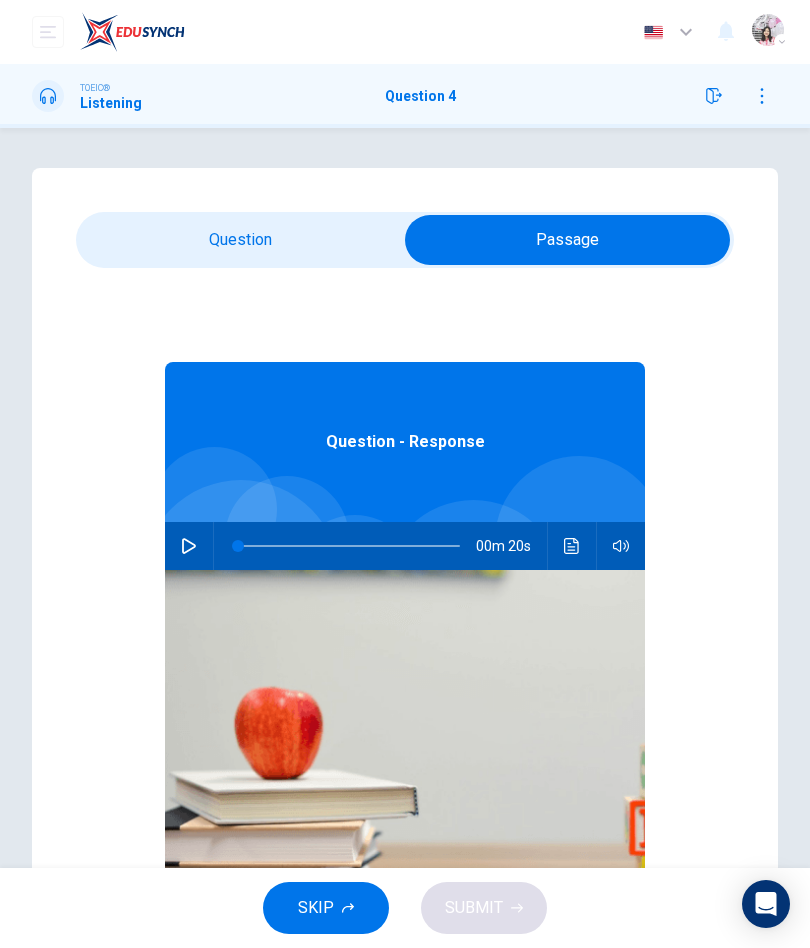 click at bounding box center (189, 546) 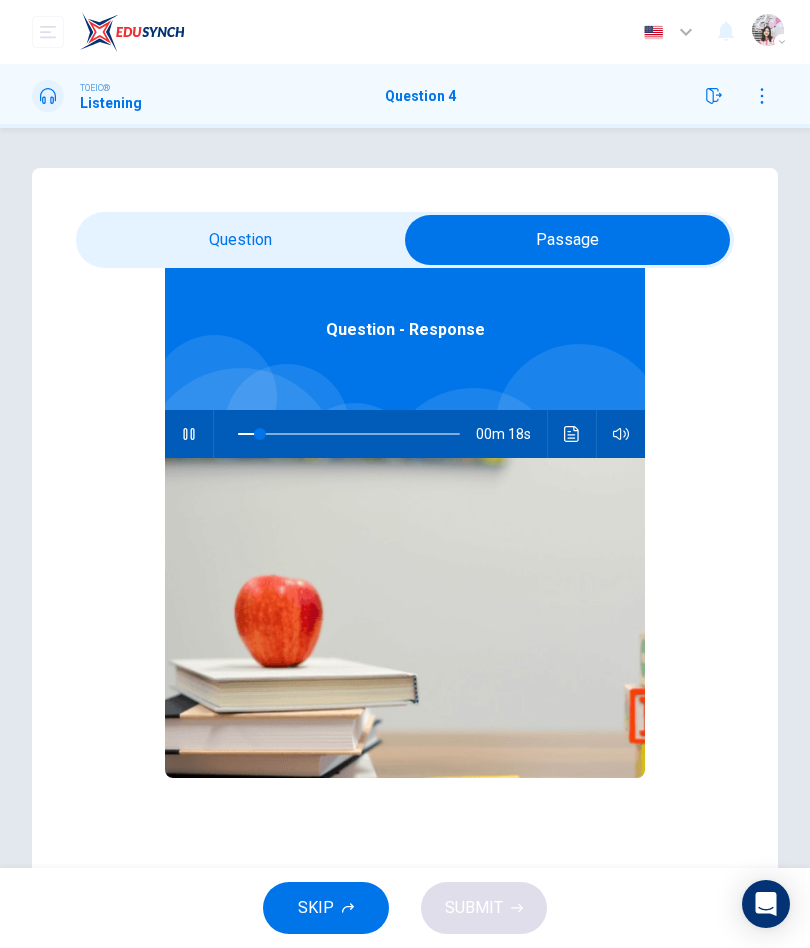 scroll, scrollTop: 112, scrollLeft: 0, axis: vertical 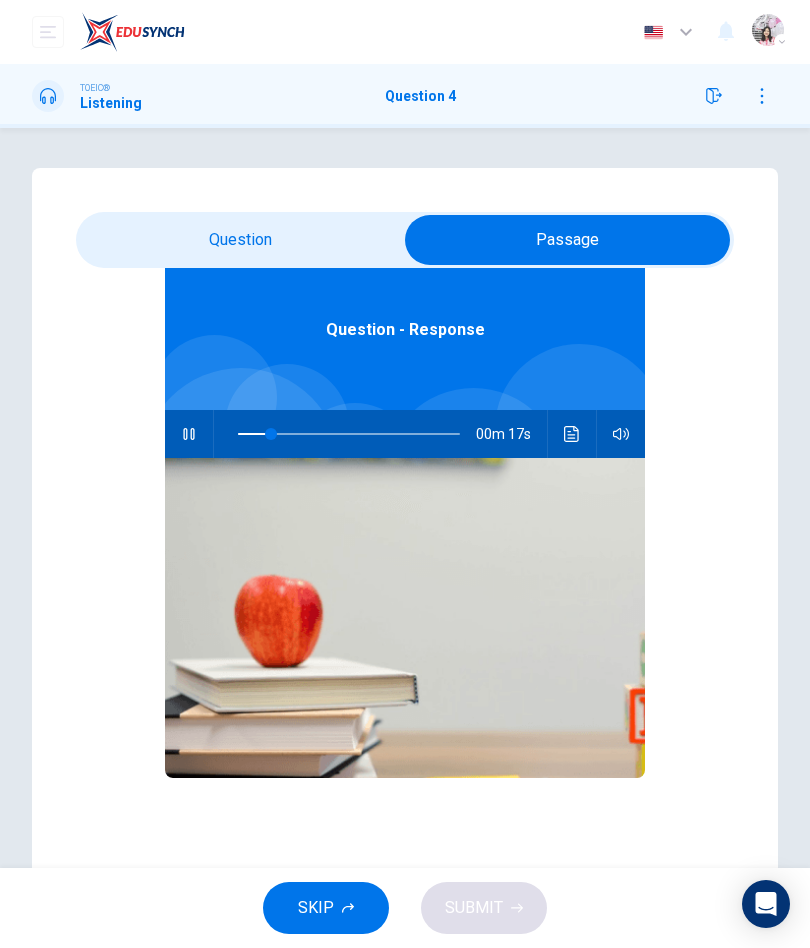 click at bounding box center (567, 240) 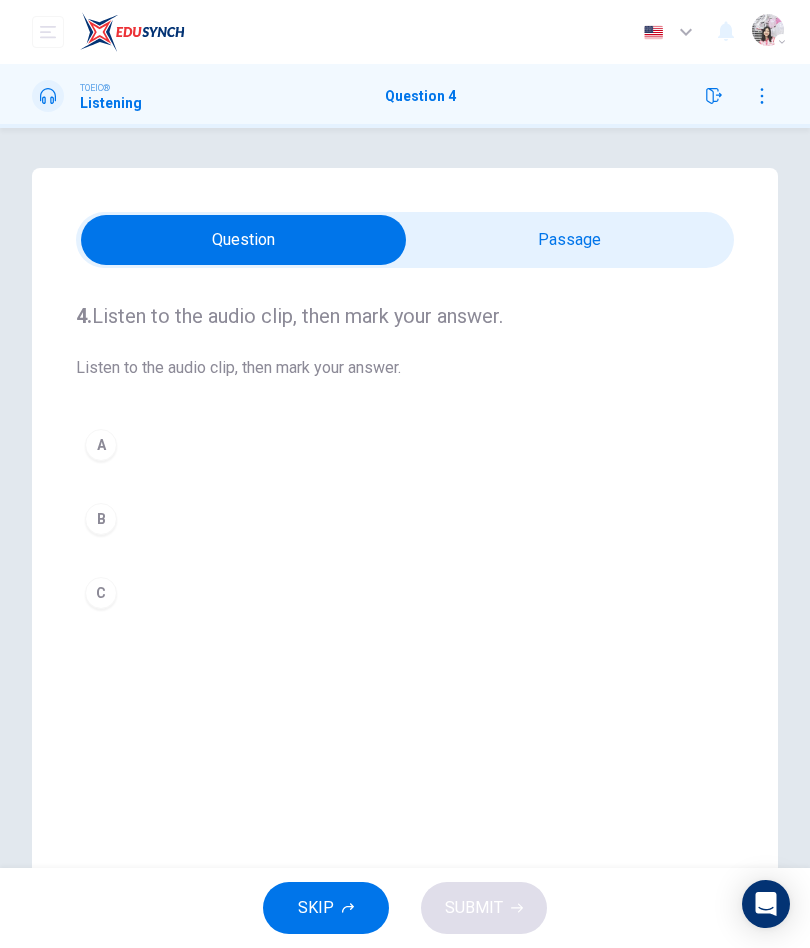 scroll, scrollTop: 0, scrollLeft: 0, axis: both 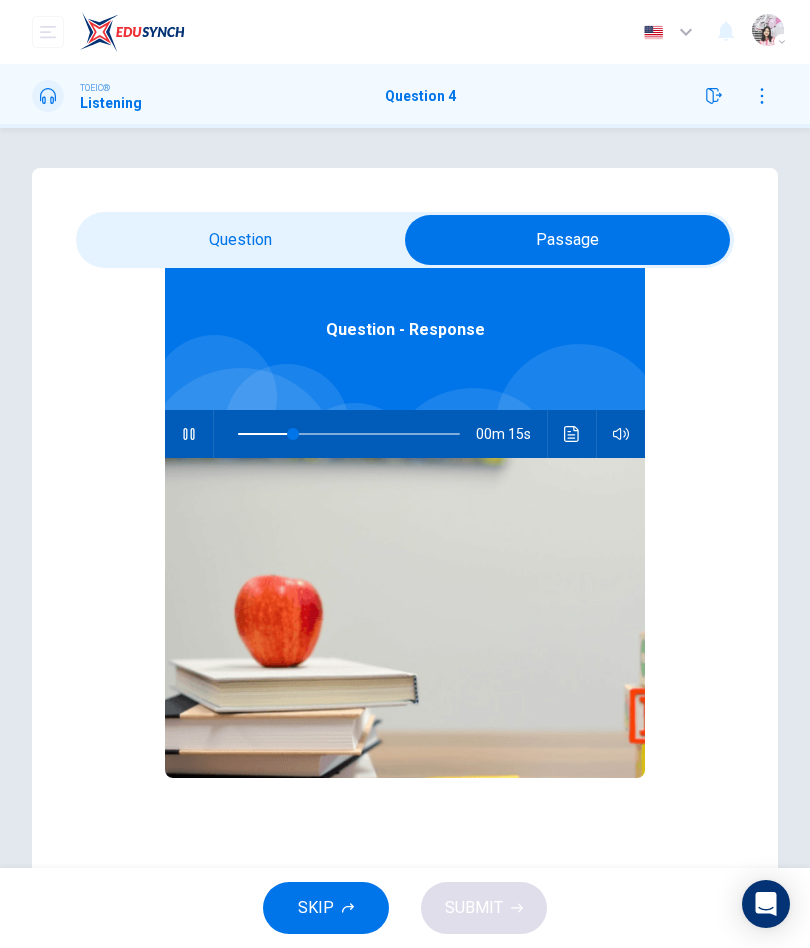 type on "30" 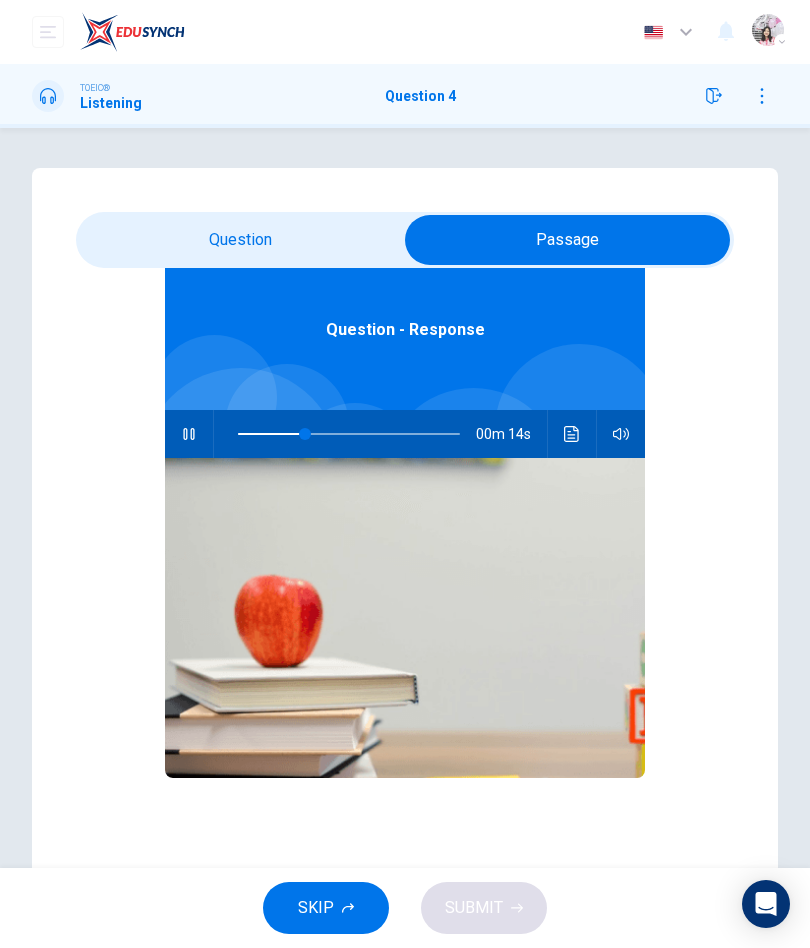 scroll, scrollTop: 113, scrollLeft: 0, axis: vertical 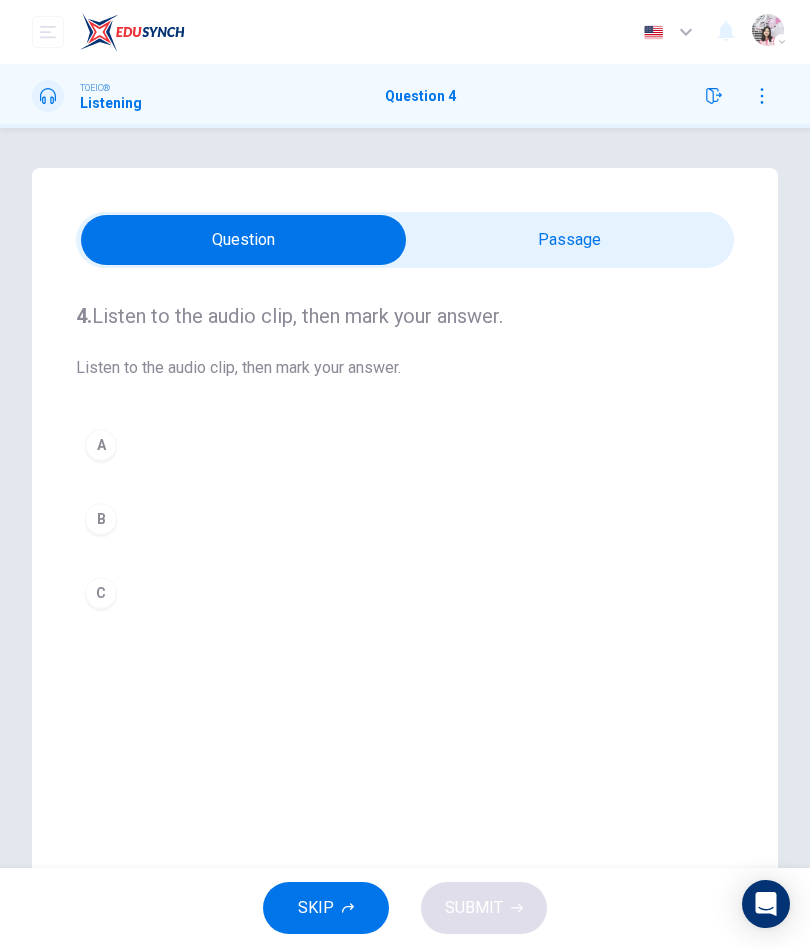 click on "C" at bounding box center (101, 593) 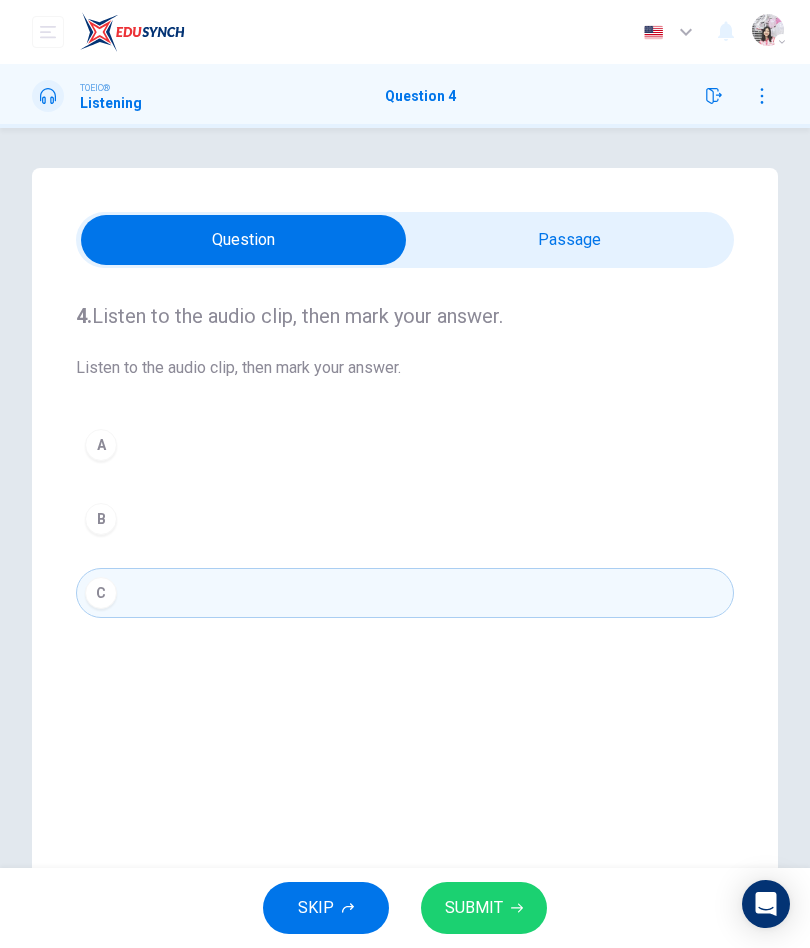 click on "SUBMIT" at bounding box center (484, 908) 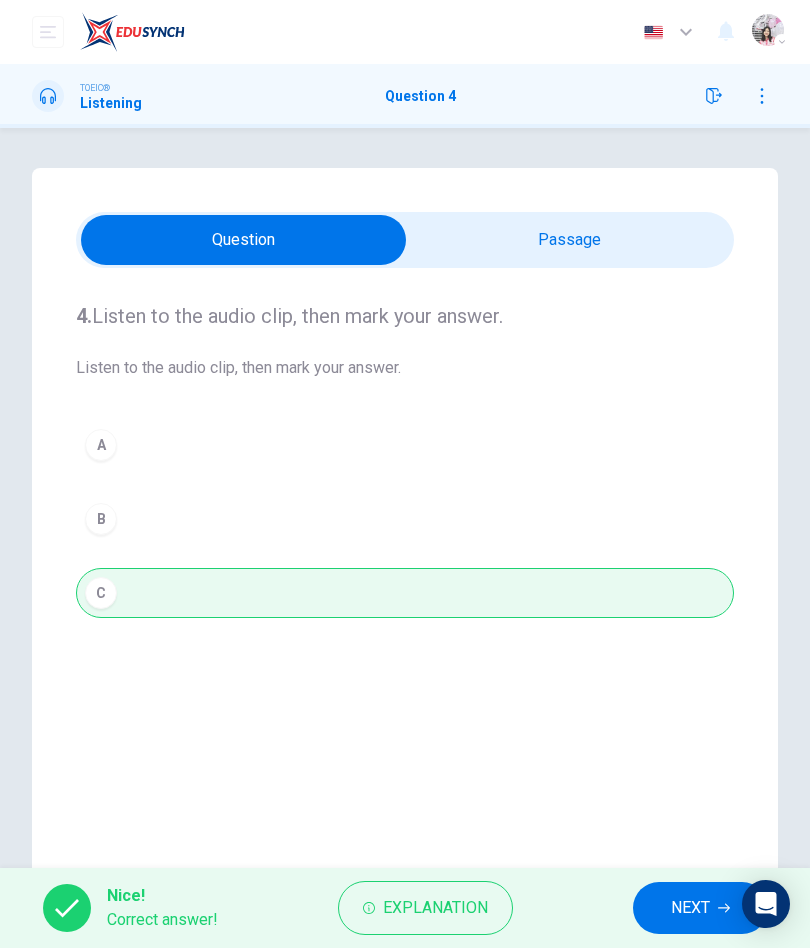 click on "NEXT" at bounding box center [700, 908] 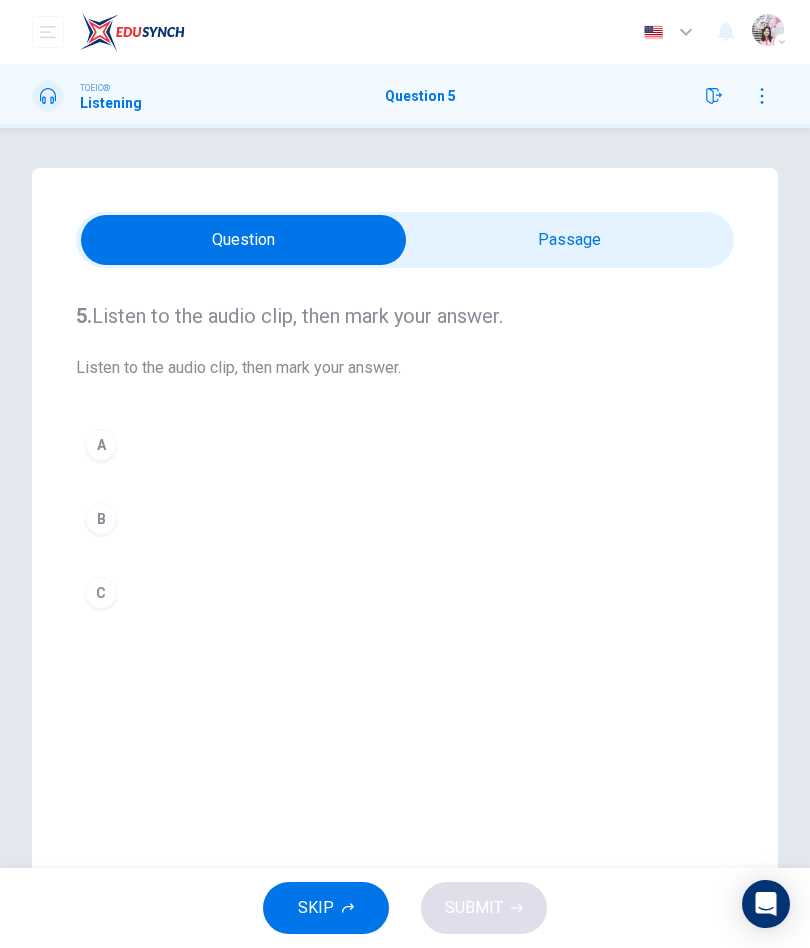 click at bounding box center [243, 240] 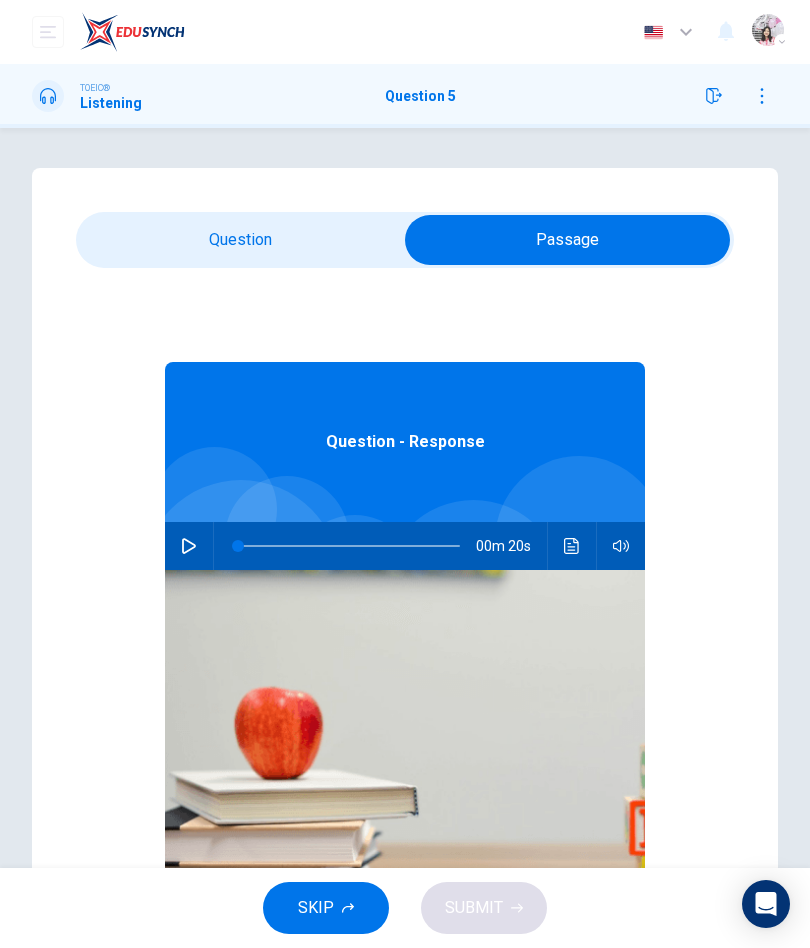 click at bounding box center (189, 546) 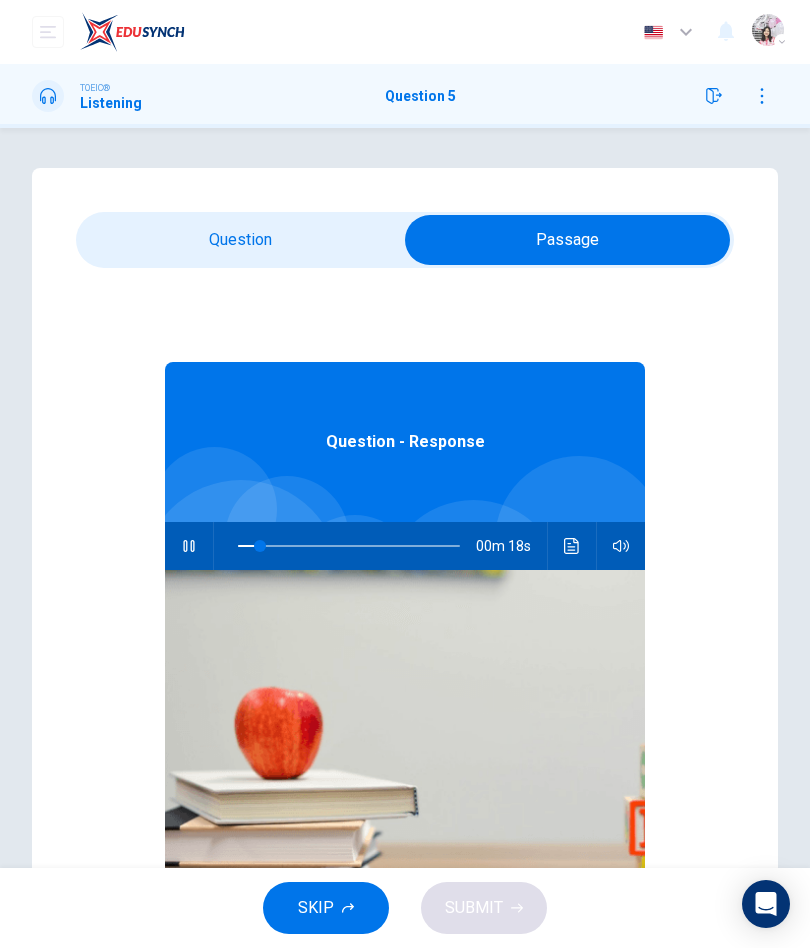 type on "15" 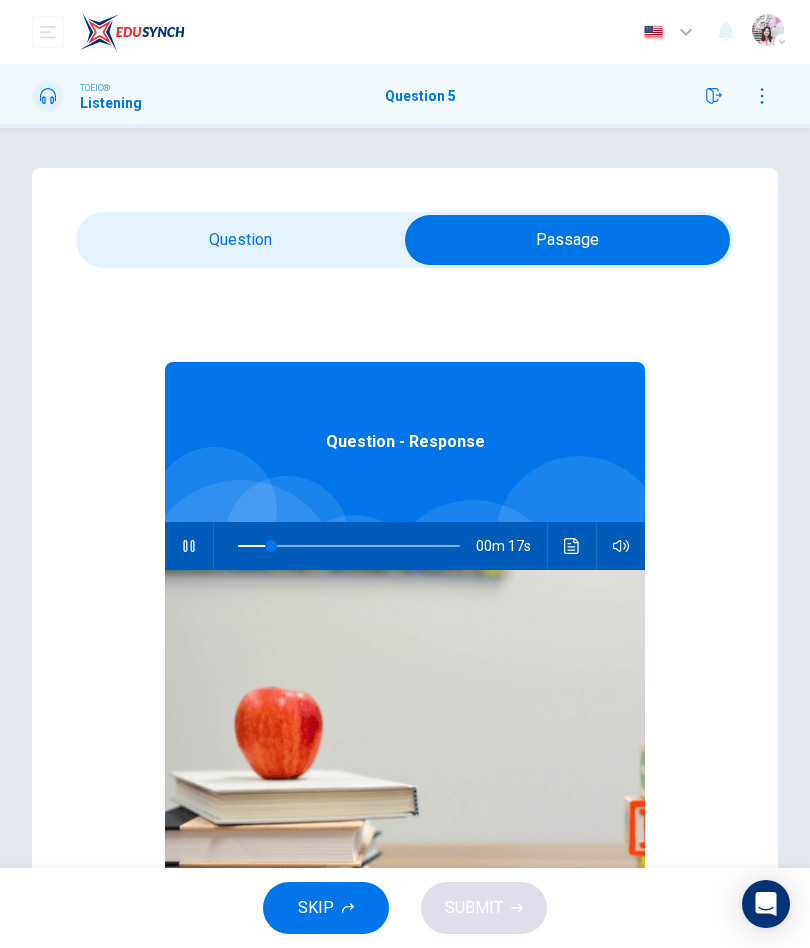 click at bounding box center (567, 240) 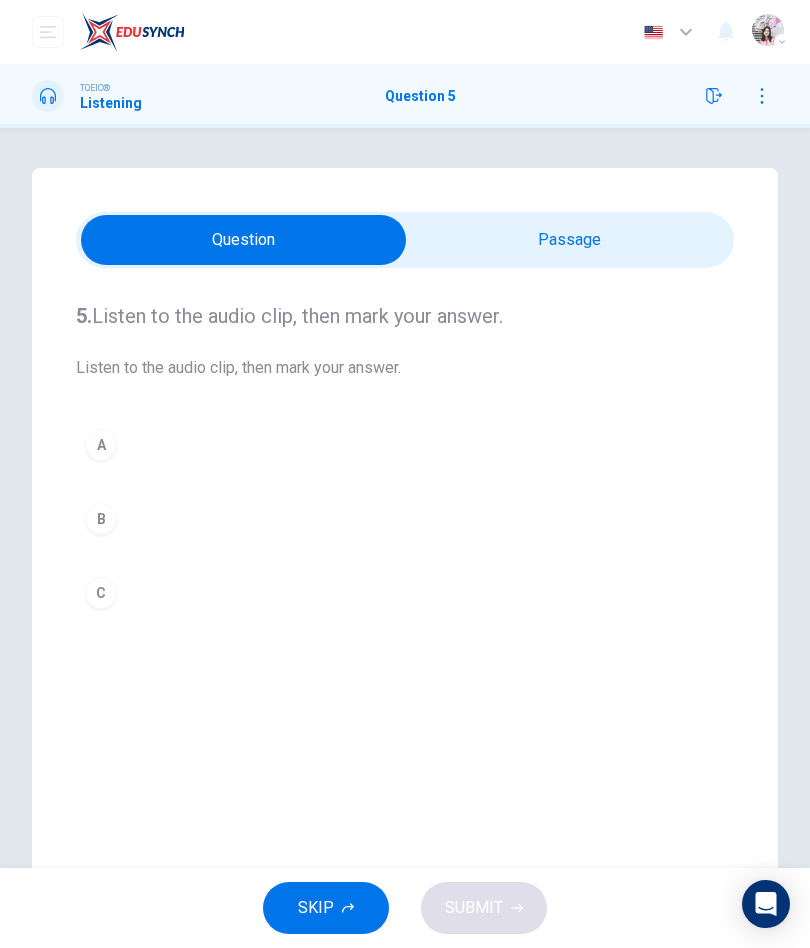 click on "A" at bounding box center [101, 445] 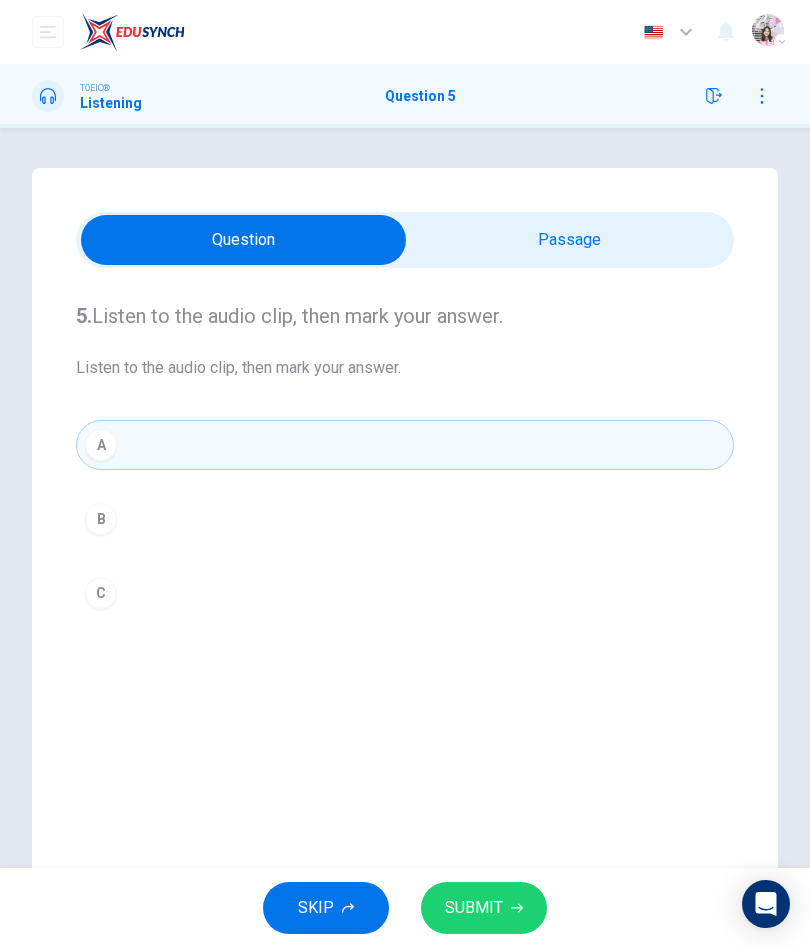 click 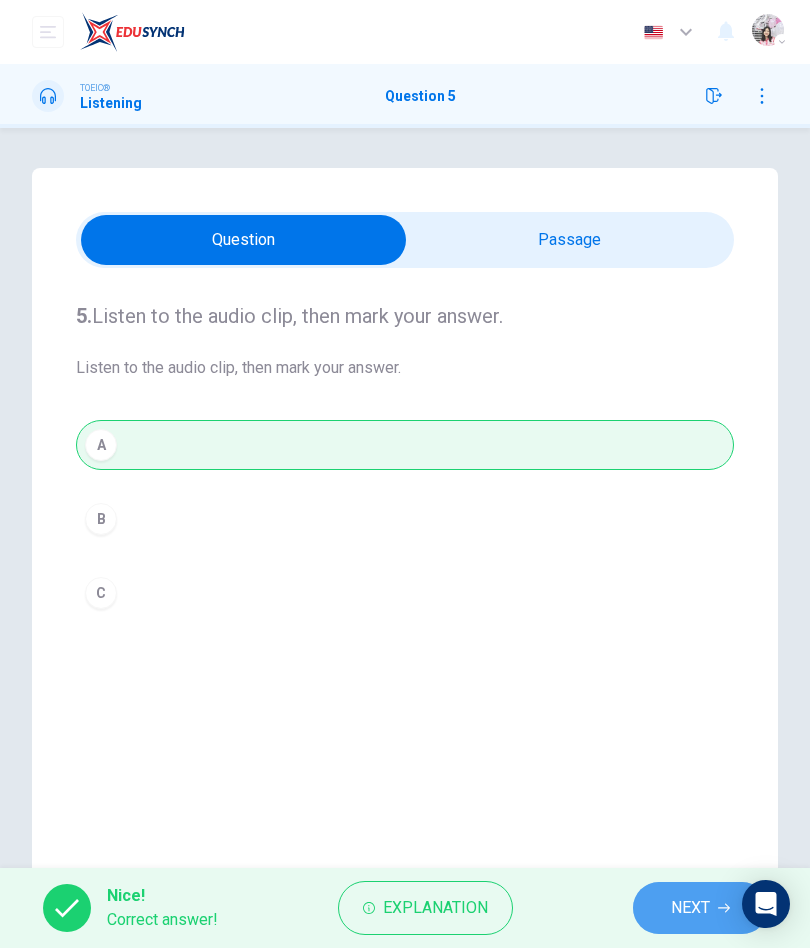 click on "NEXT" at bounding box center [690, 908] 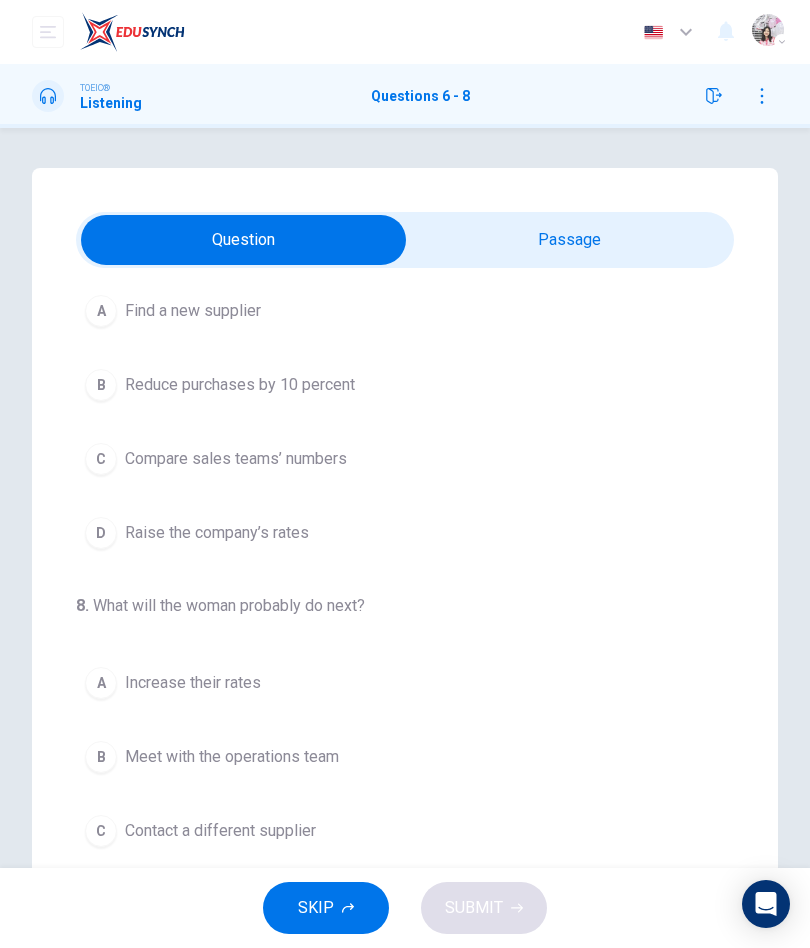 scroll, scrollTop: 456, scrollLeft: 0, axis: vertical 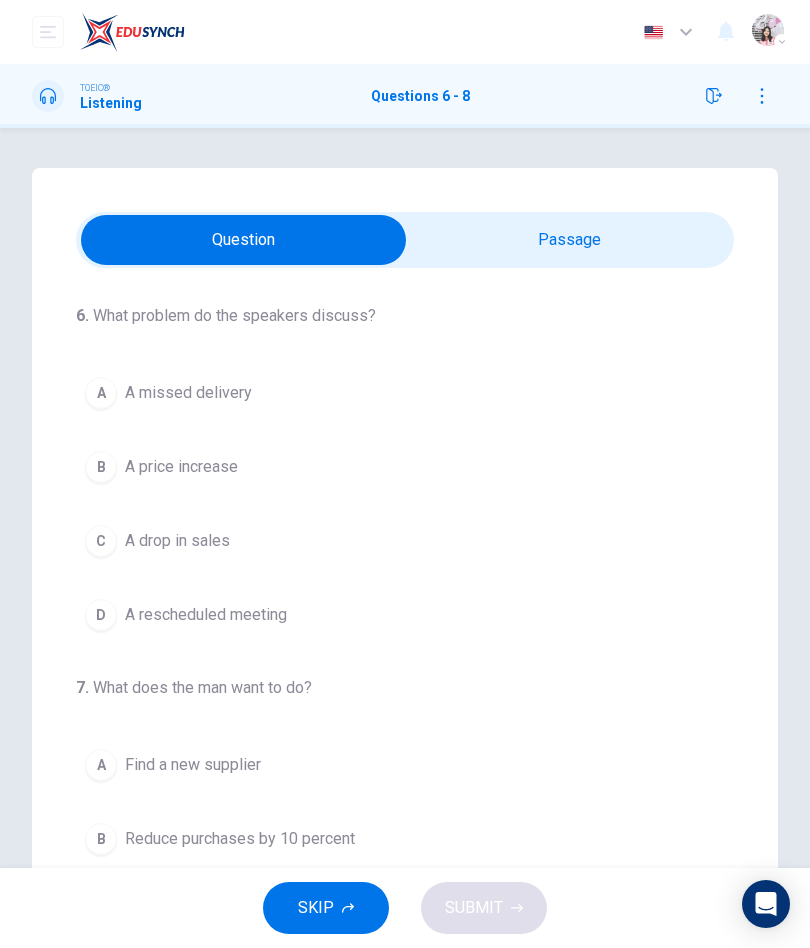 click at bounding box center (243, 240) 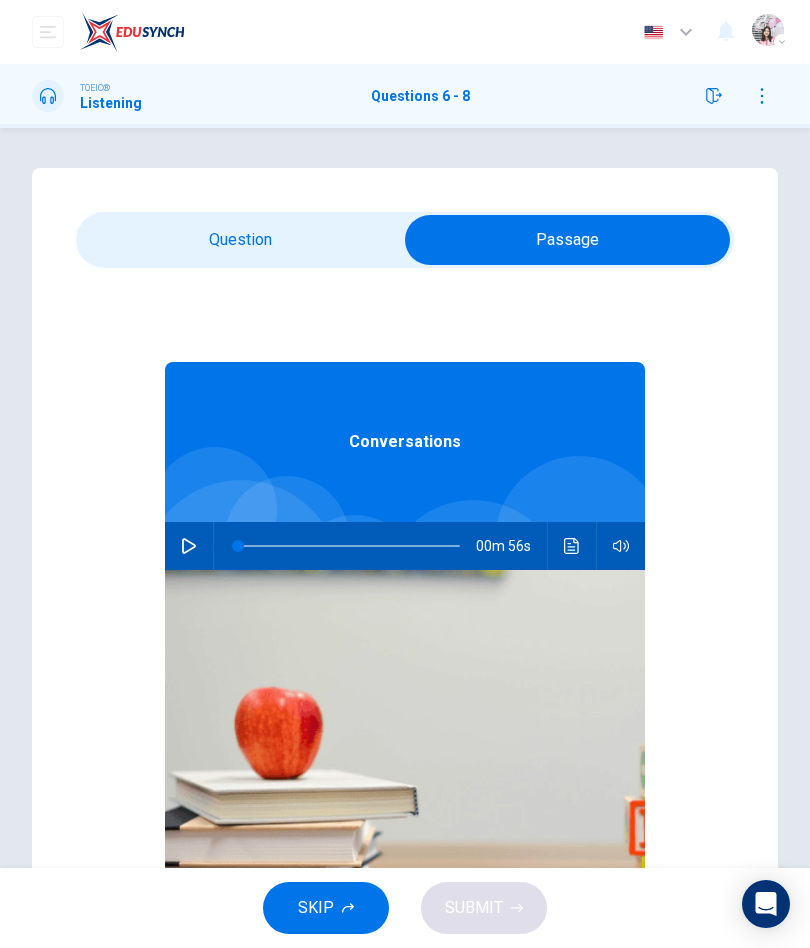 click 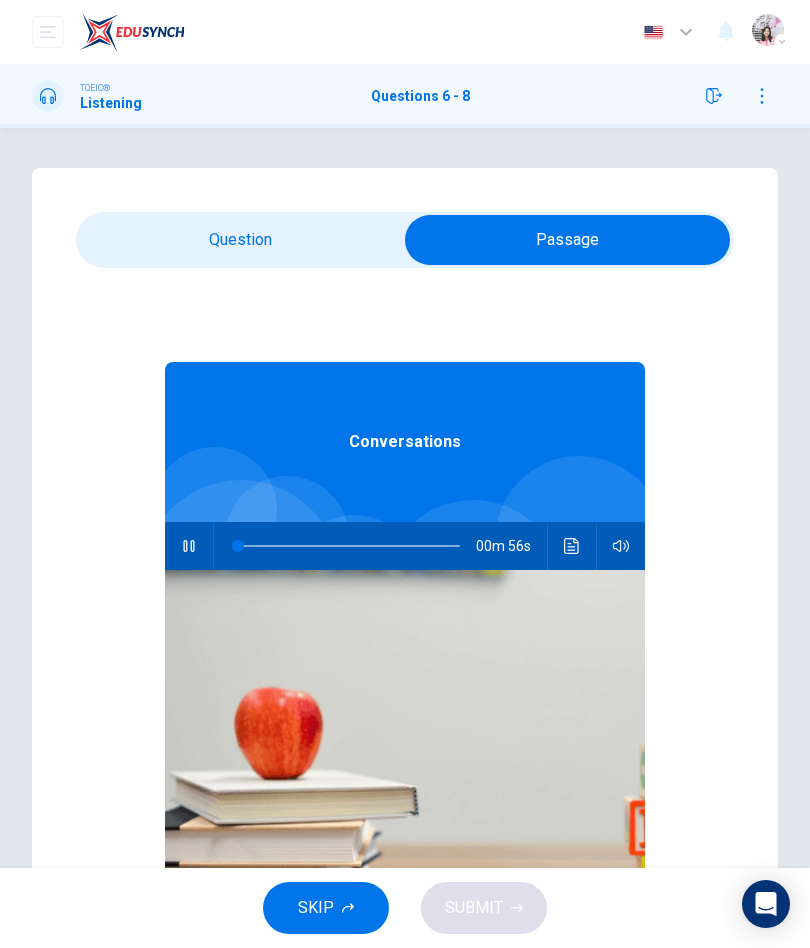 click at bounding box center (567, 240) 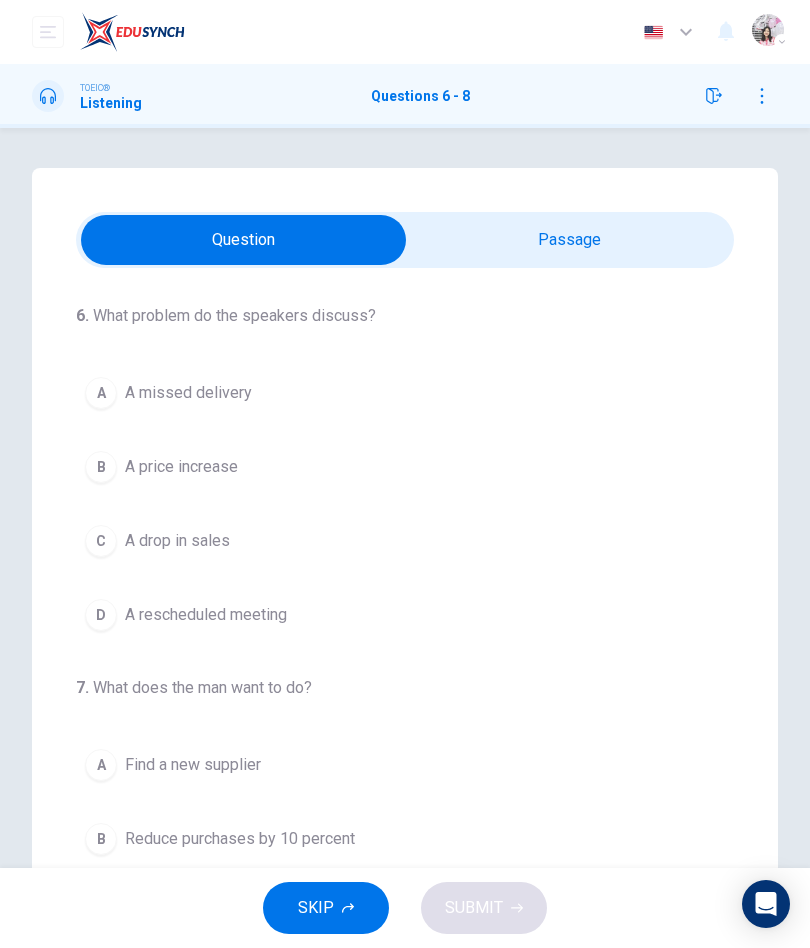 click on "C" at bounding box center (101, 541) 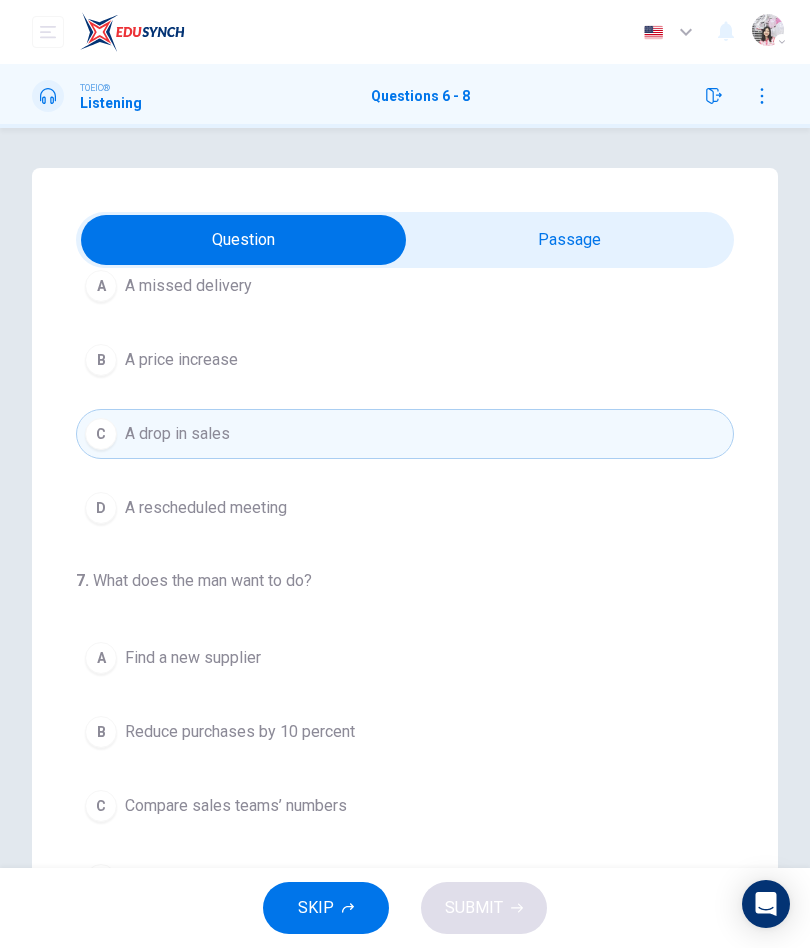 scroll, scrollTop: 115, scrollLeft: 0, axis: vertical 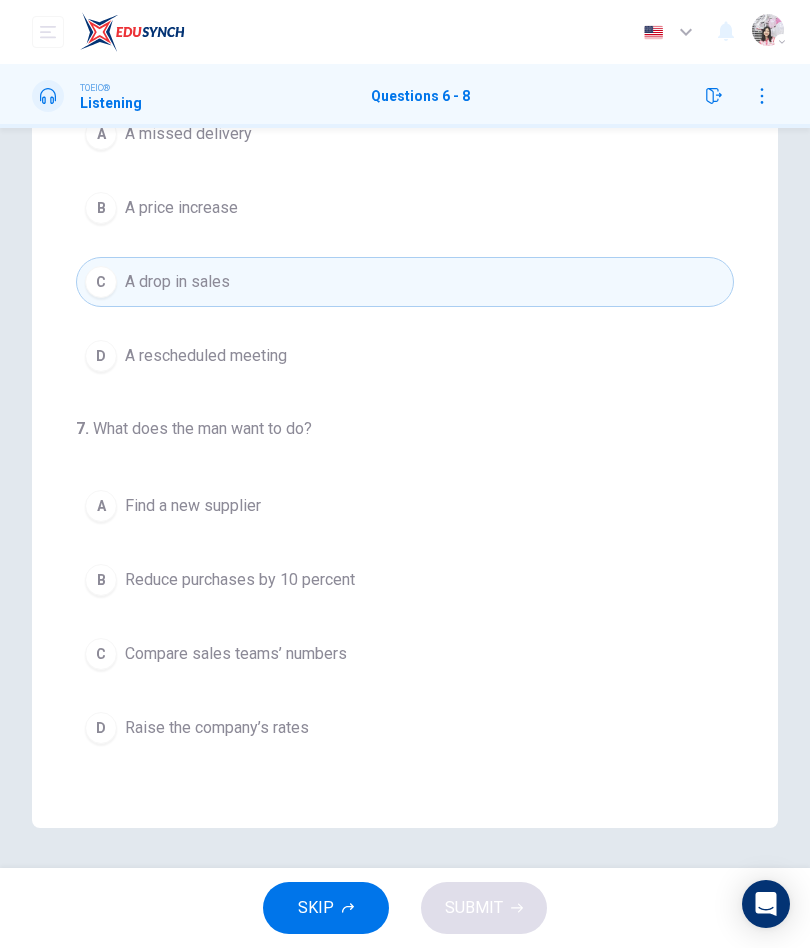 click on "A" at bounding box center [101, 506] 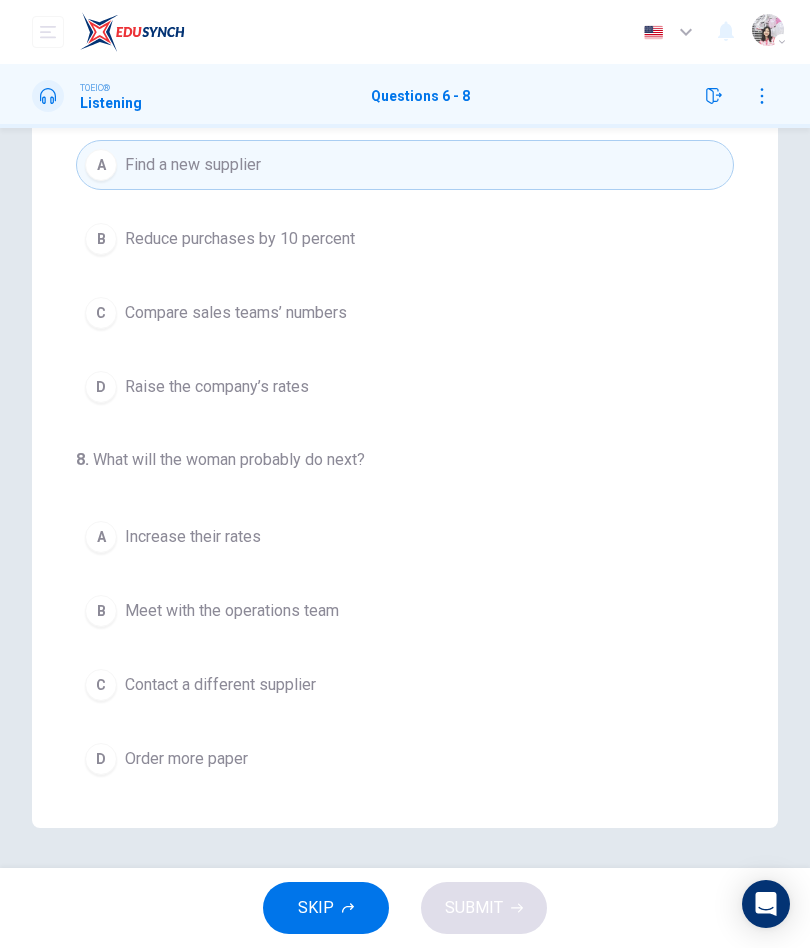 scroll, scrollTop: 456, scrollLeft: 0, axis: vertical 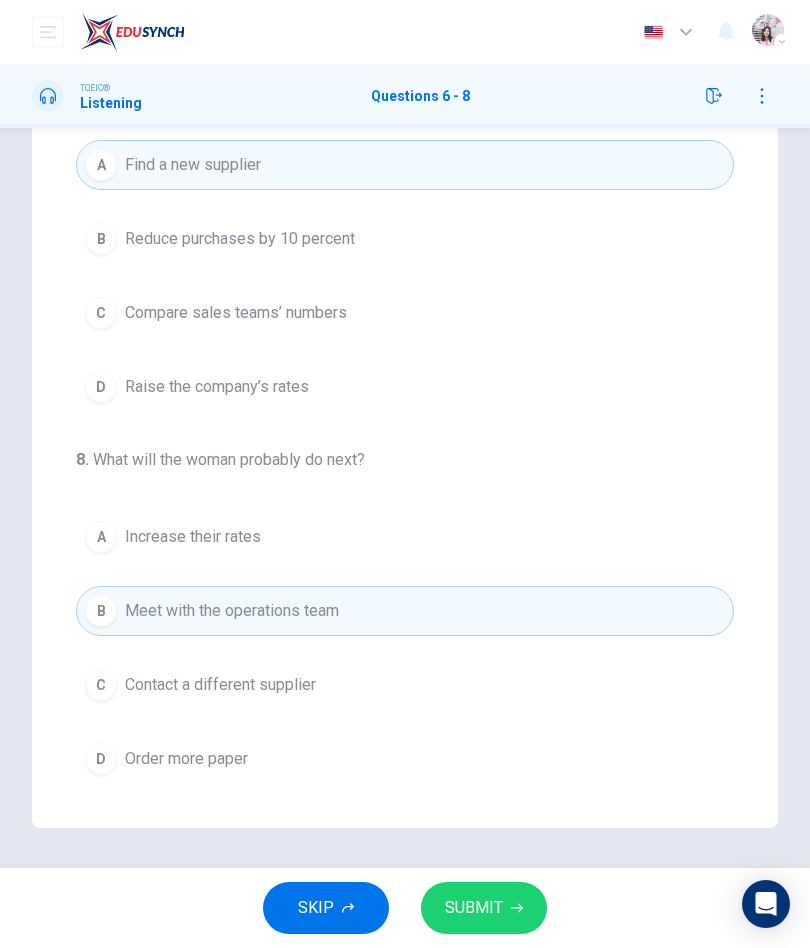 click on "C" at bounding box center (101, 685) 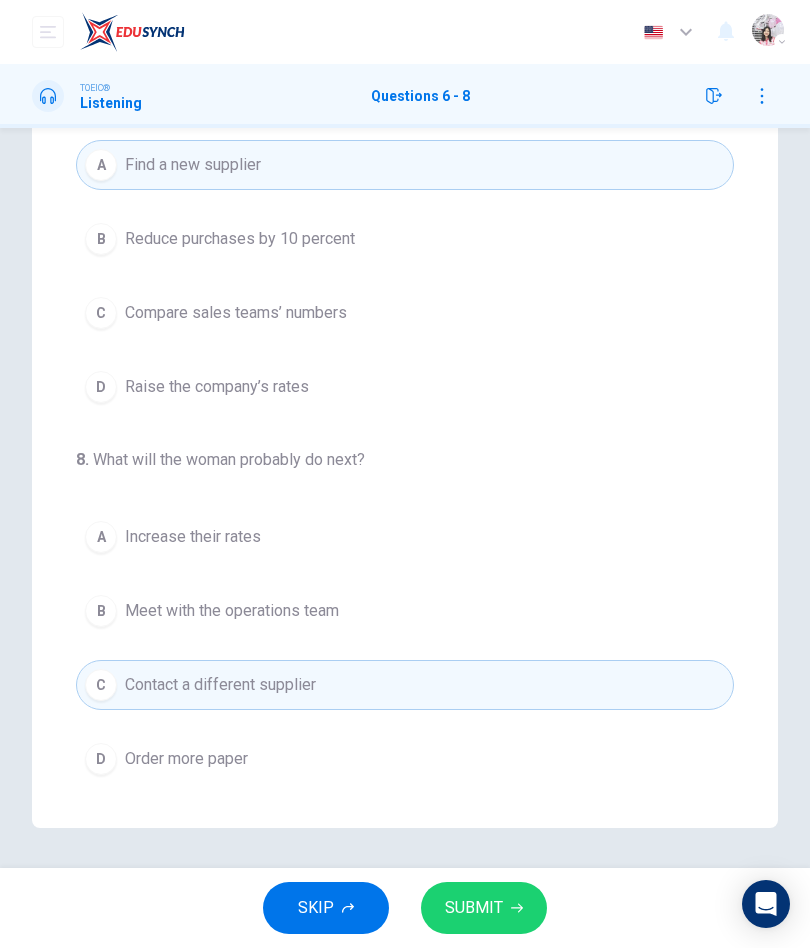 click on "SUBMIT" at bounding box center (474, 908) 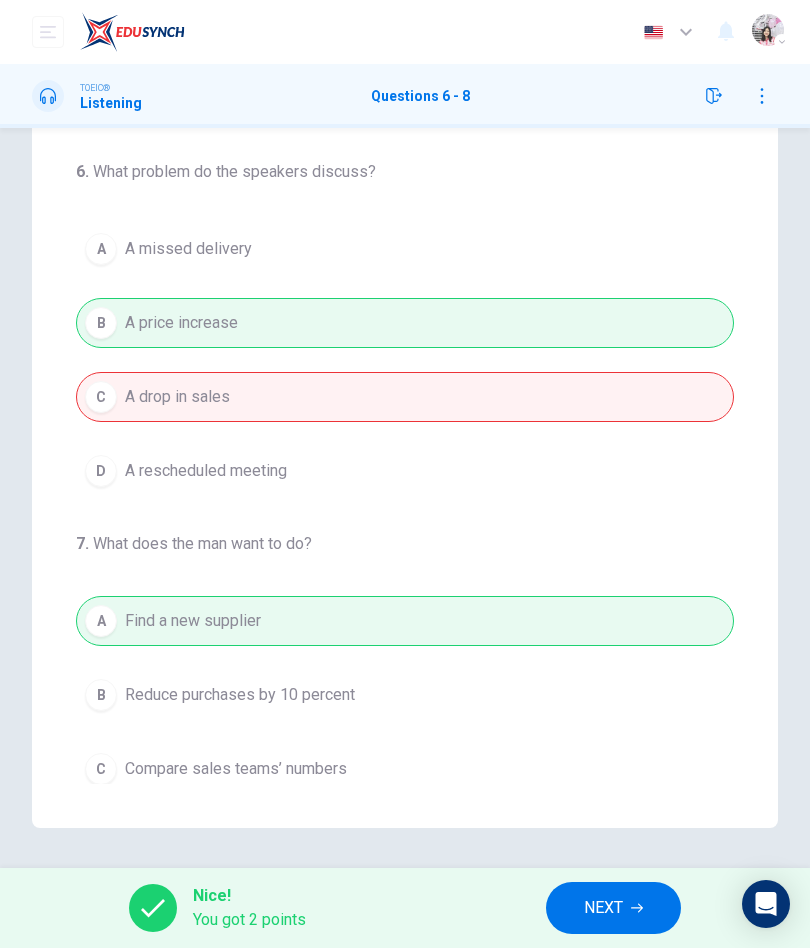 scroll, scrollTop: 0, scrollLeft: 0, axis: both 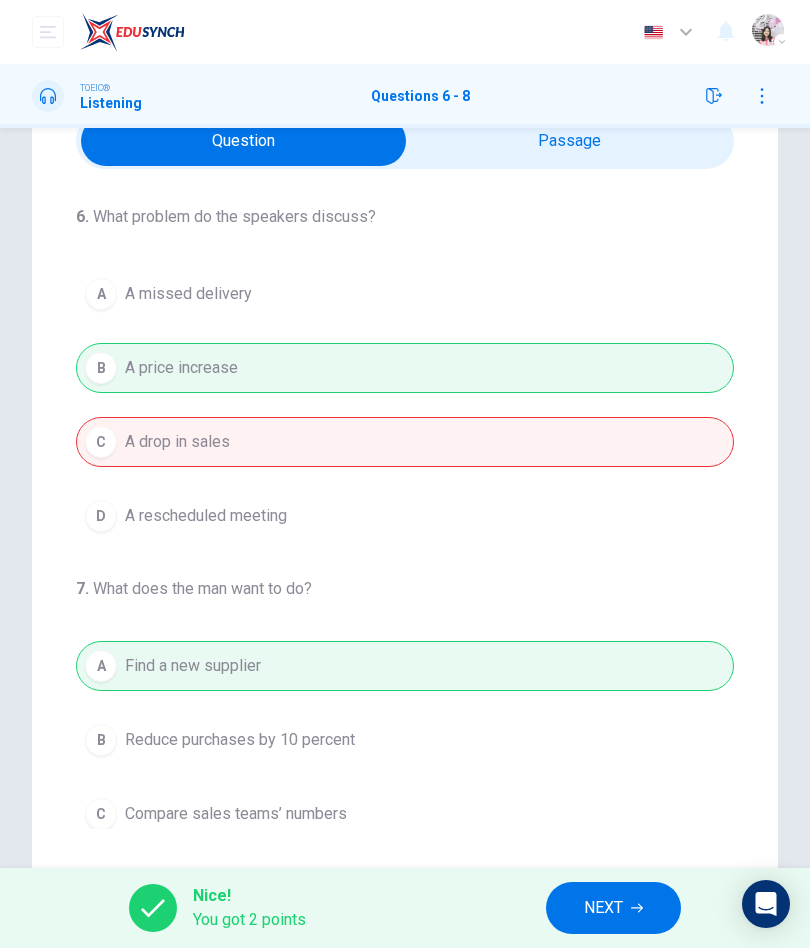 click on "NEXT" at bounding box center [613, 908] 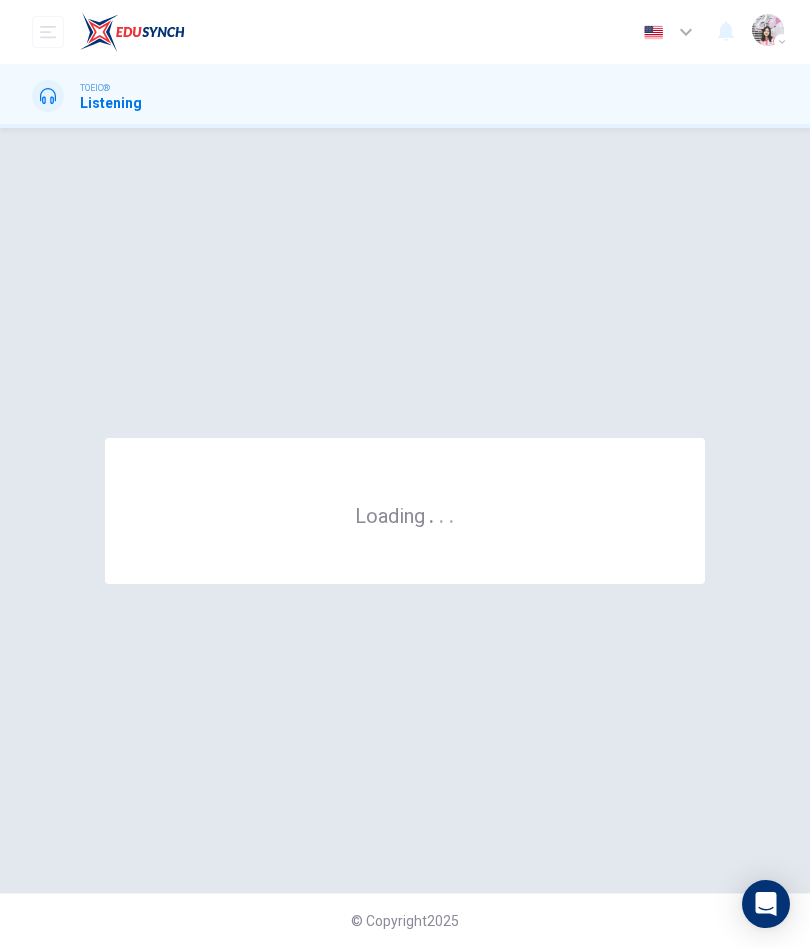 scroll, scrollTop: 0, scrollLeft: 0, axis: both 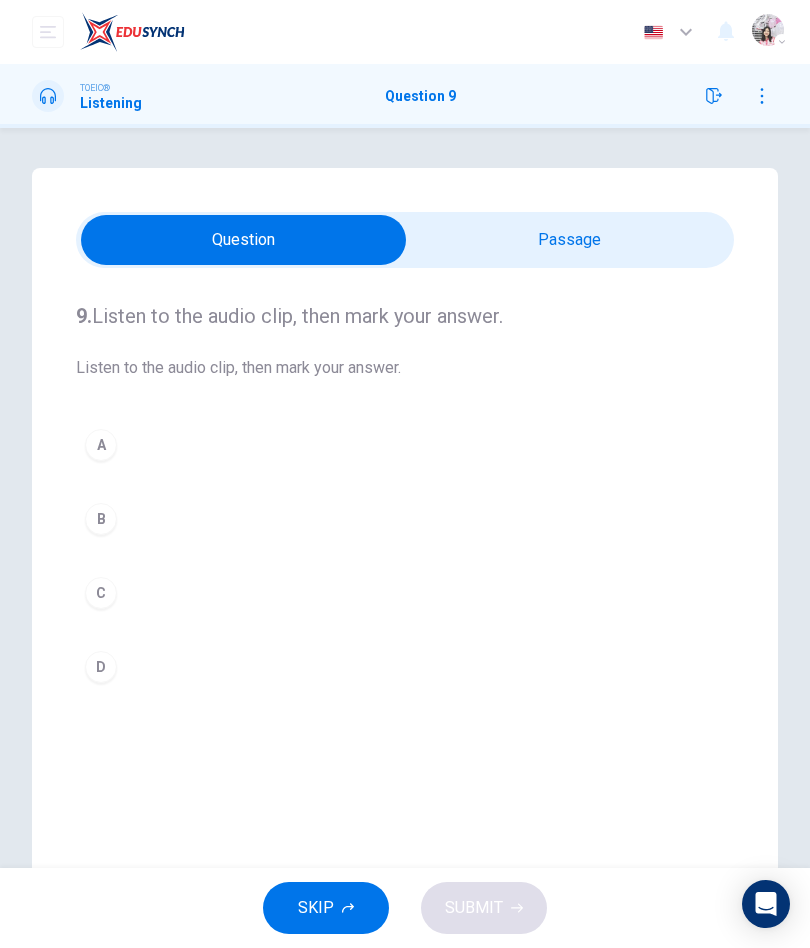 click at bounding box center [243, 240] 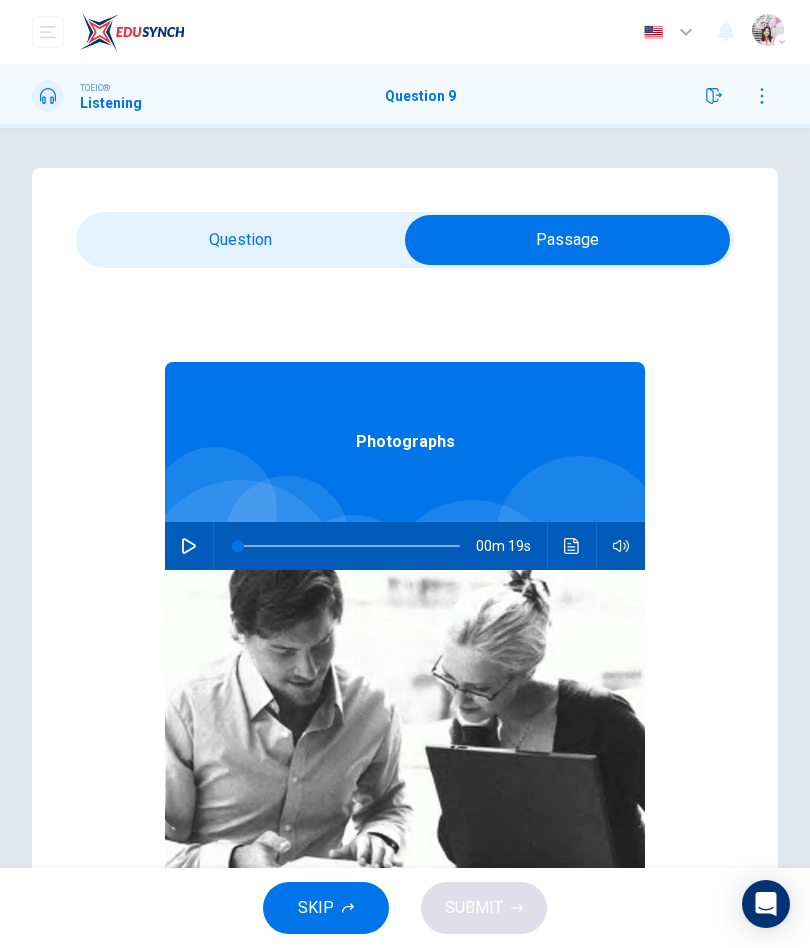 click 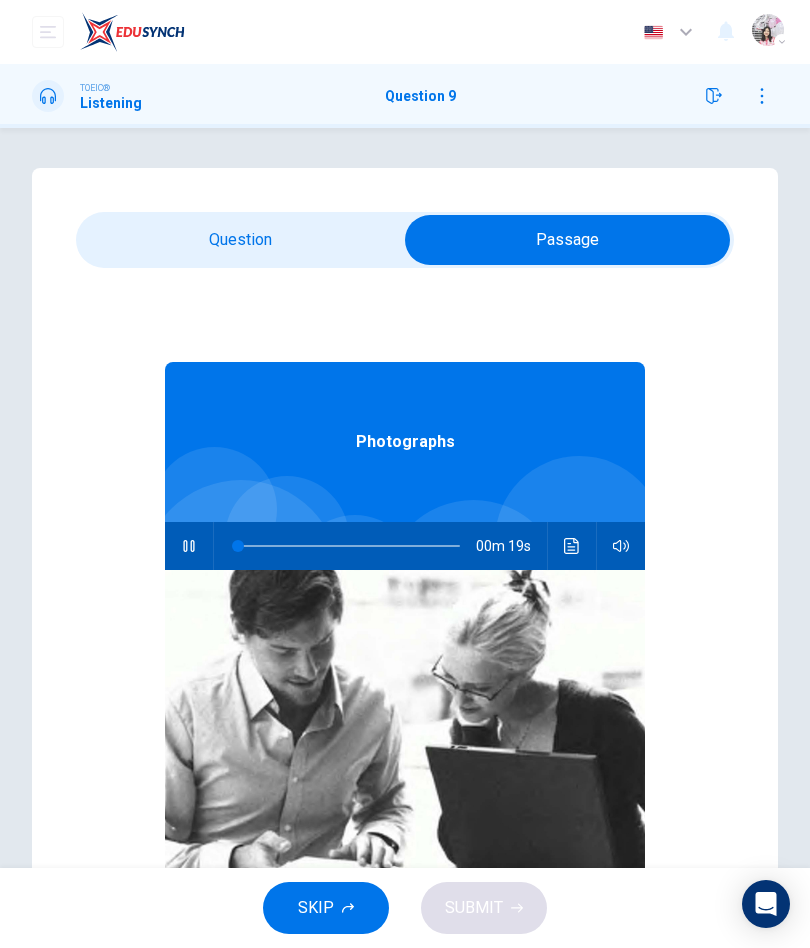 click at bounding box center (567, 240) 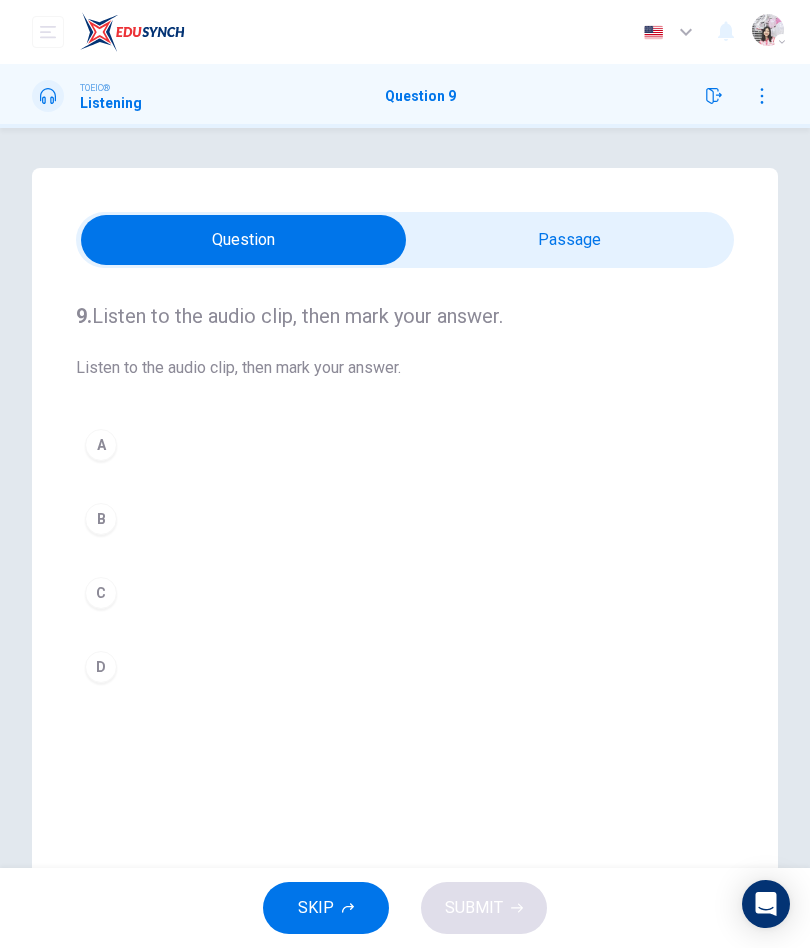 type on "5" 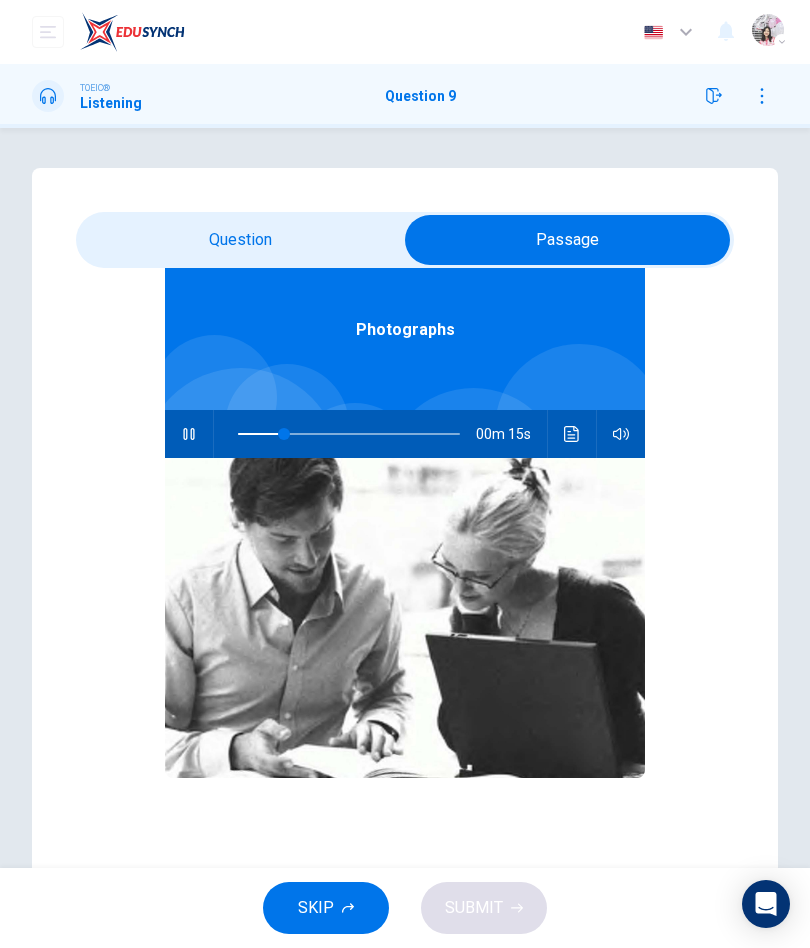 scroll, scrollTop: 112, scrollLeft: 0, axis: vertical 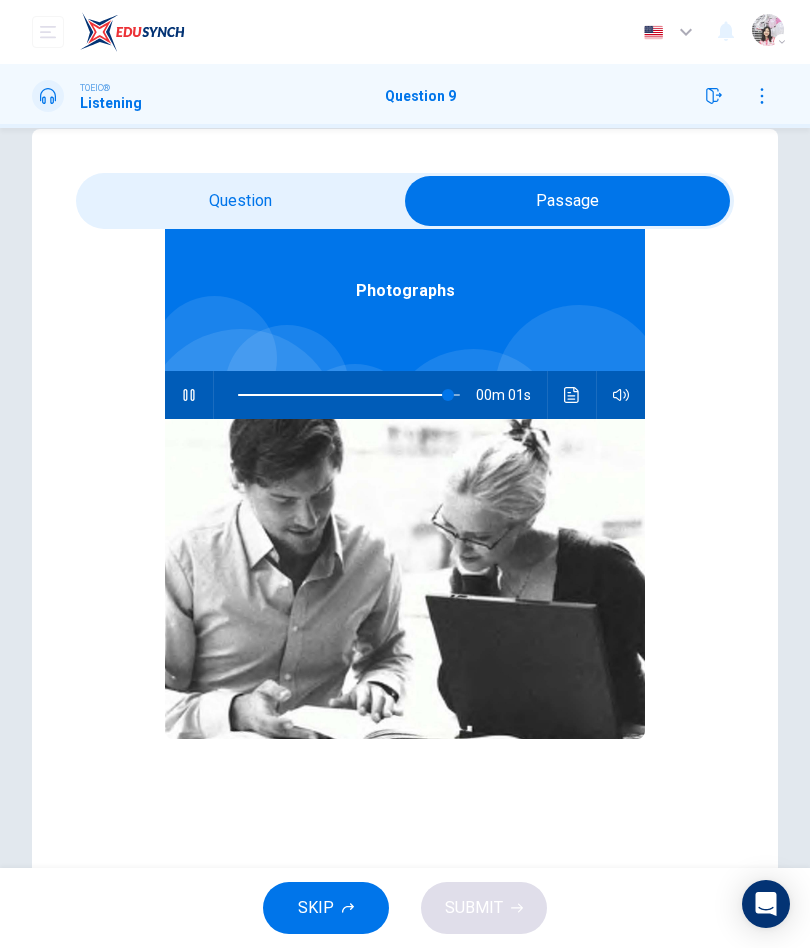 type on "0" 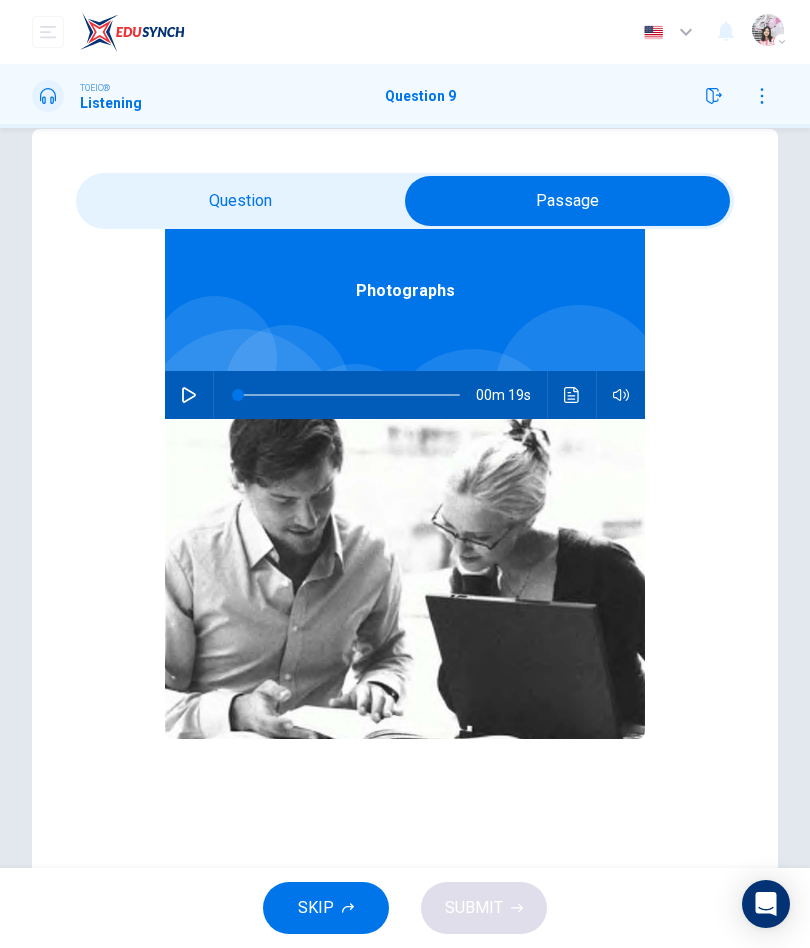 click at bounding box center (567, 201) 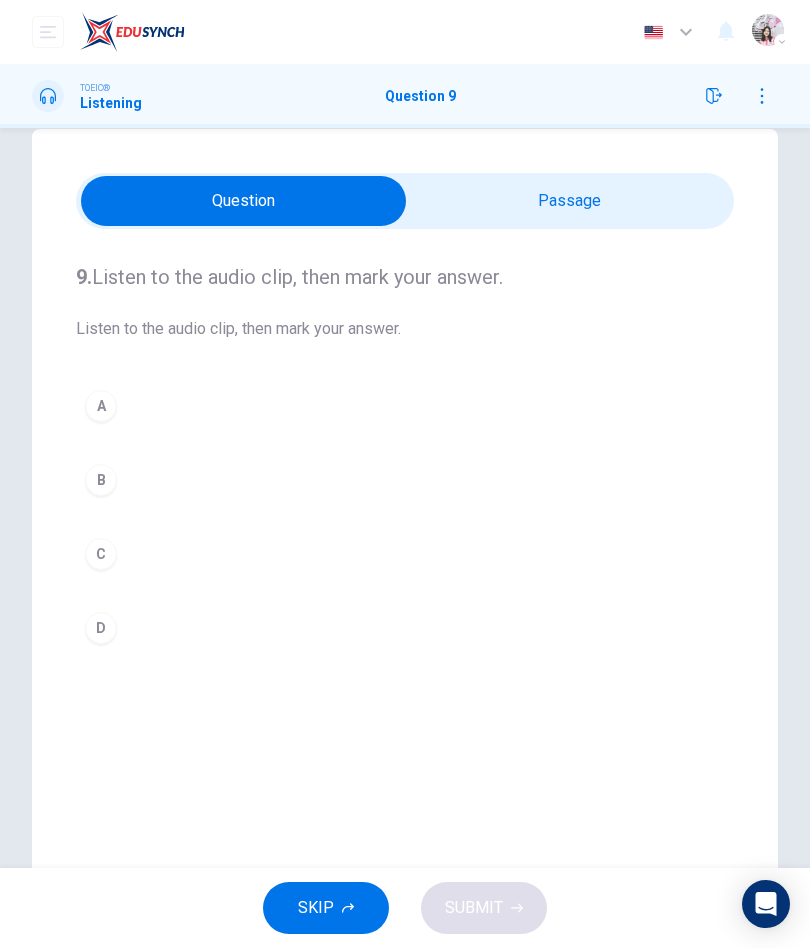click on "A" at bounding box center [101, 406] 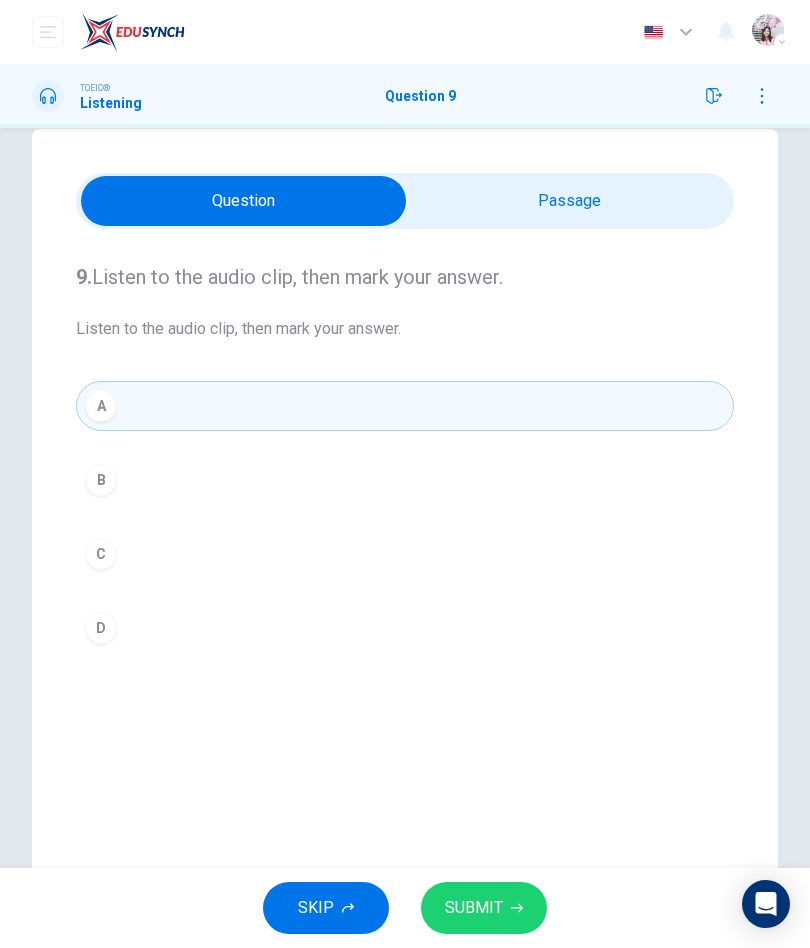 click on "SUBMIT" at bounding box center [474, 908] 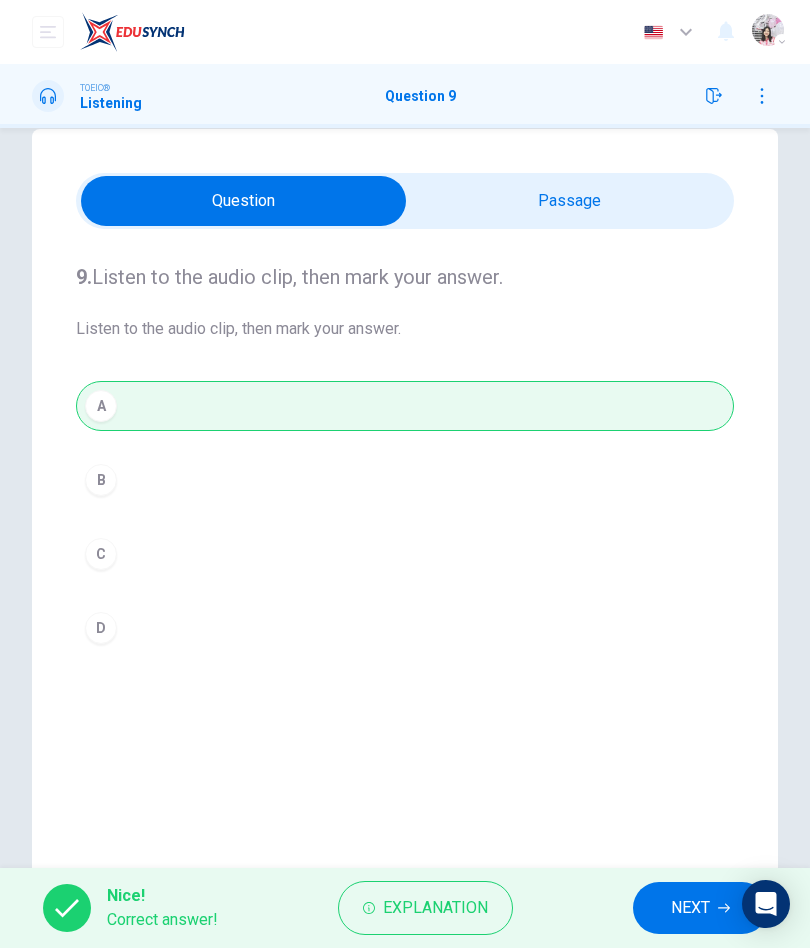 click on "NEXT" at bounding box center [690, 908] 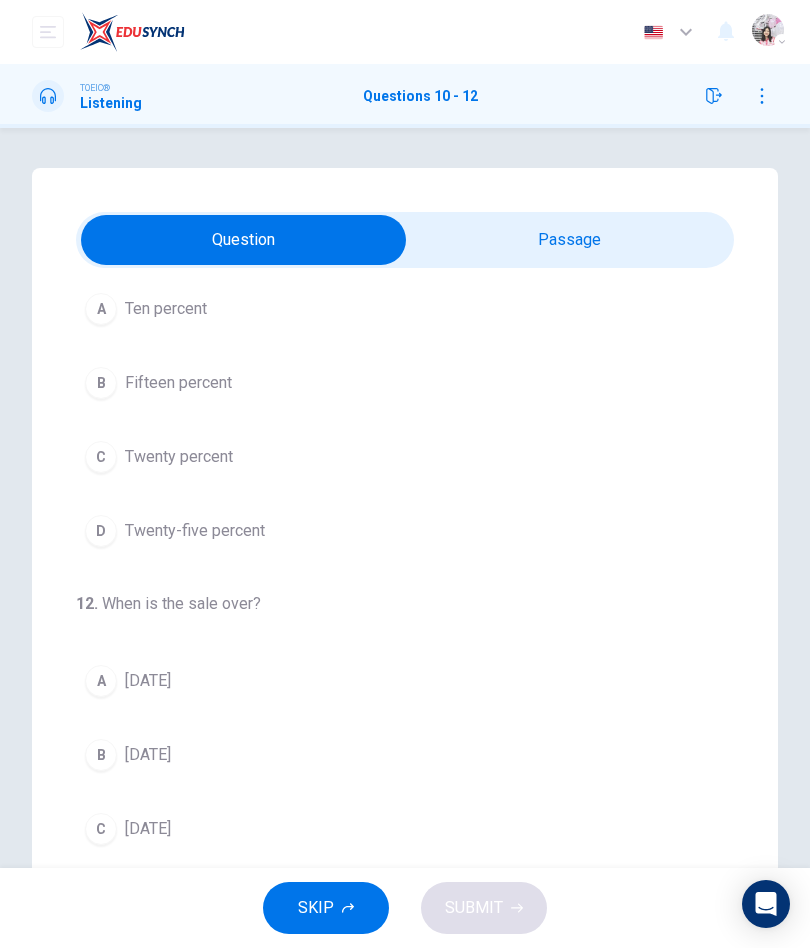 click at bounding box center (243, 240) 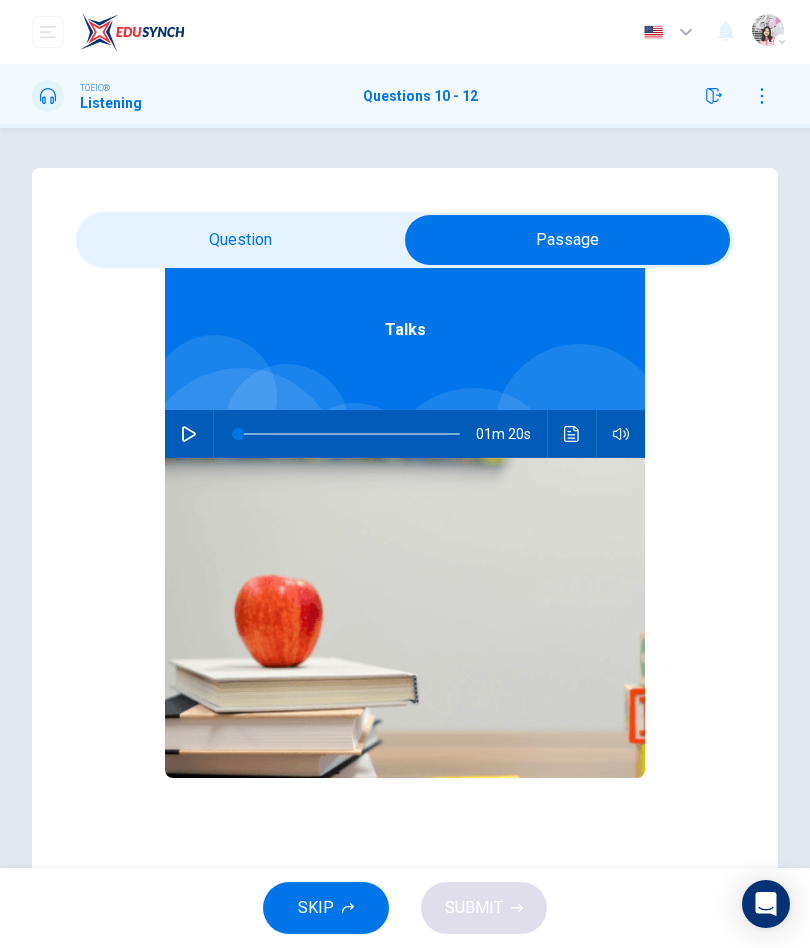scroll, scrollTop: 112, scrollLeft: 0, axis: vertical 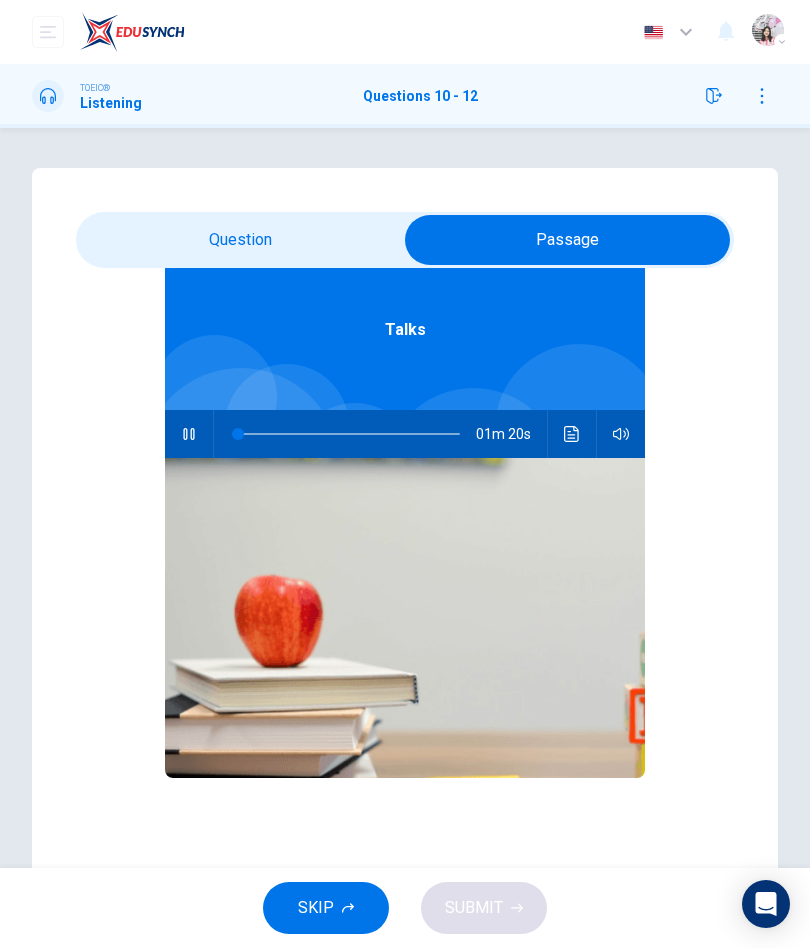 click at bounding box center [567, 240] 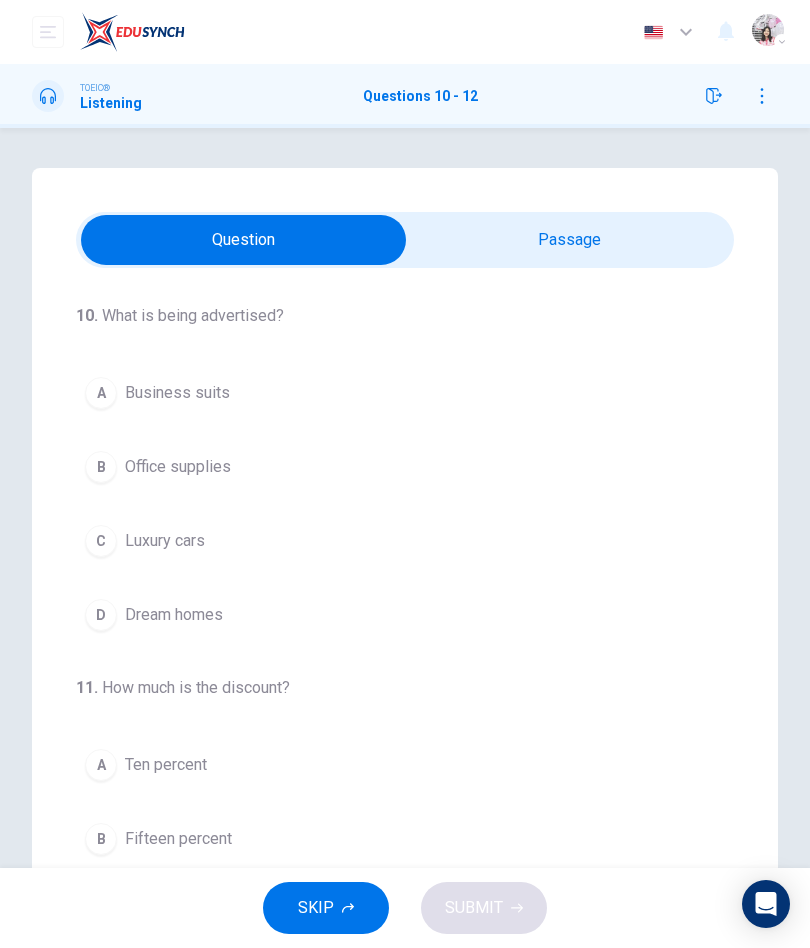 scroll, scrollTop: 0, scrollLeft: 0, axis: both 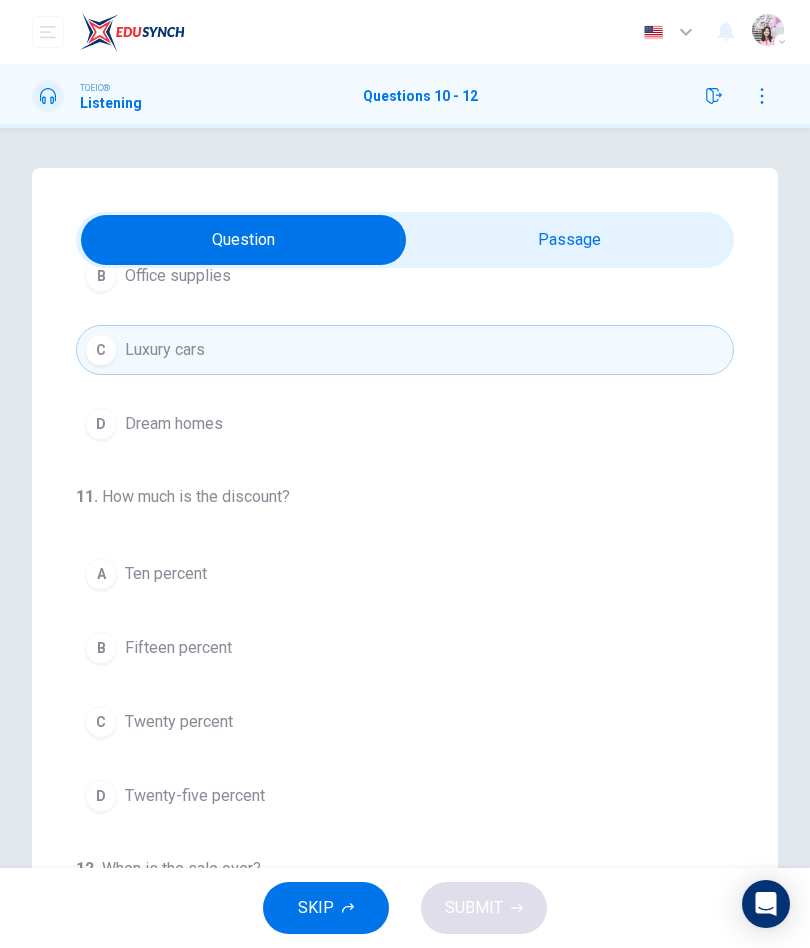 type on "98" 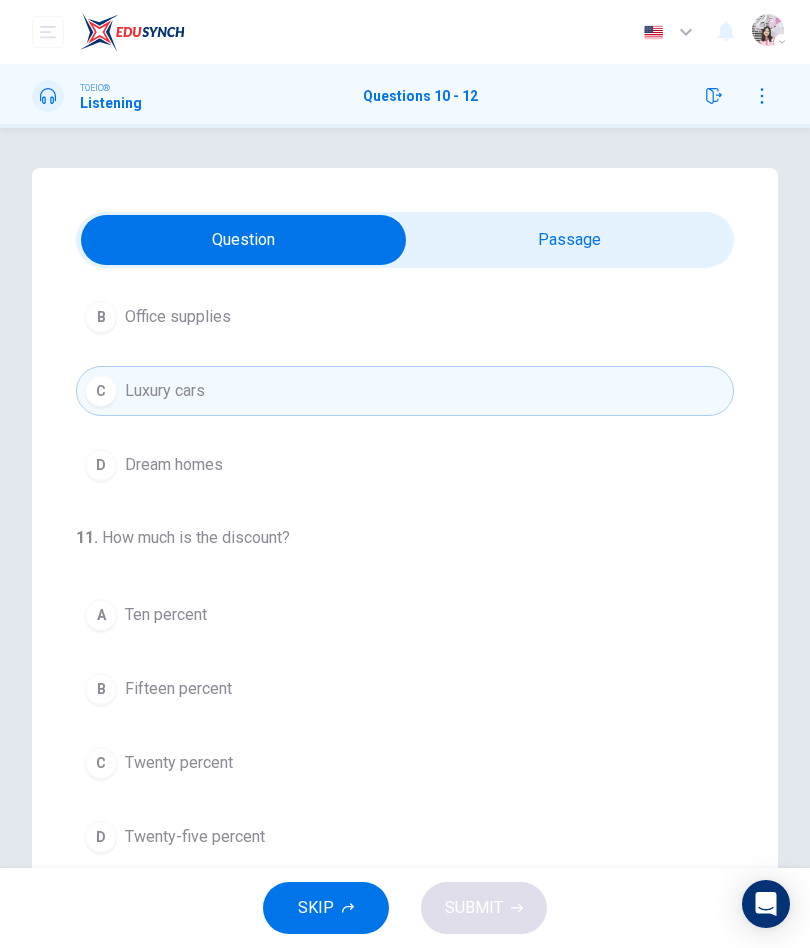 click at bounding box center (243, 240) 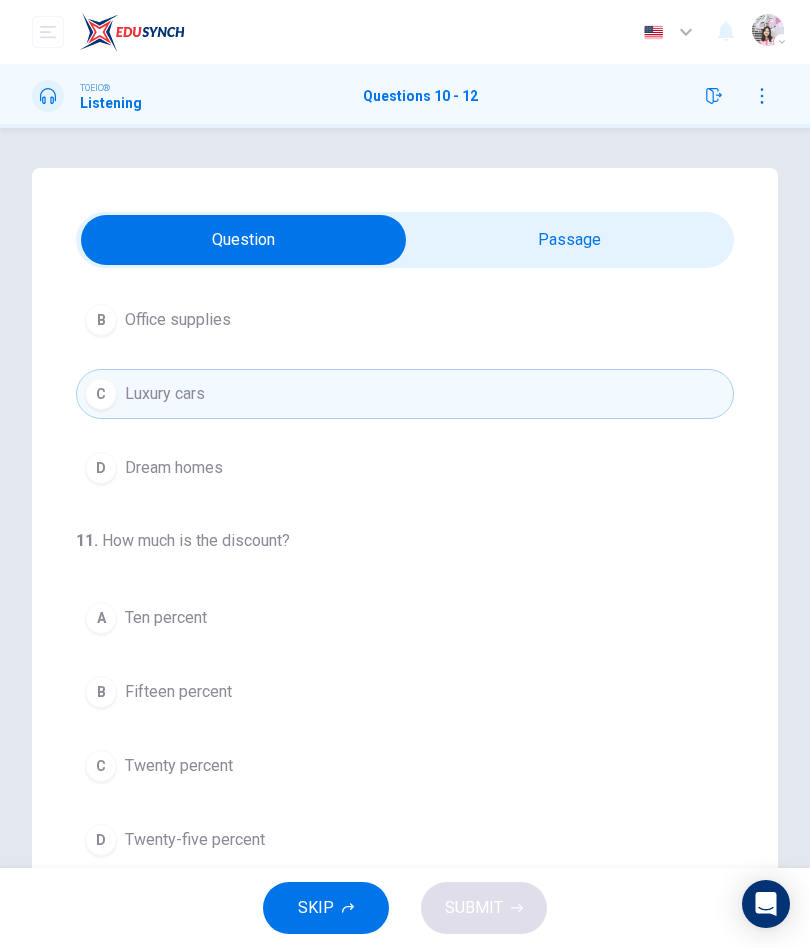 checkbox on "true" 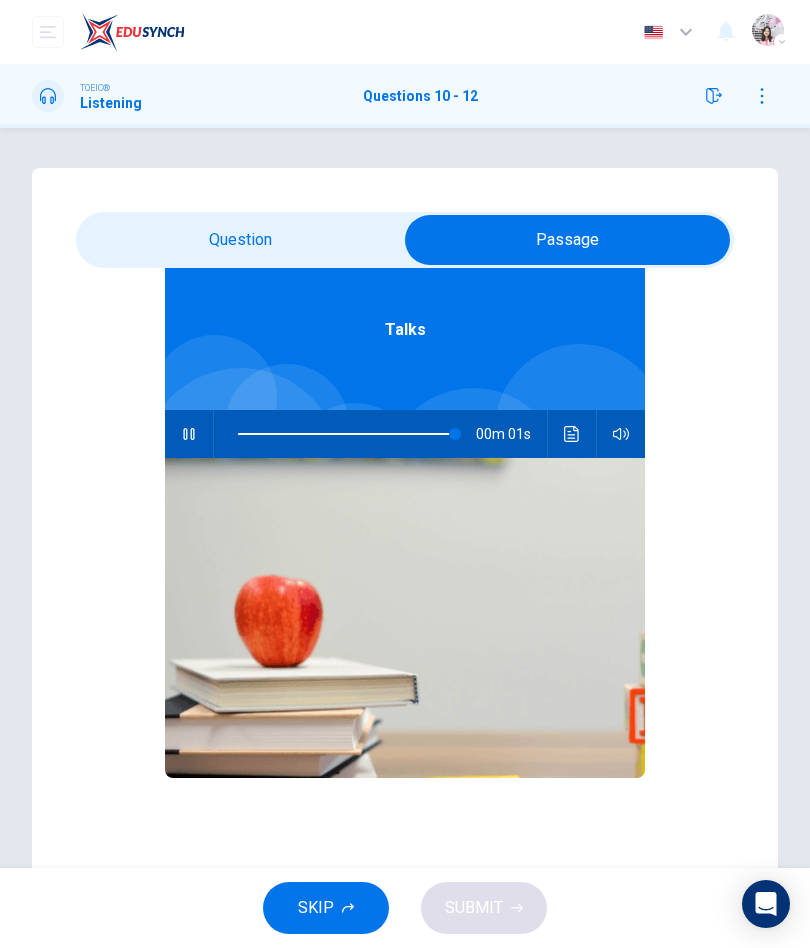 scroll, scrollTop: 112, scrollLeft: 0, axis: vertical 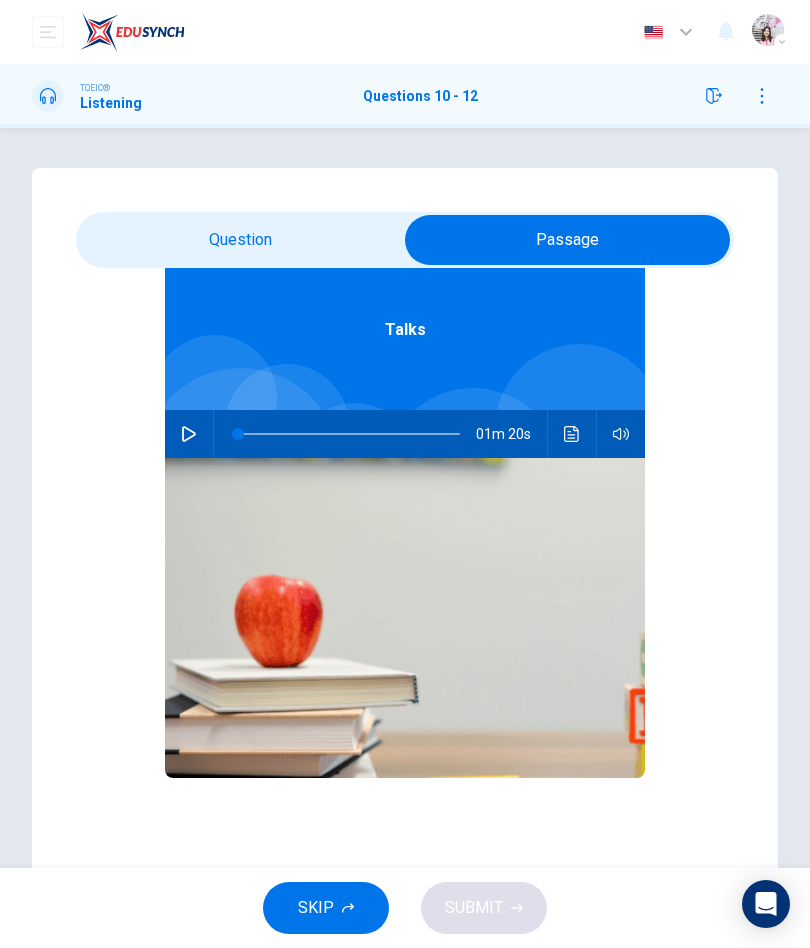 click at bounding box center [189, 434] 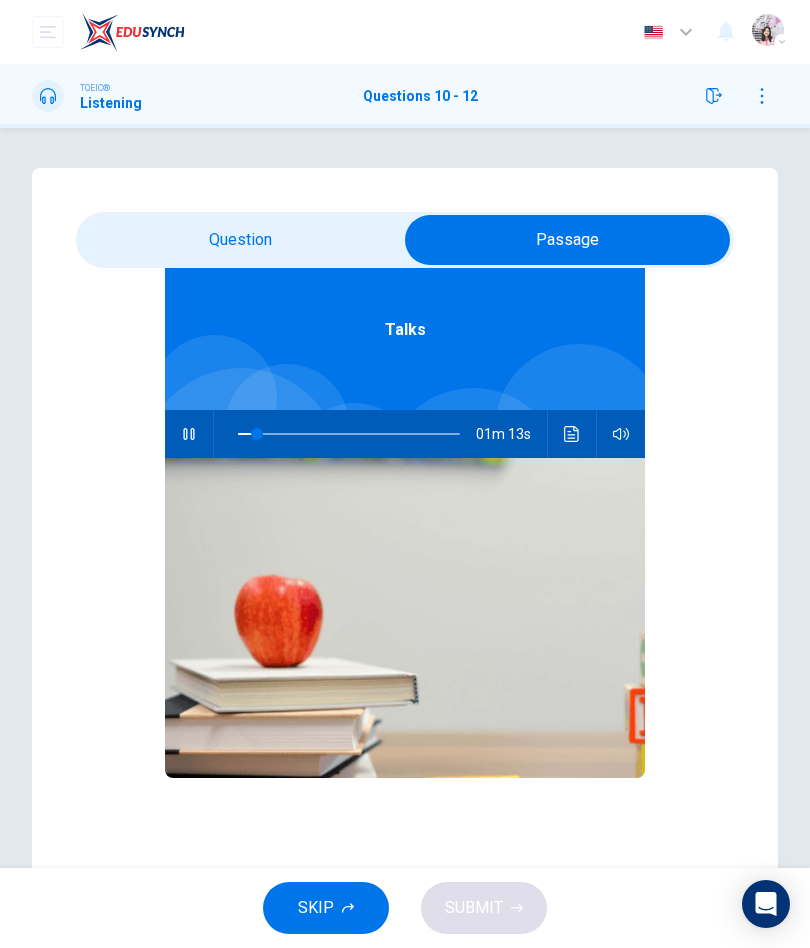 type on "10" 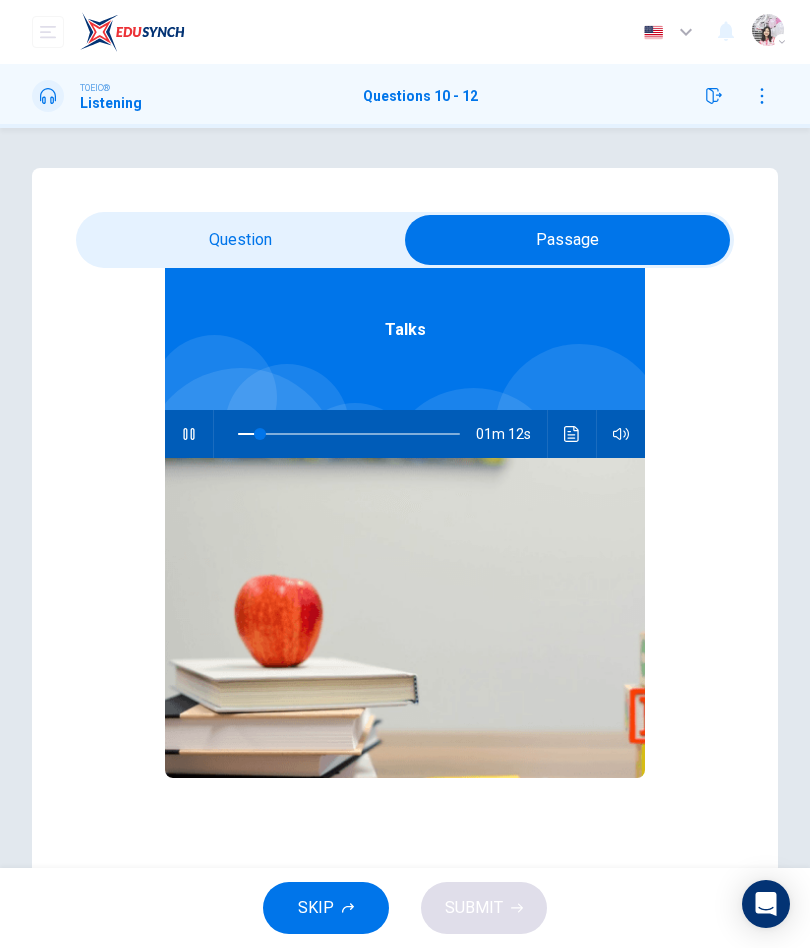 click at bounding box center [567, 240] 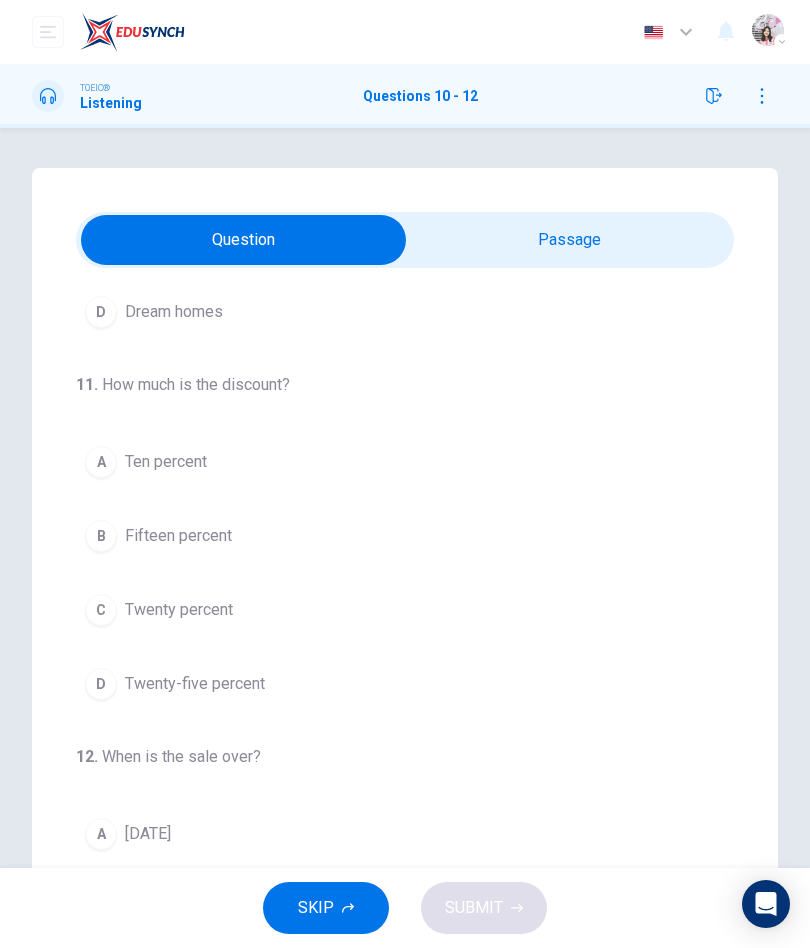 scroll, scrollTop: 336, scrollLeft: 0, axis: vertical 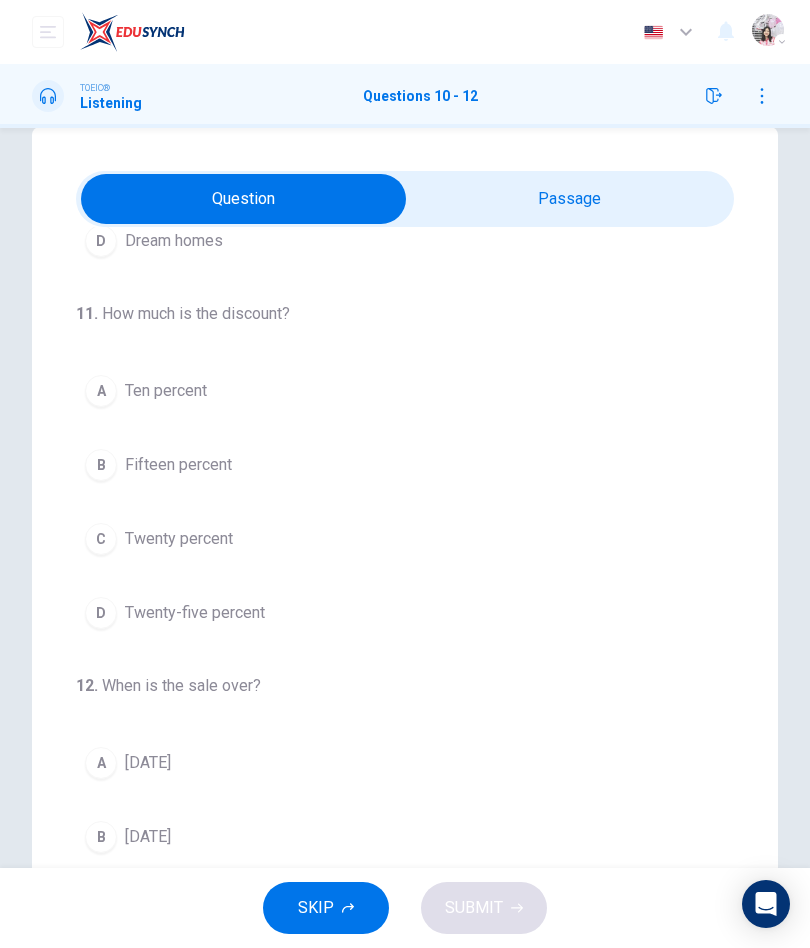 click on "A" at bounding box center [101, 391] 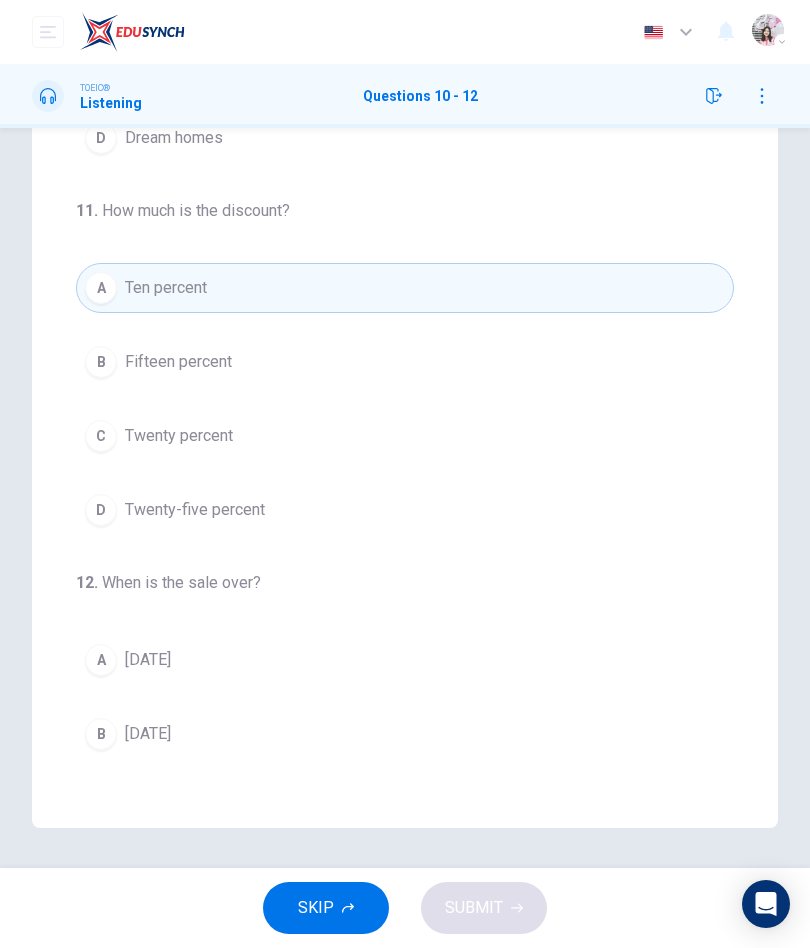 scroll, scrollTop: 144, scrollLeft: 0, axis: vertical 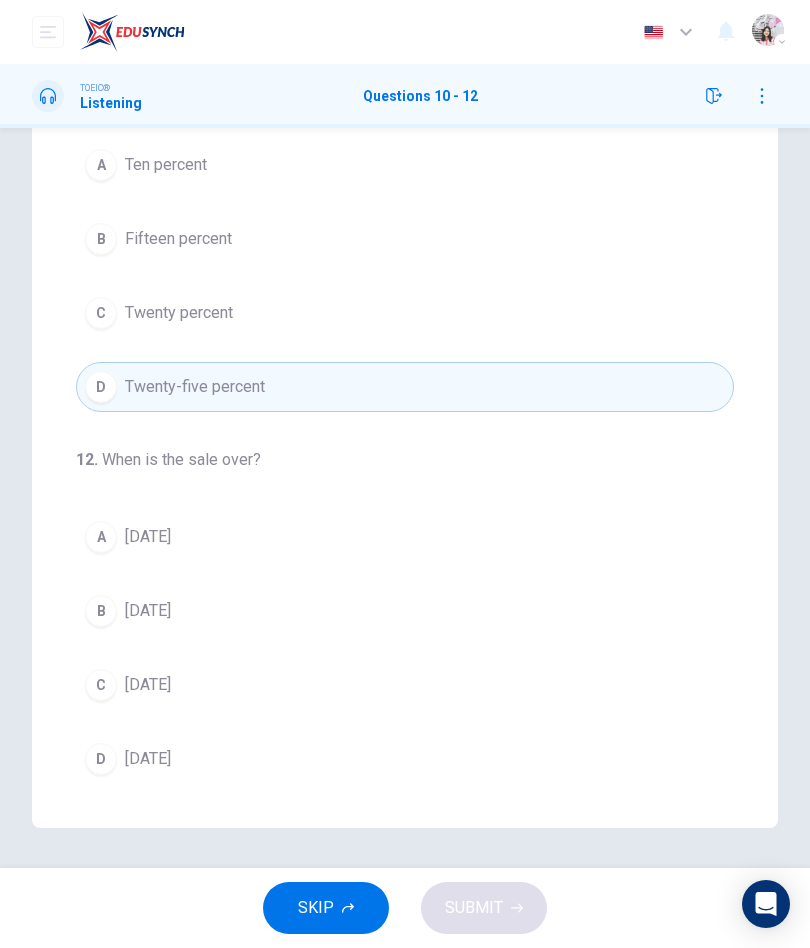click on "A" at bounding box center [101, 537] 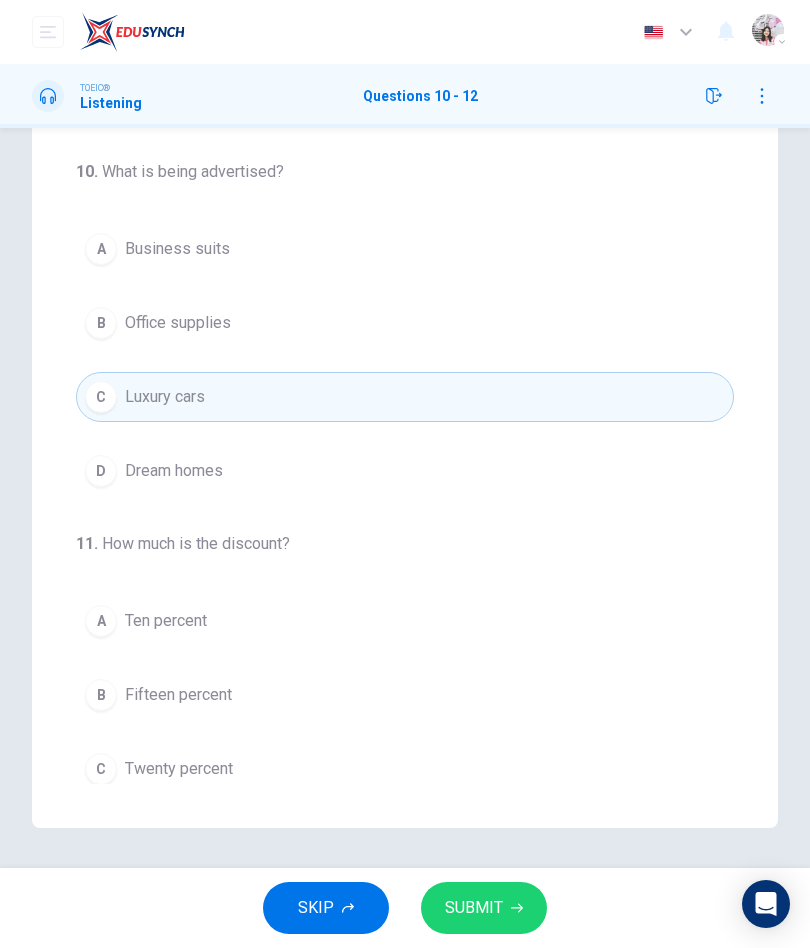 scroll, scrollTop: 0, scrollLeft: 0, axis: both 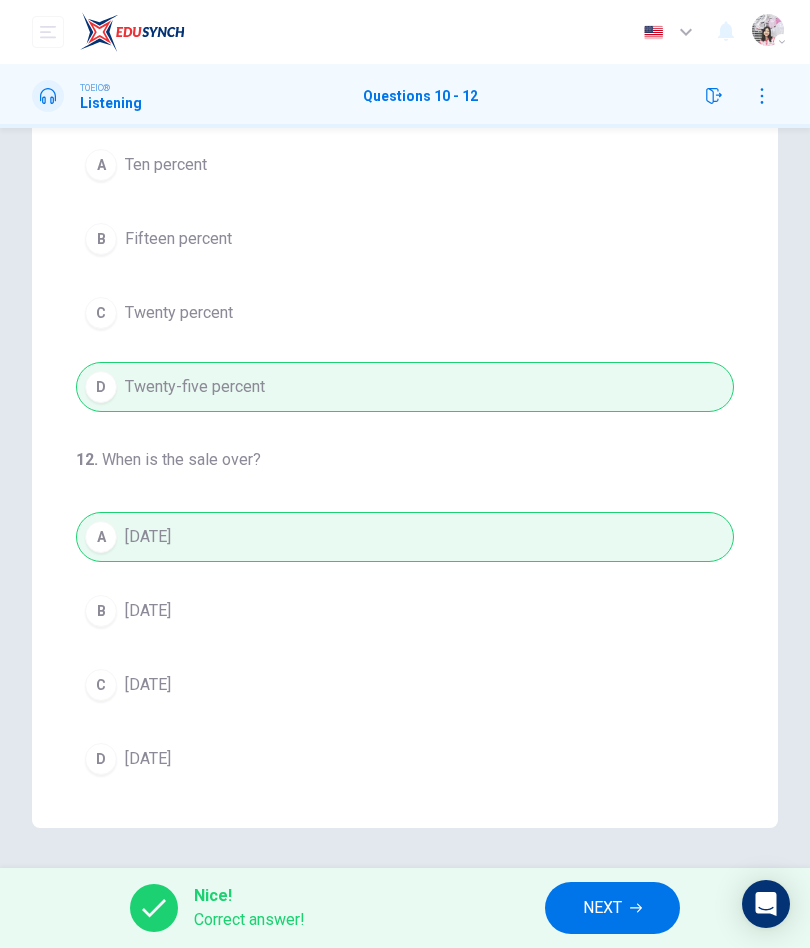 click on "NEXT" at bounding box center (602, 908) 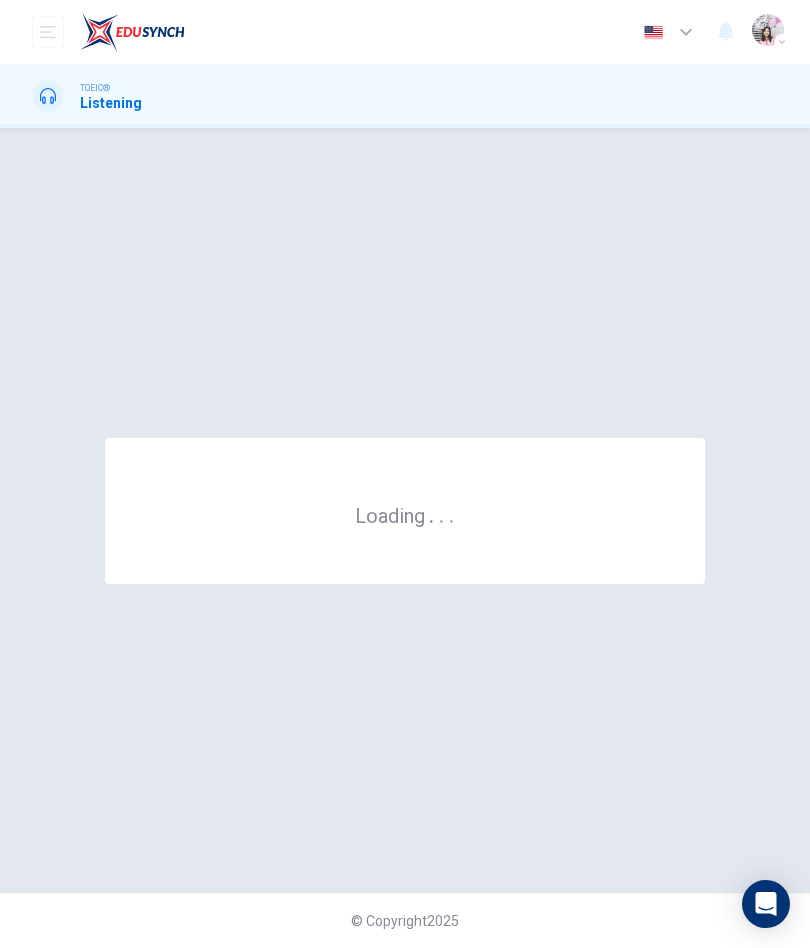 scroll, scrollTop: 0, scrollLeft: 0, axis: both 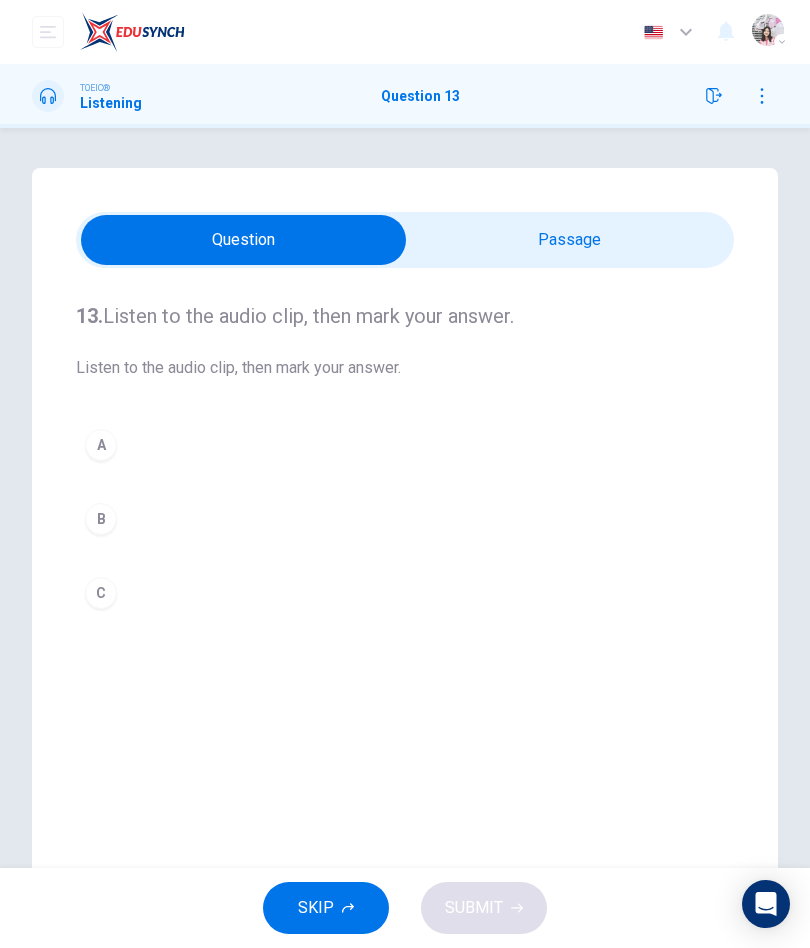 click at bounding box center [243, 240] 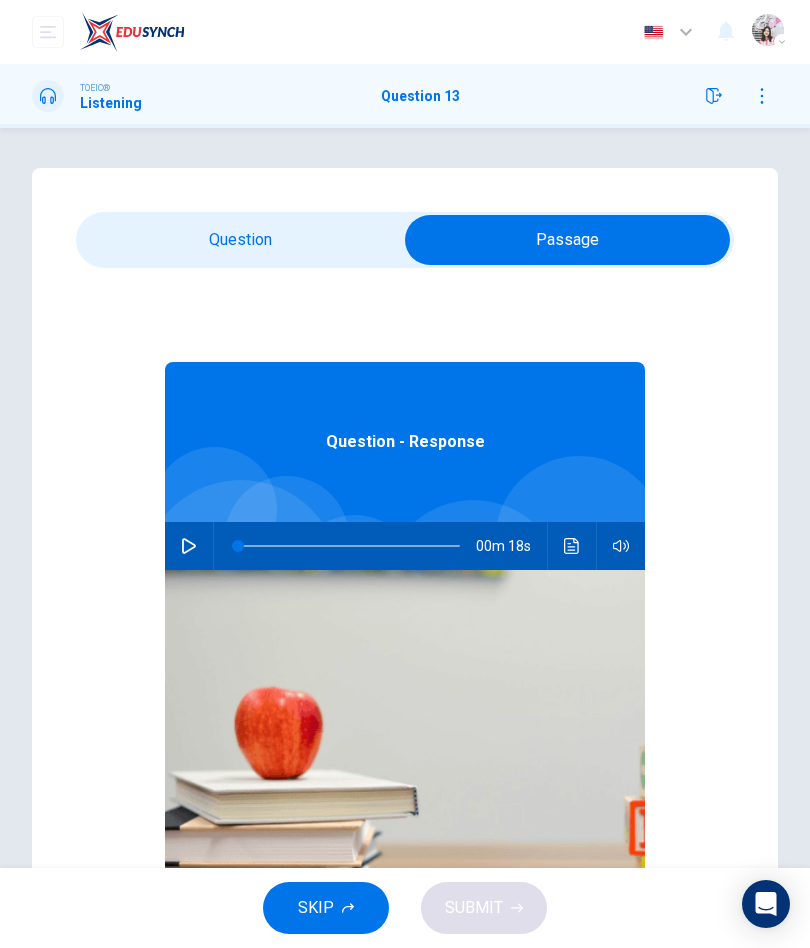 click at bounding box center [189, 546] 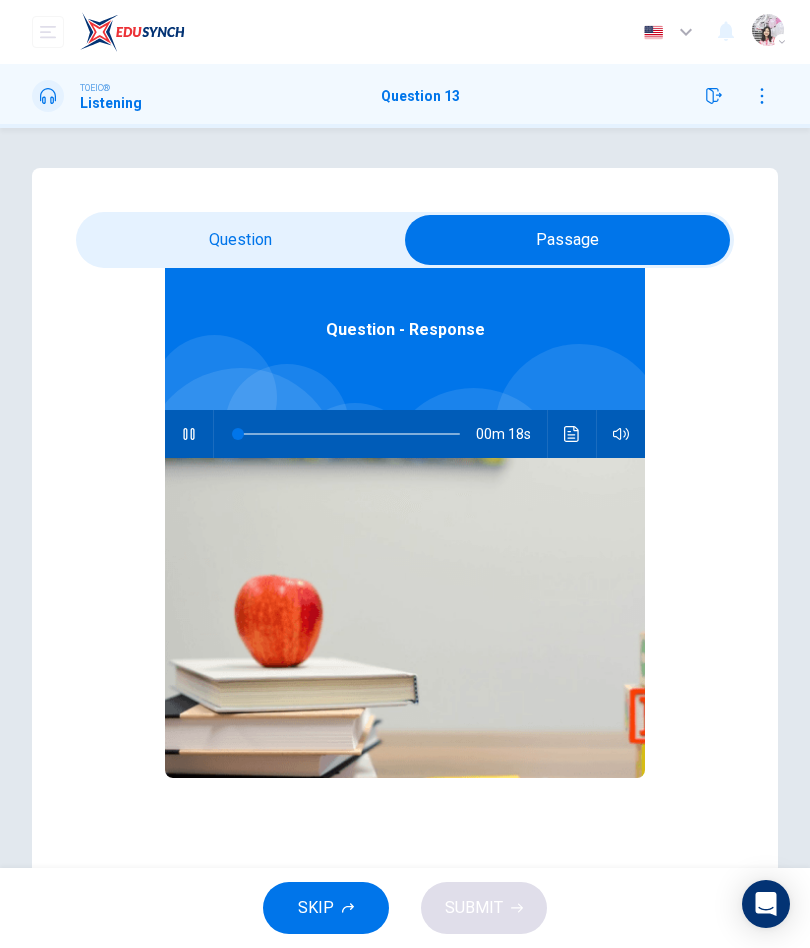 type on "5" 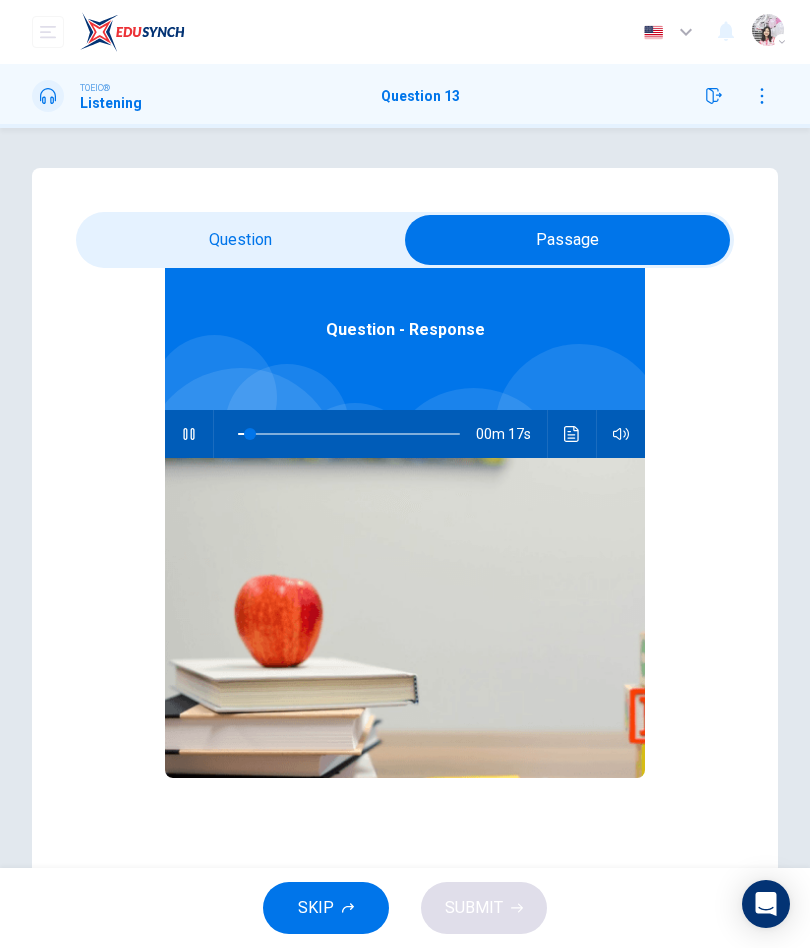 click at bounding box center [567, 240] 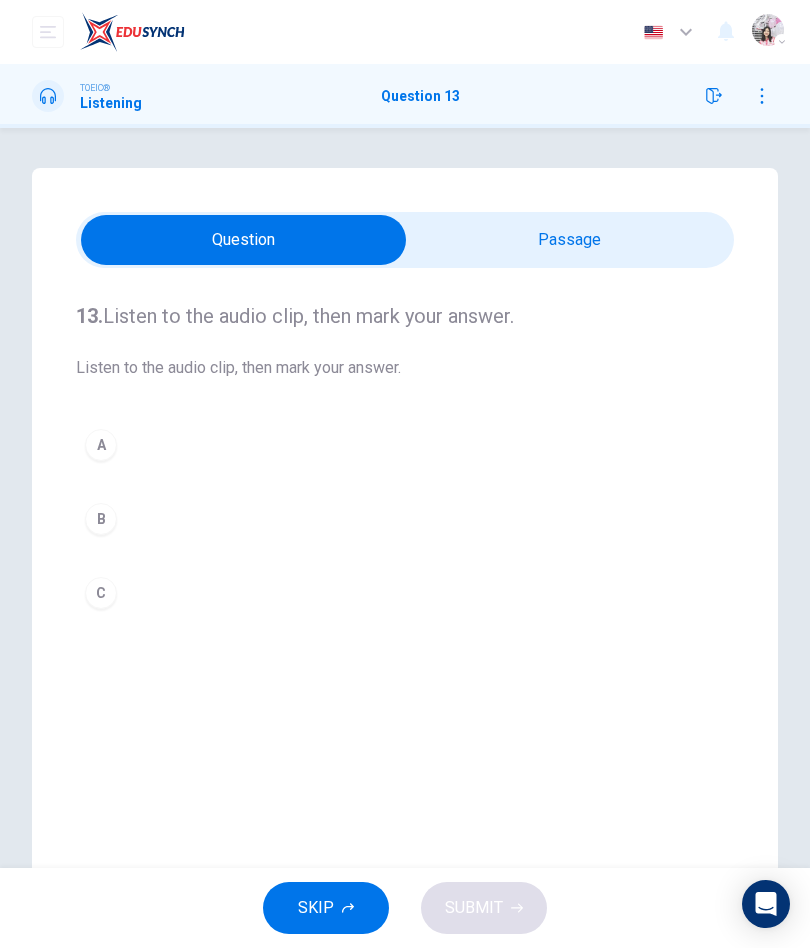 scroll, scrollTop: 0, scrollLeft: 0, axis: both 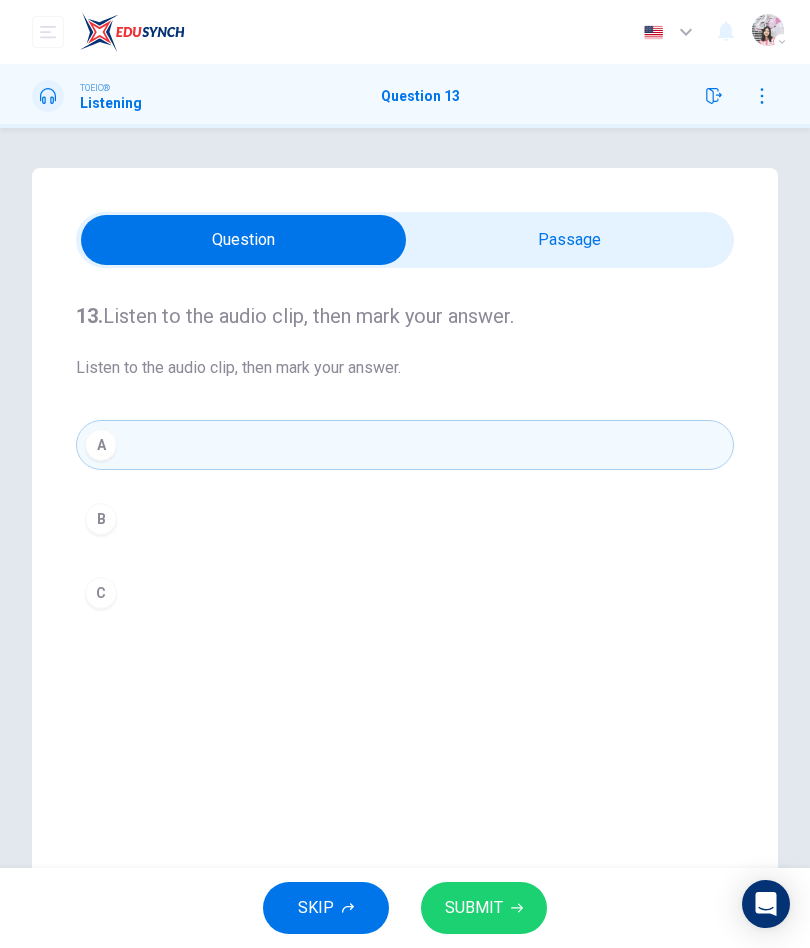 click on "B" at bounding box center (405, 519) 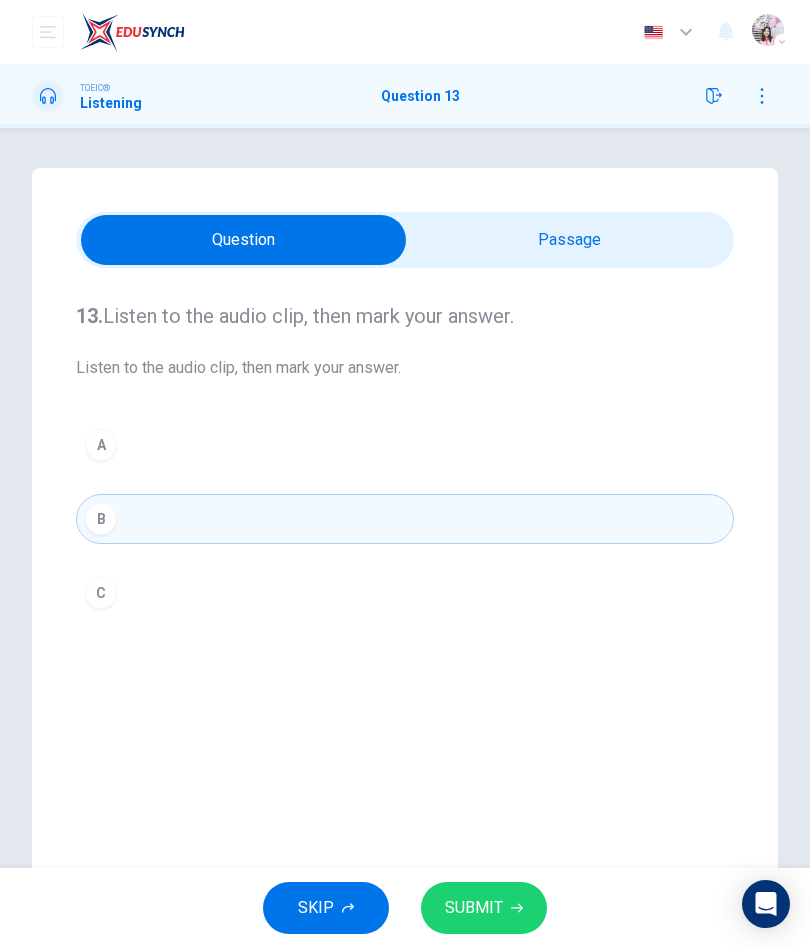 click on "SUBMIT" at bounding box center (474, 908) 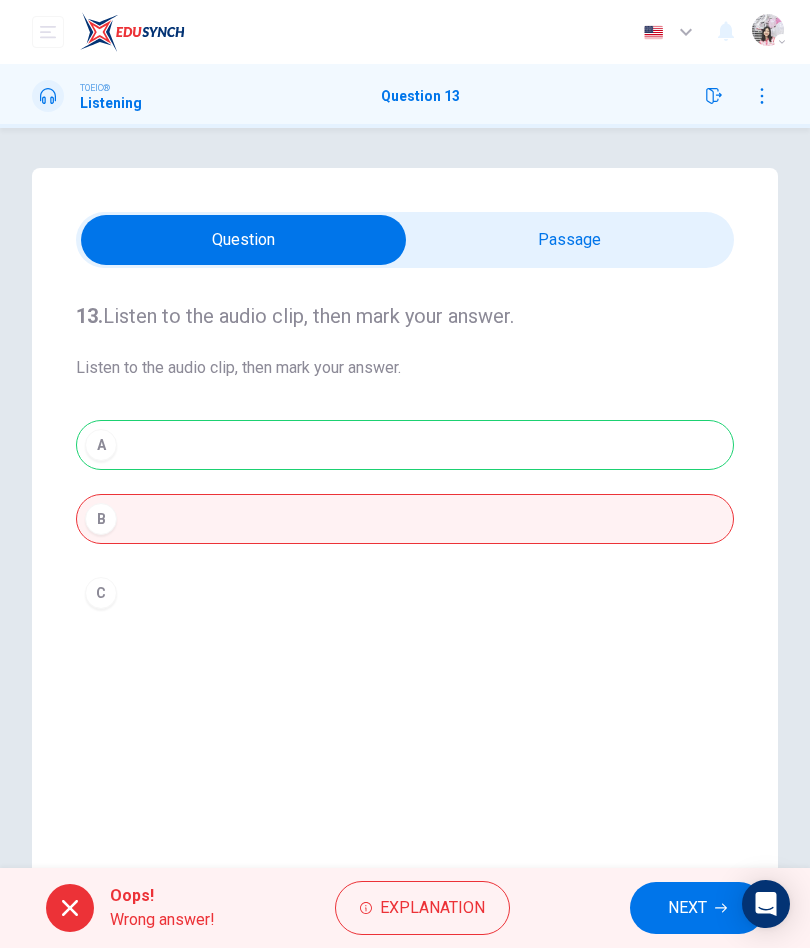 click at bounding box center [243, 240] 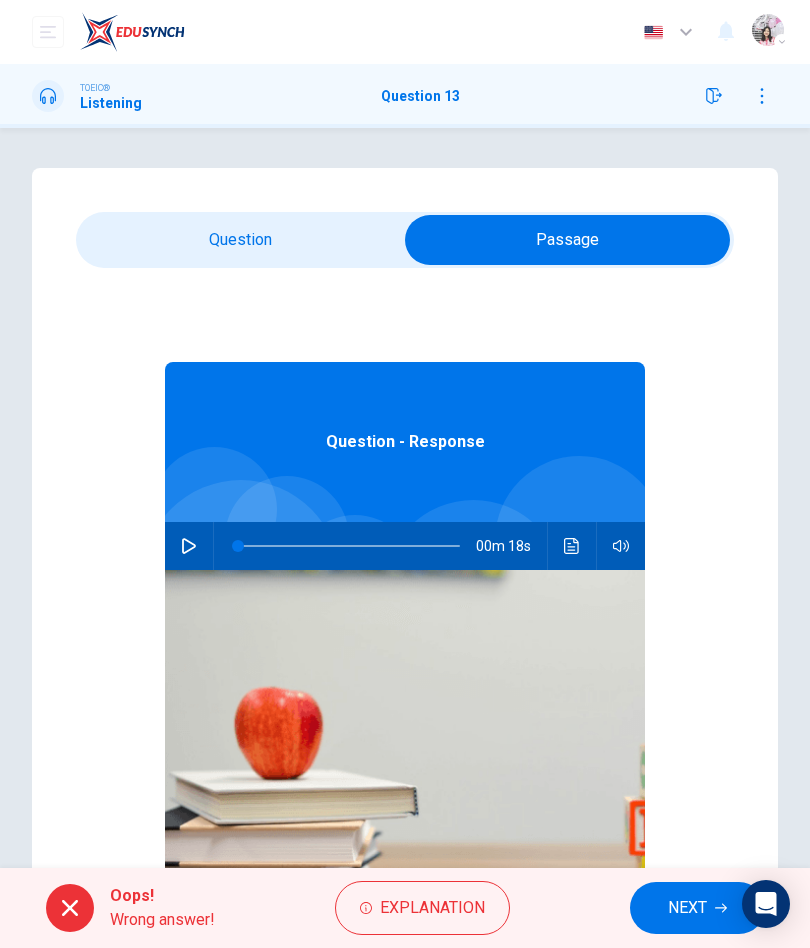 click 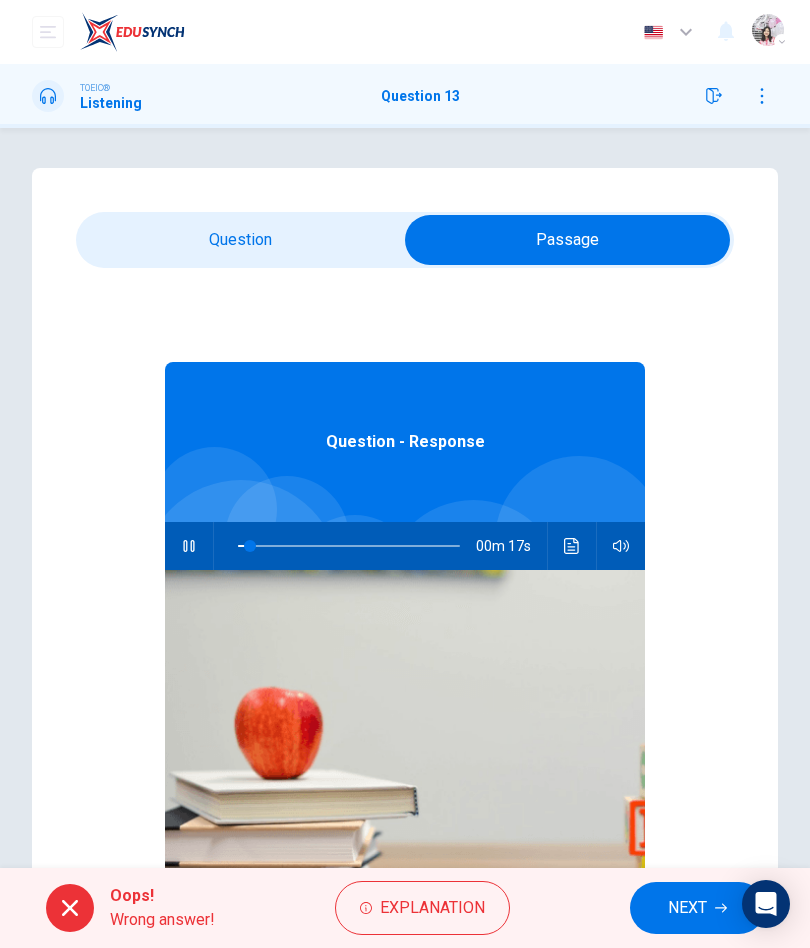 click 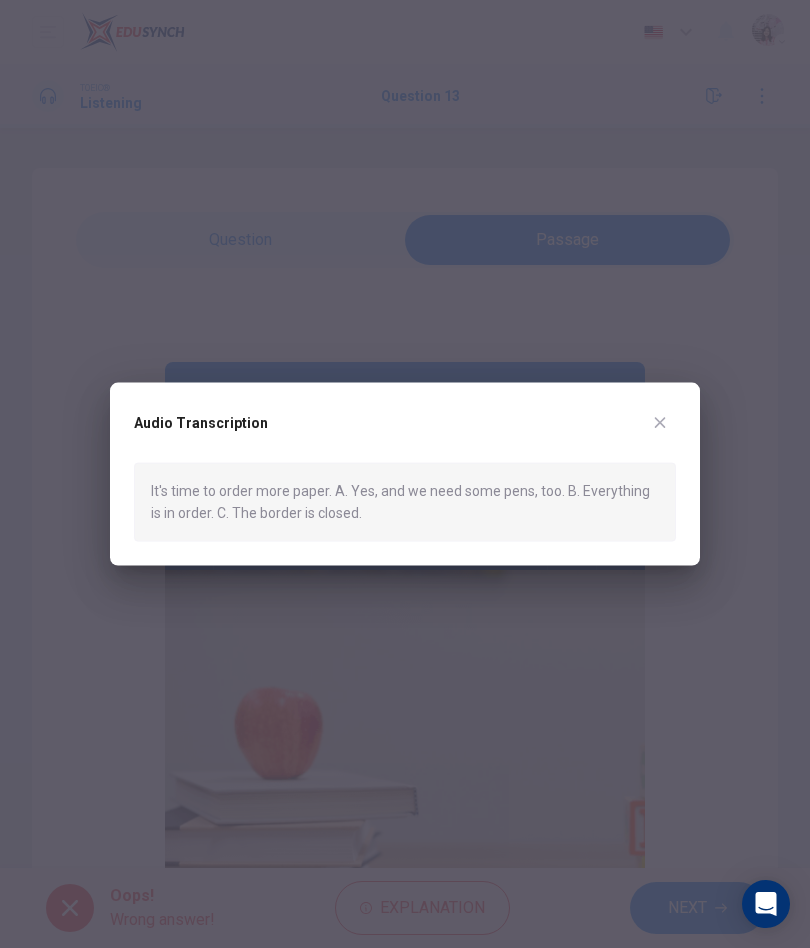 type on "0" 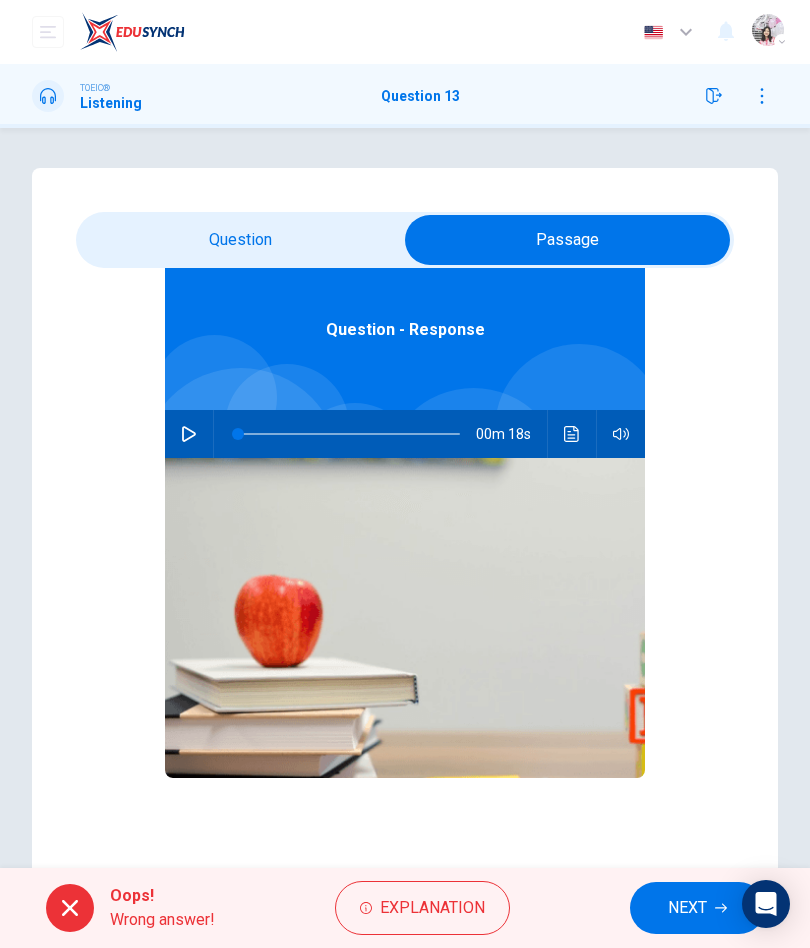 scroll, scrollTop: 115, scrollLeft: 0, axis: vertical 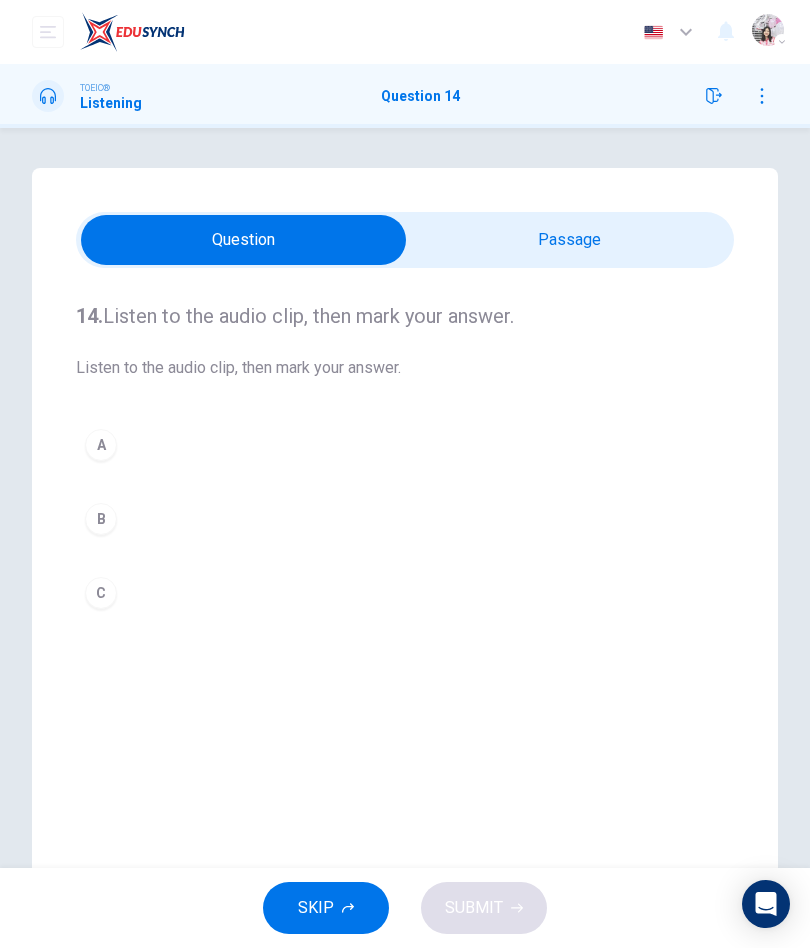click at bounding box center (243, 240) 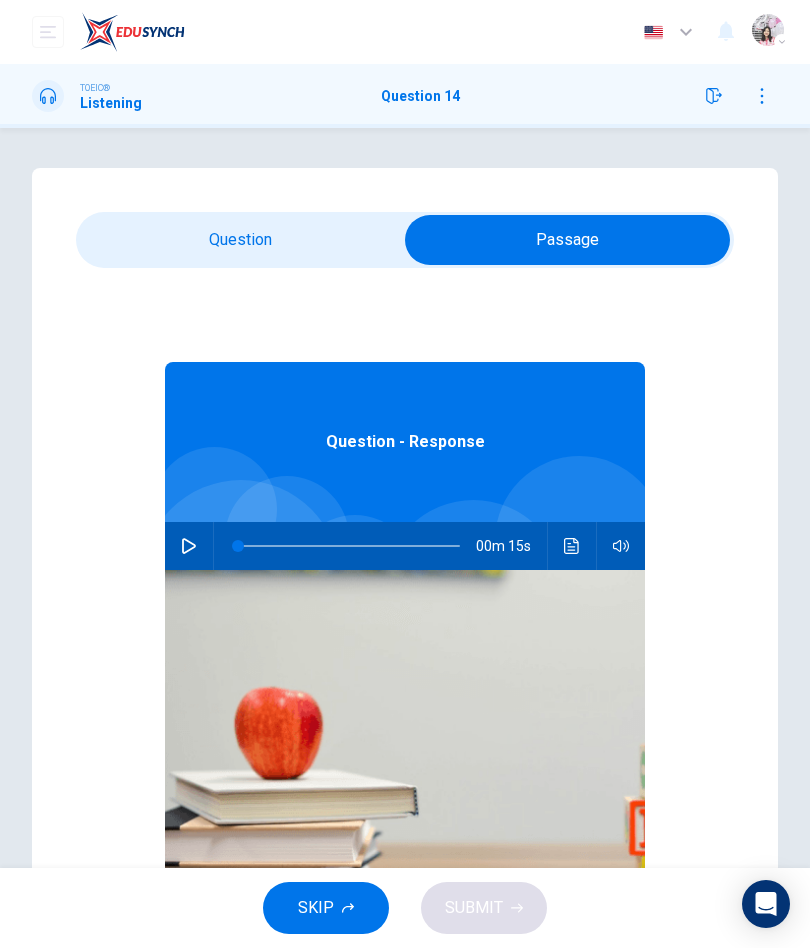 click at bounding box center (189, 546) 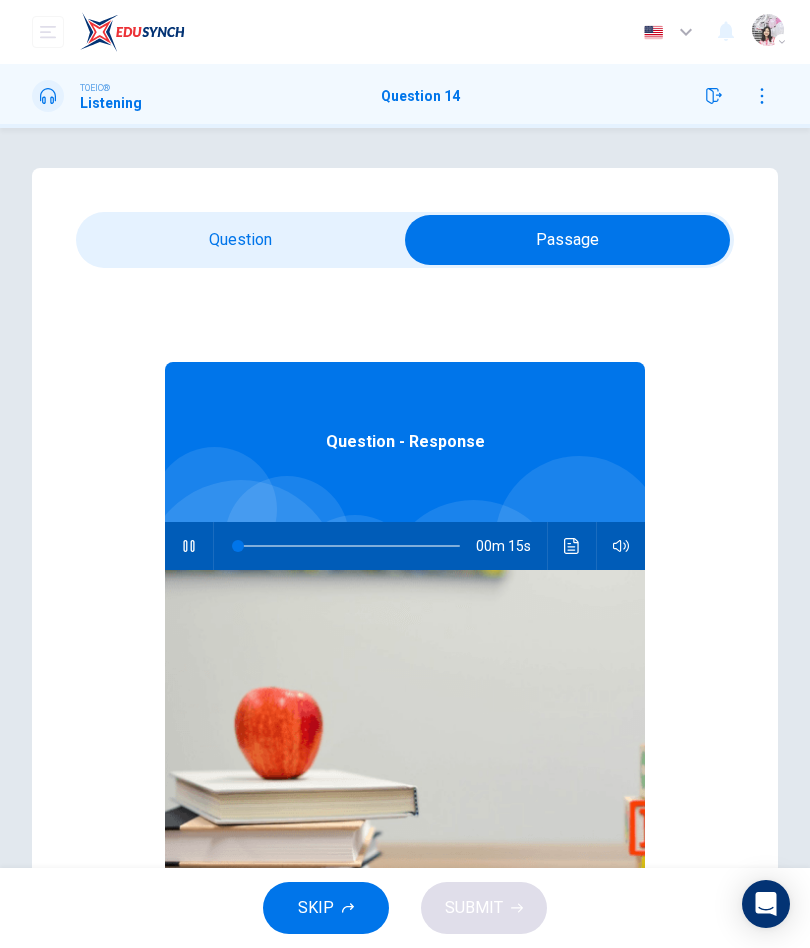 type on "0" 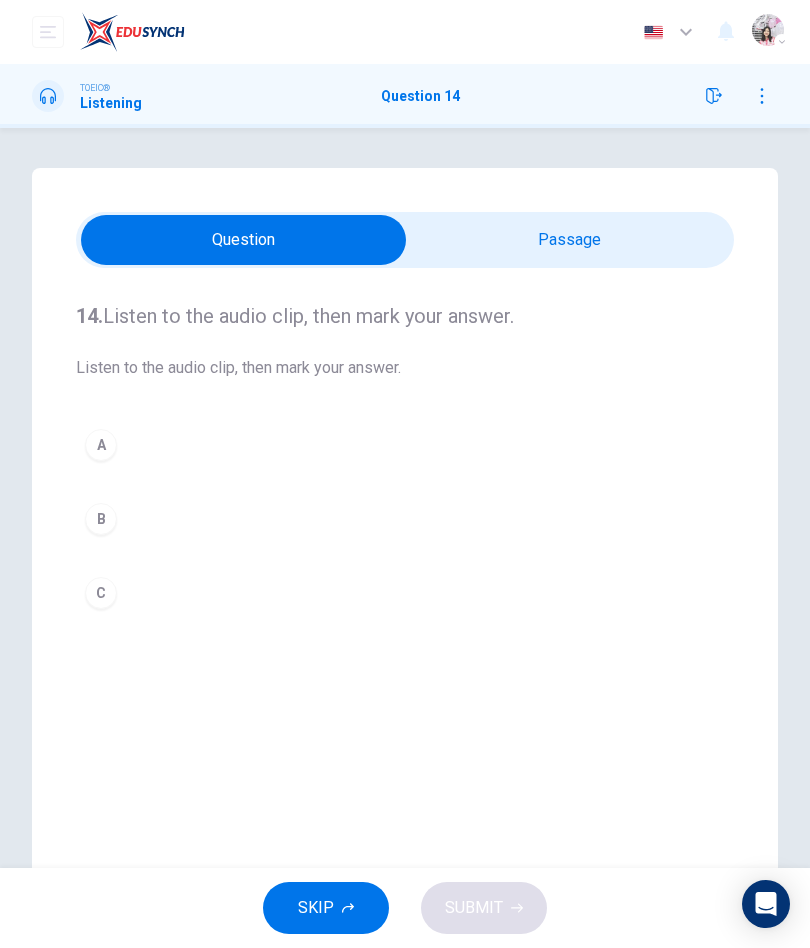 click on "A" at bounding box center (405, 445) 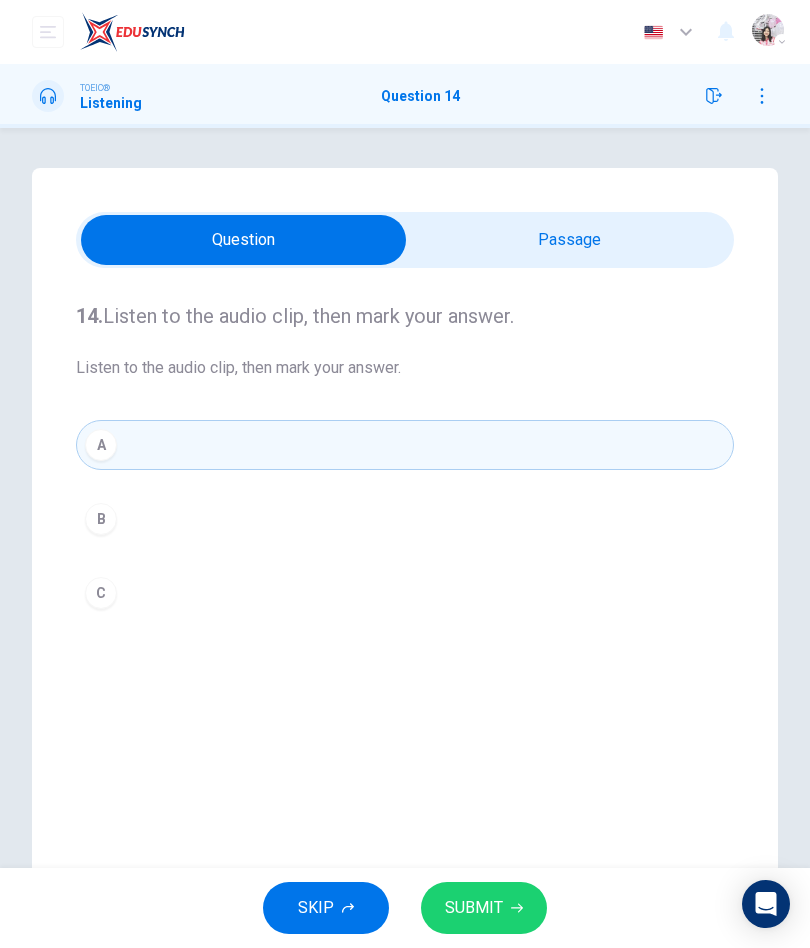 click on "SUBMIT" at bounding box center (474, 908) 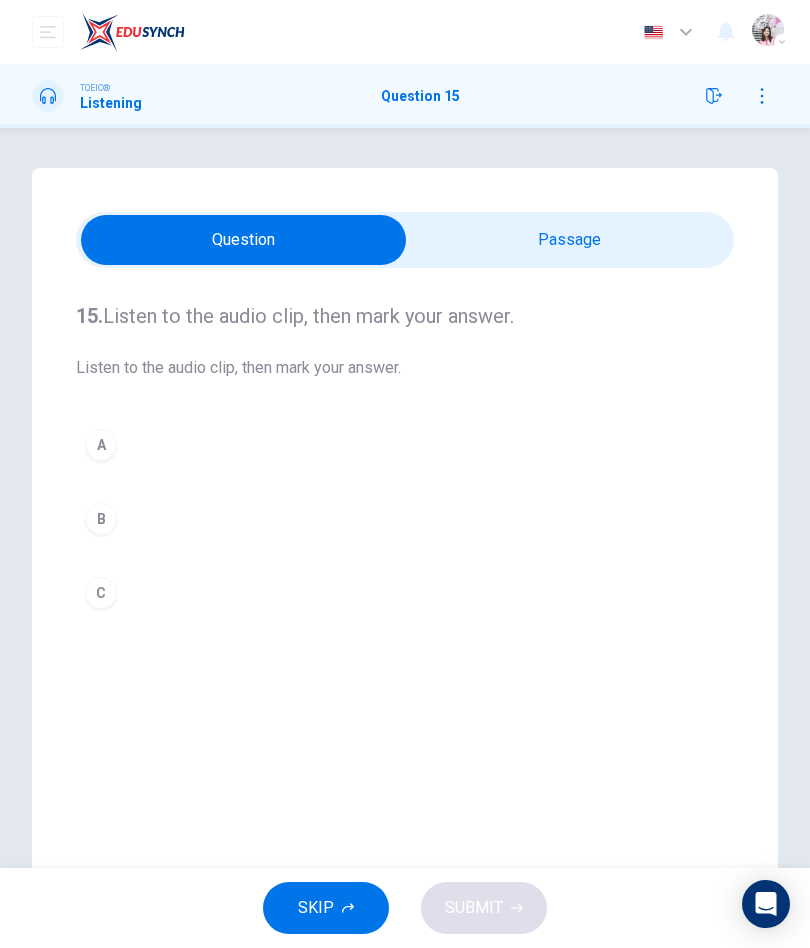 click at bounding box center (243, 240) 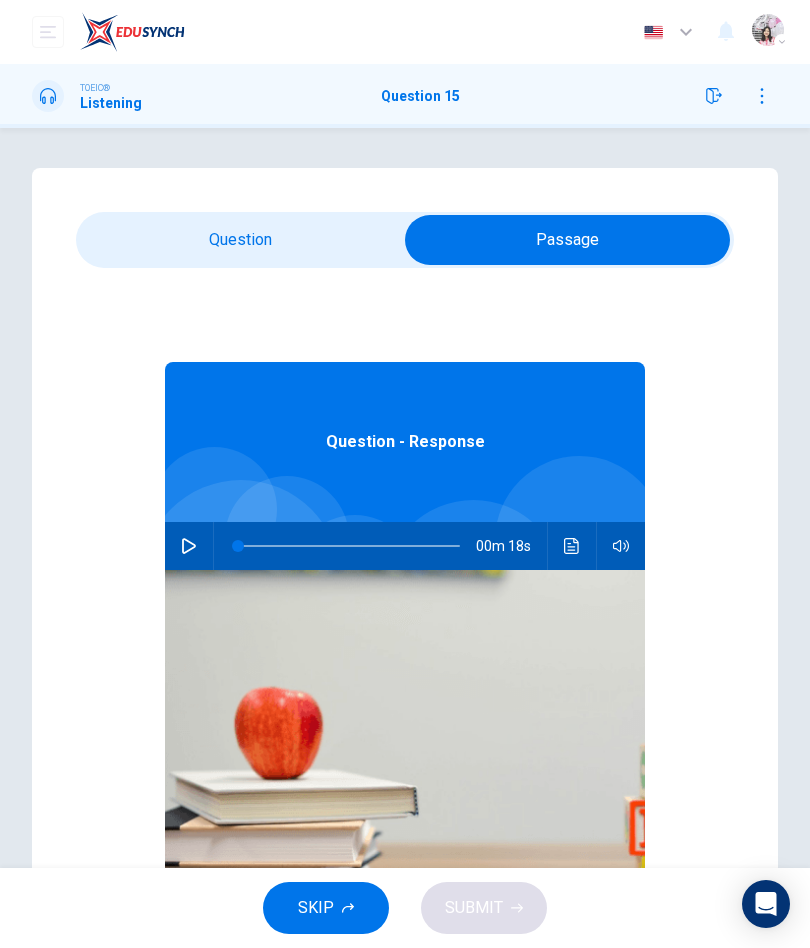 click at bounding box center [189, 546] 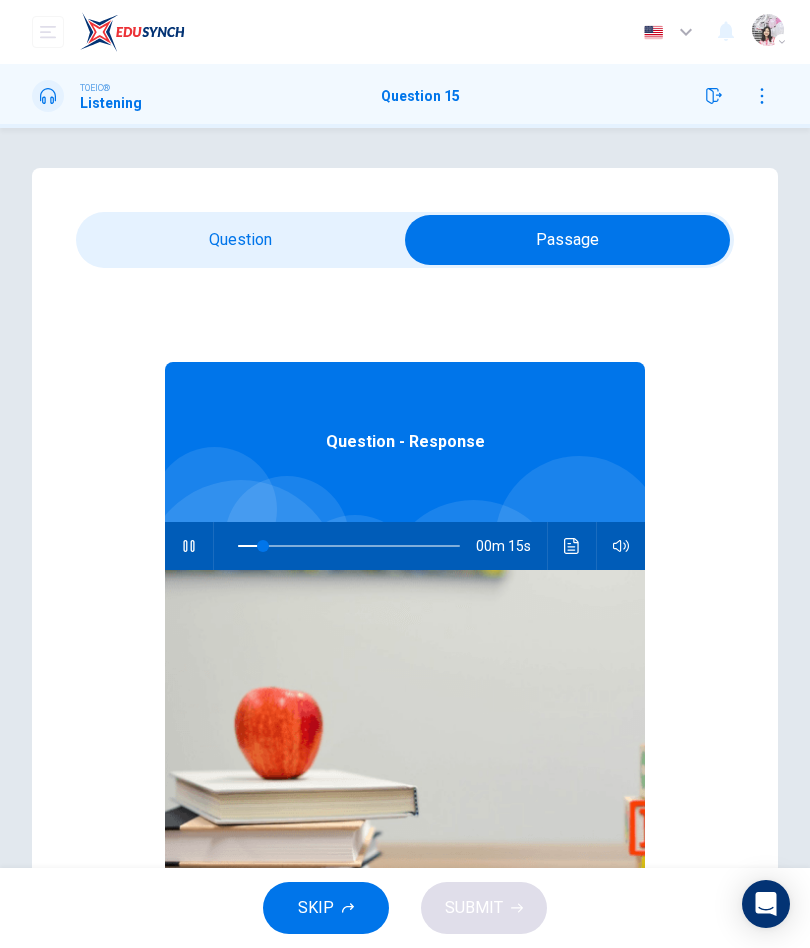 type on "17" 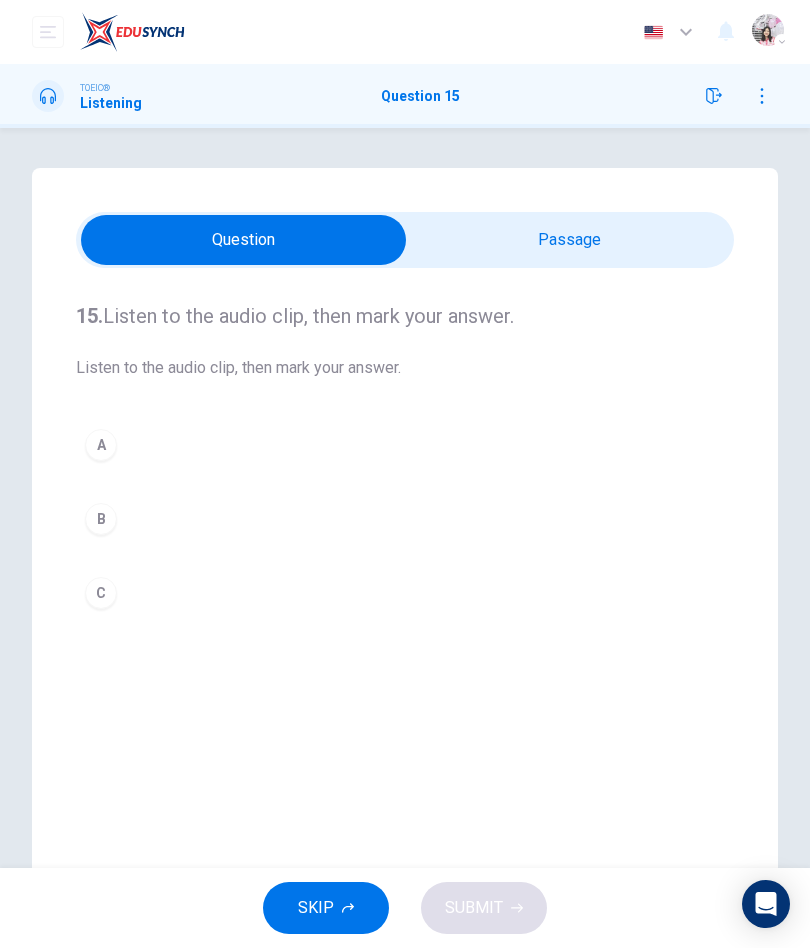 type on "0" 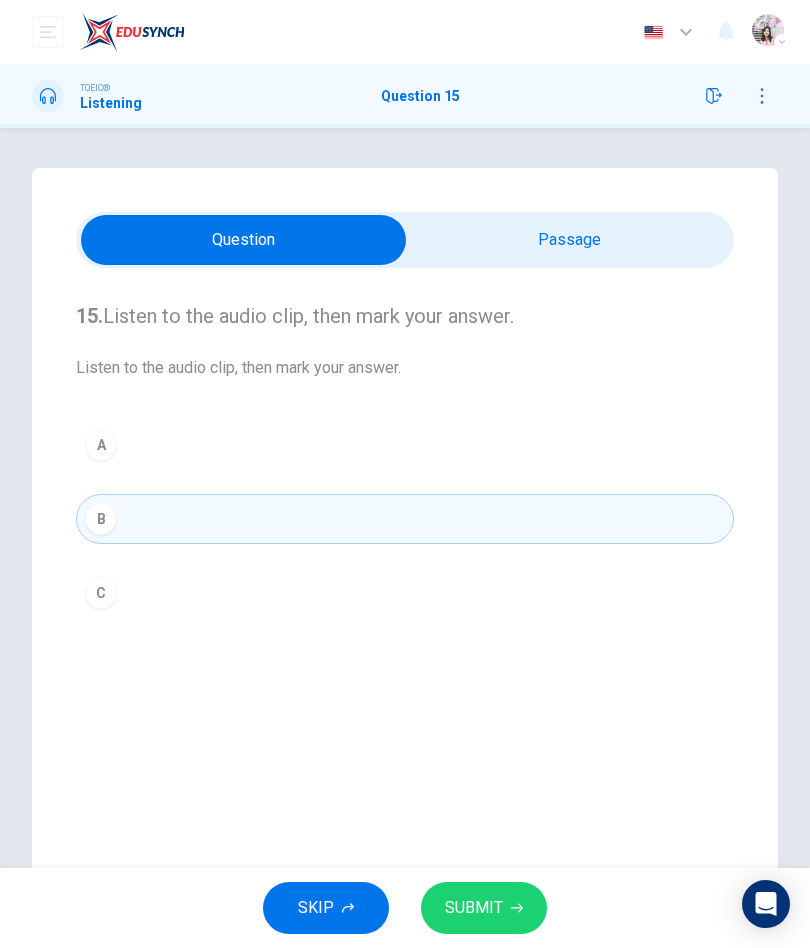 click on "SUBMIT" at bounding box center [474, 908] 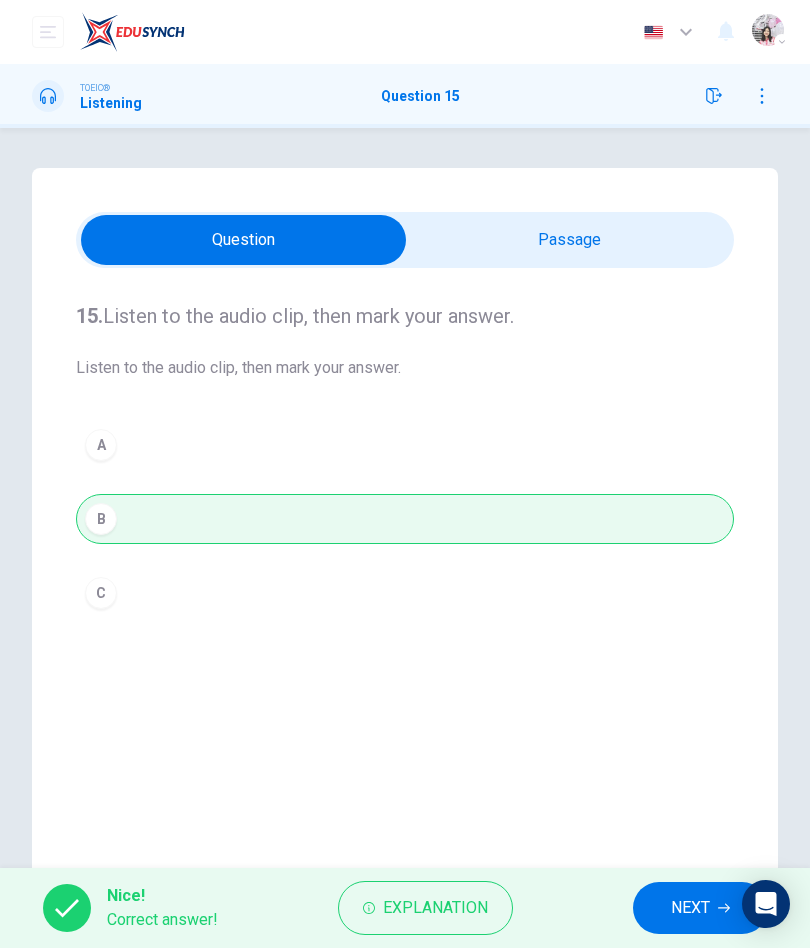 click at bounding box center [243, 240] 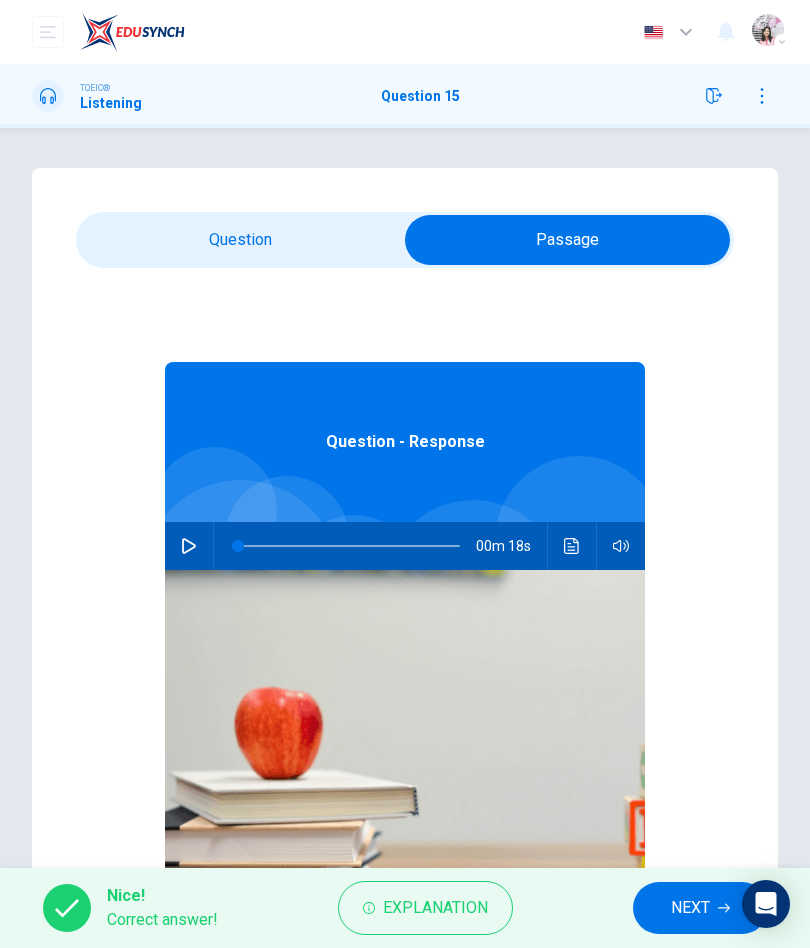 click at bounding box center (189, 546) 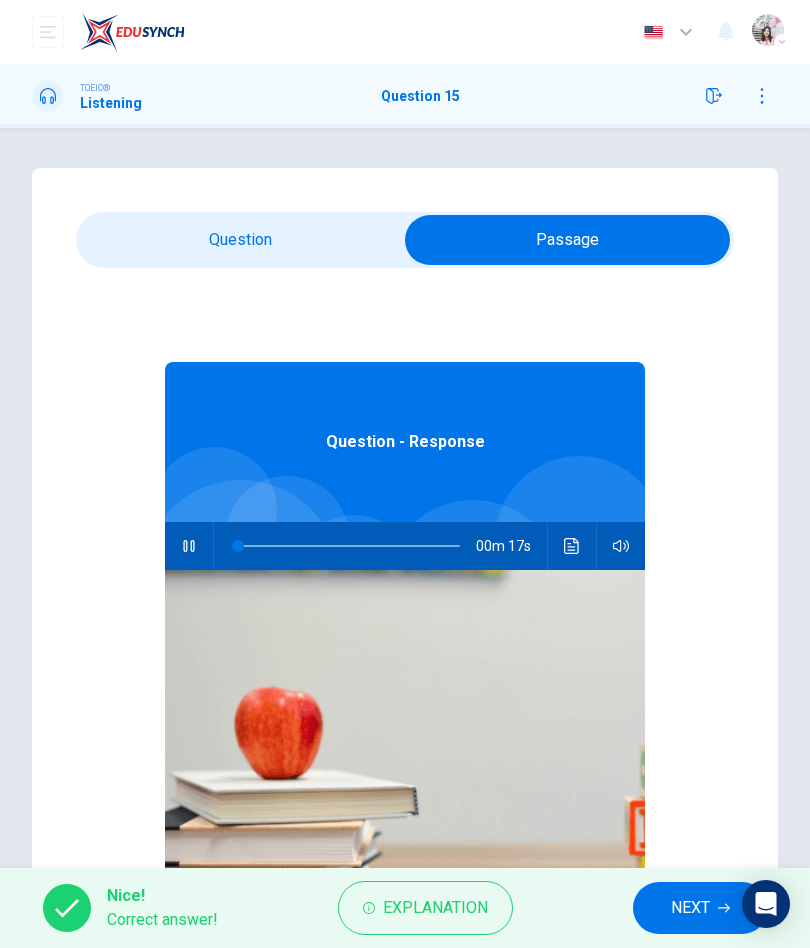 click at bounding box center (572, 546) 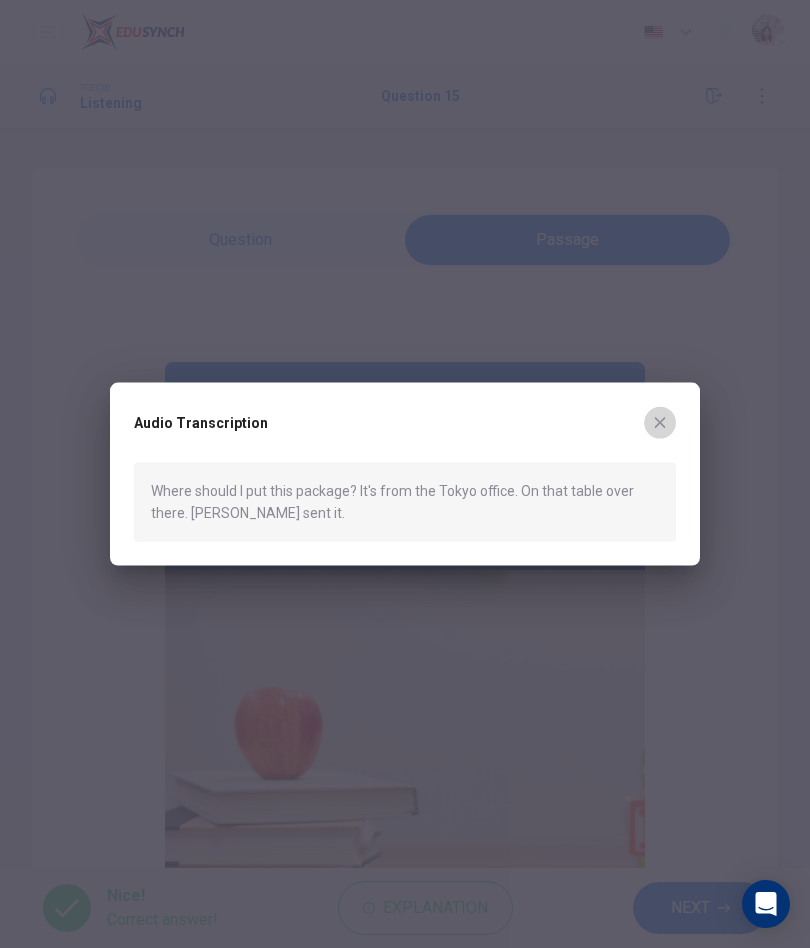 click 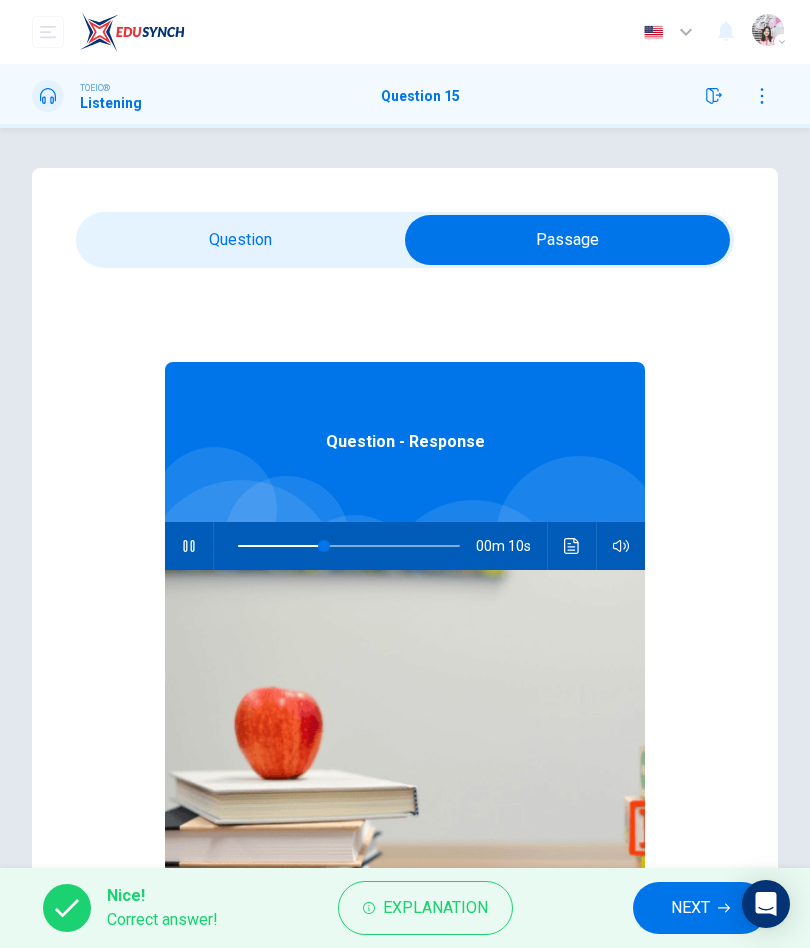 type on "45" 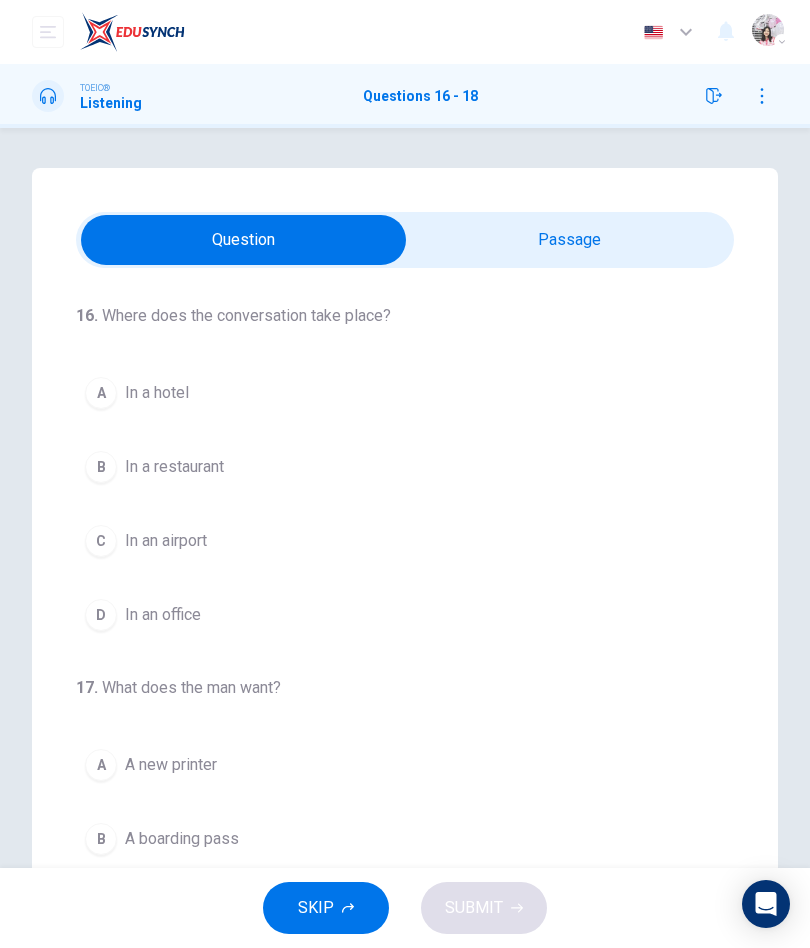 click at bounding box center [243, 240] 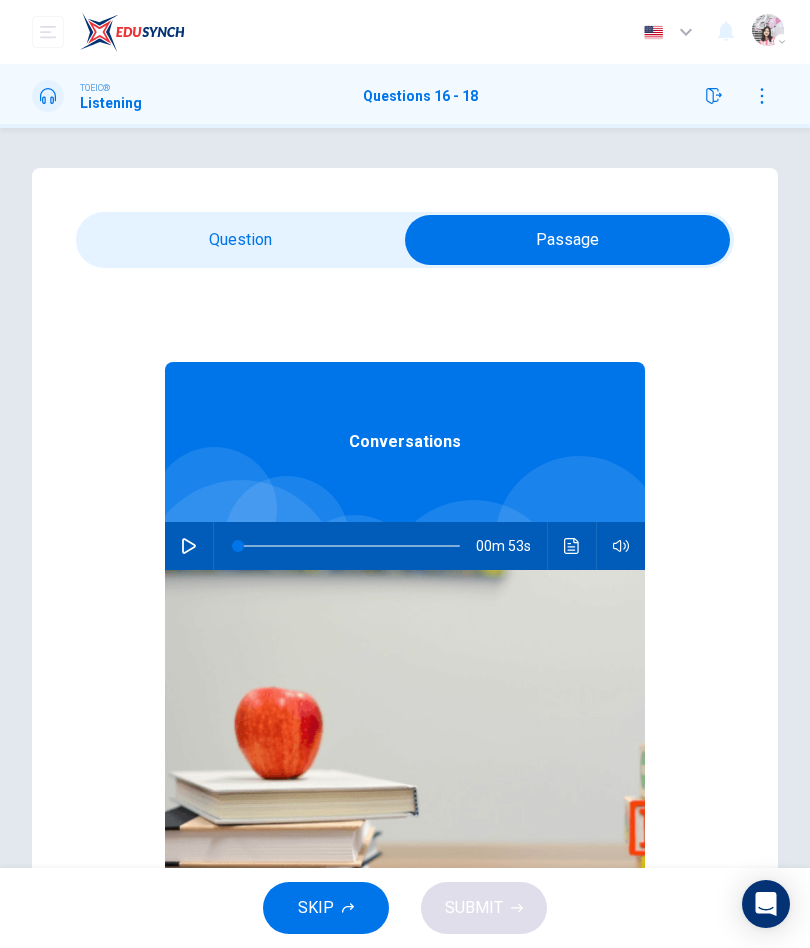 click at bounding box center [189, 546] 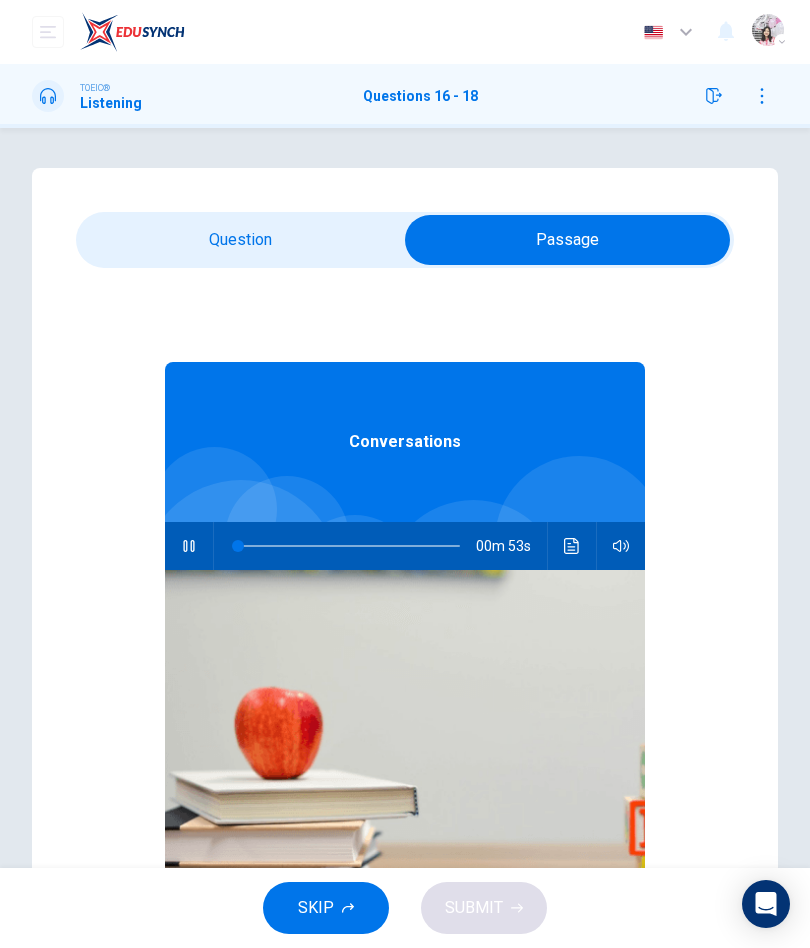 click at bounding box center [567, 240] 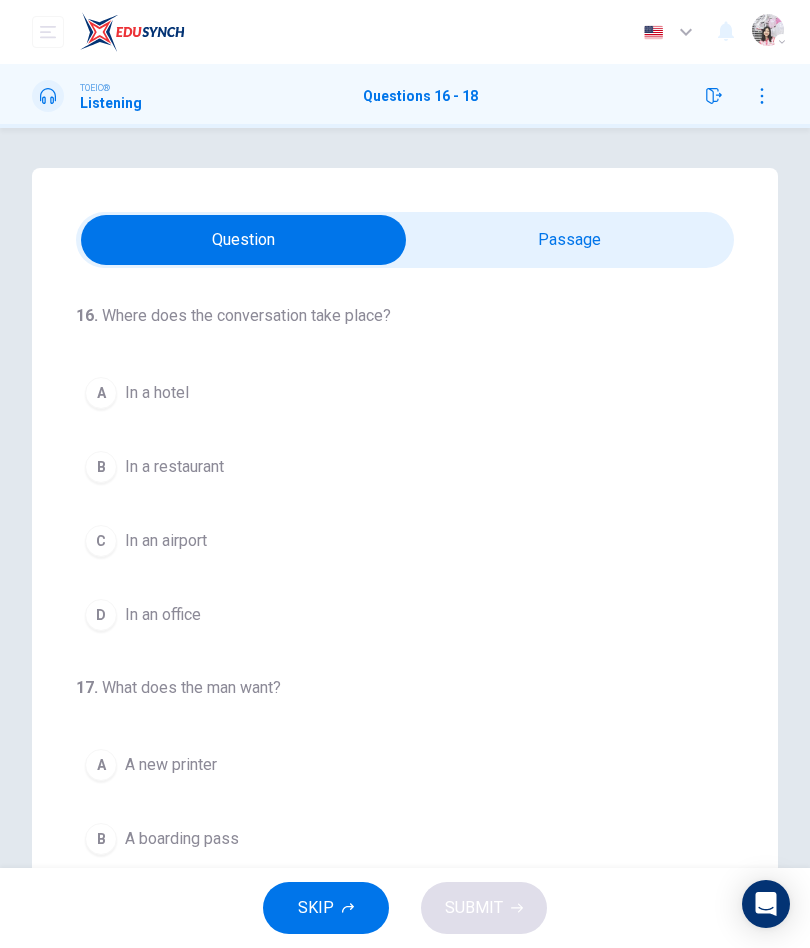 scroll, scrollTop: 0, scrollLeft: 0, axis: both 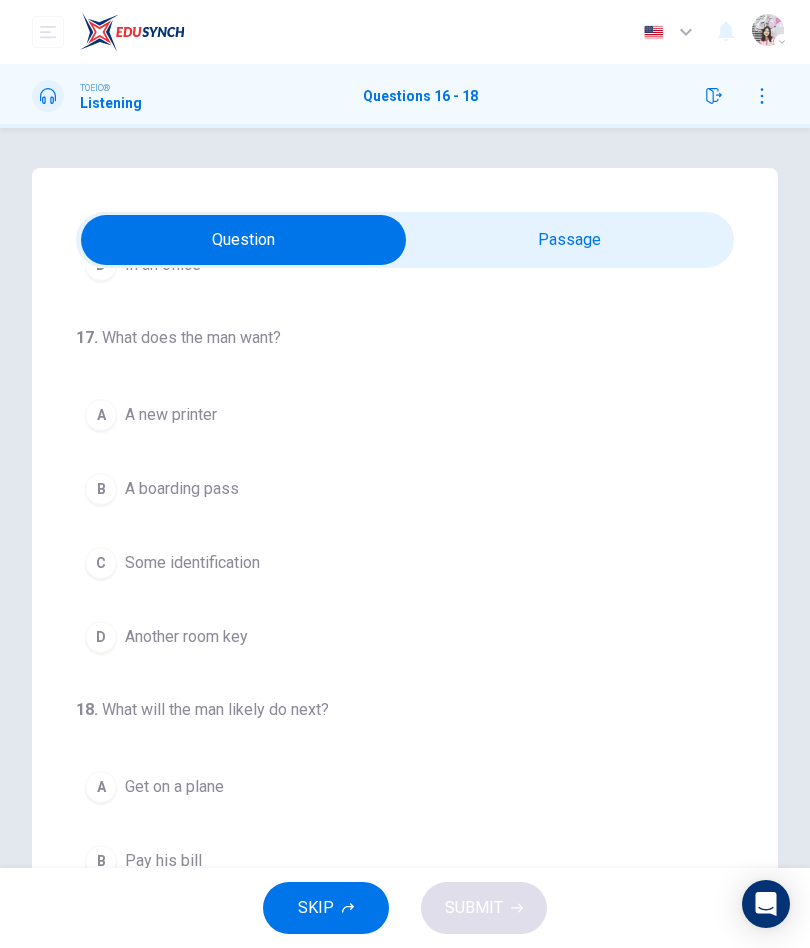 click on "C Some identification" at bounding box center [405, 563] 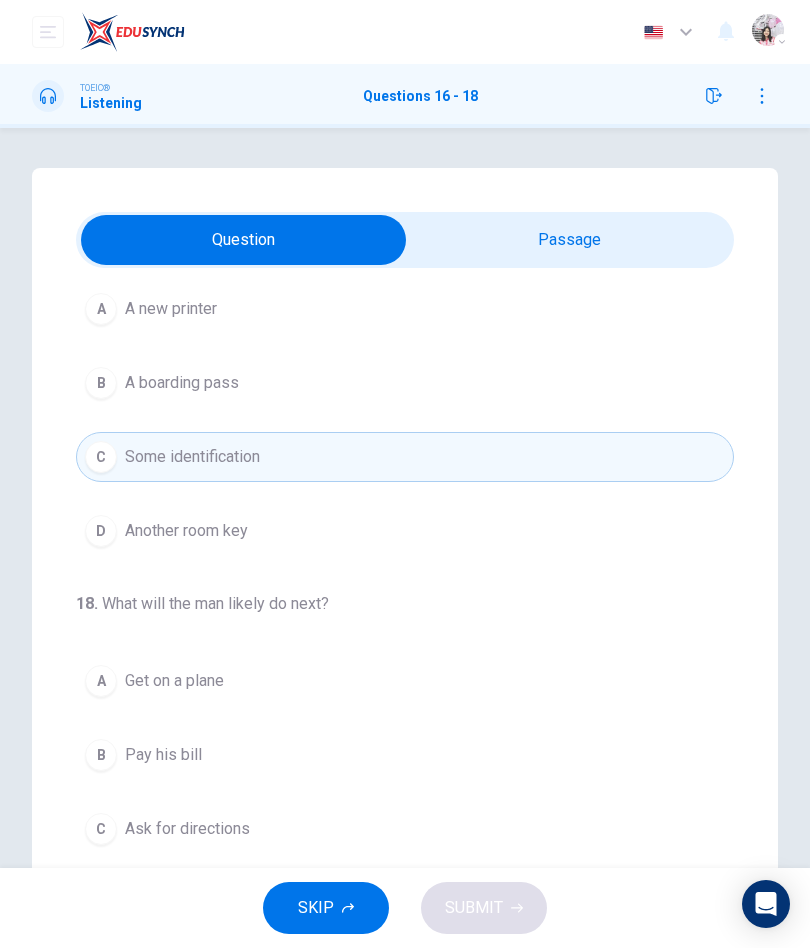 scroll, scrollTop: 456, scrollLeft: 0, axis: vertical 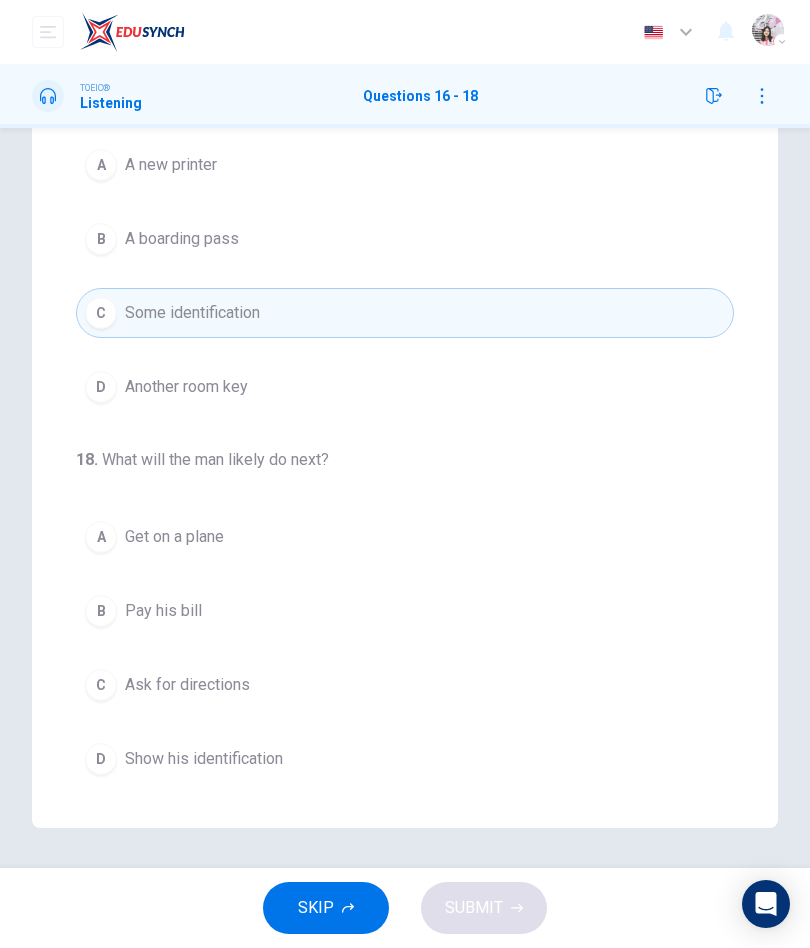 click on "Show his identification" at bounding box center (204, 759) 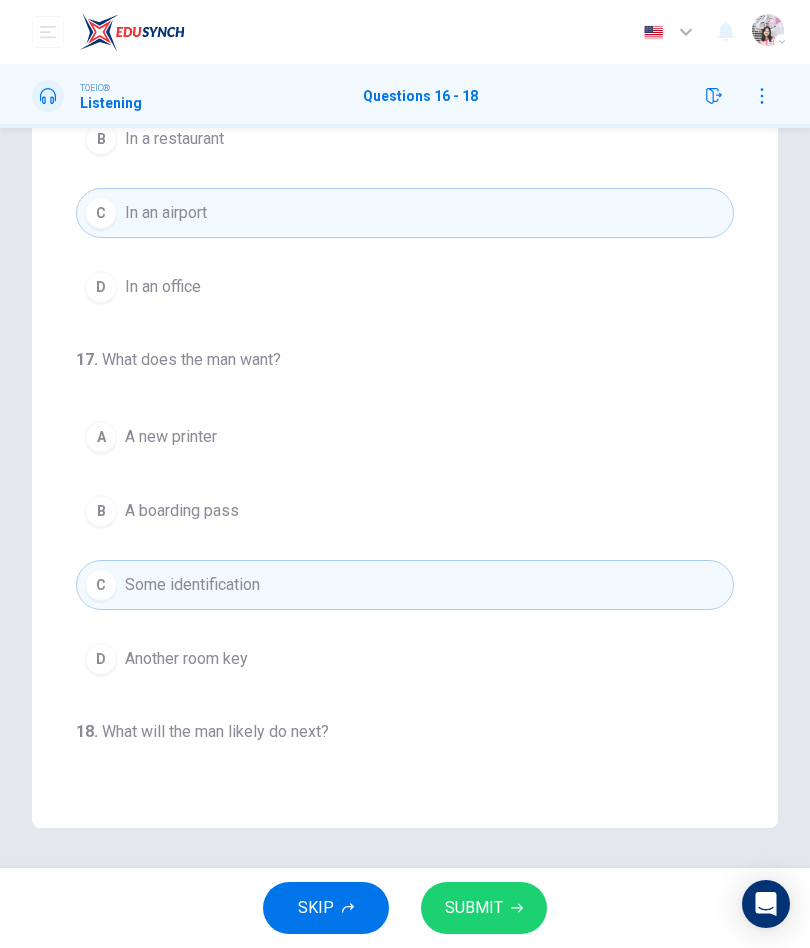 scroll, scrollTop: 186, scrollLeft: 0, axis: vertical 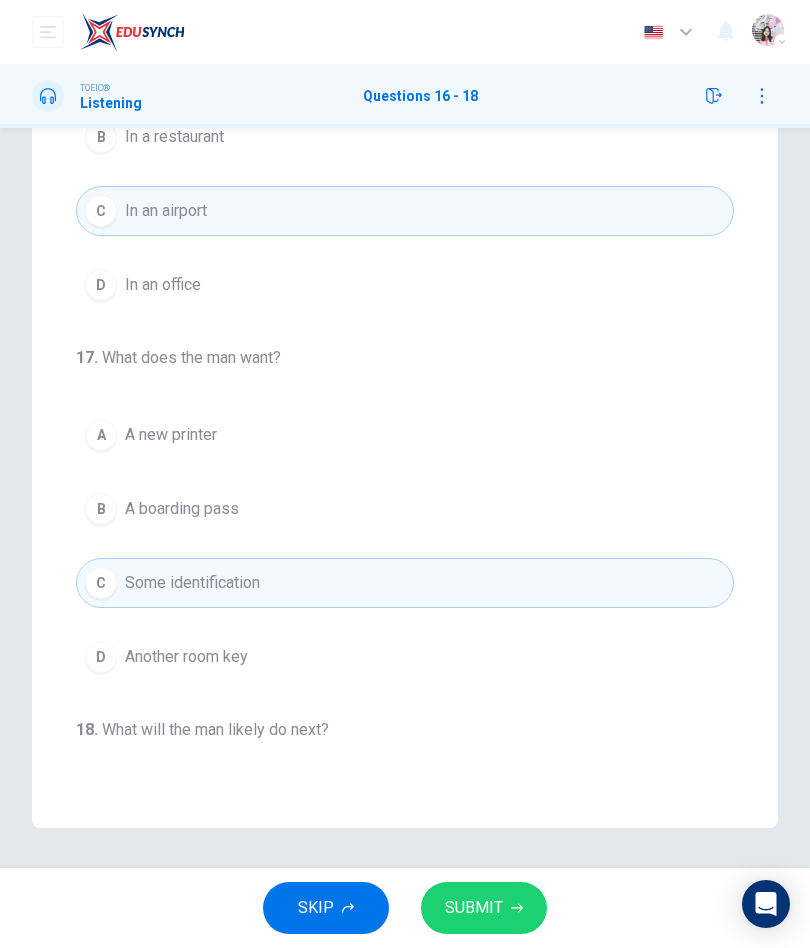 click on "A A new printer" at bounding box center [405, 435] 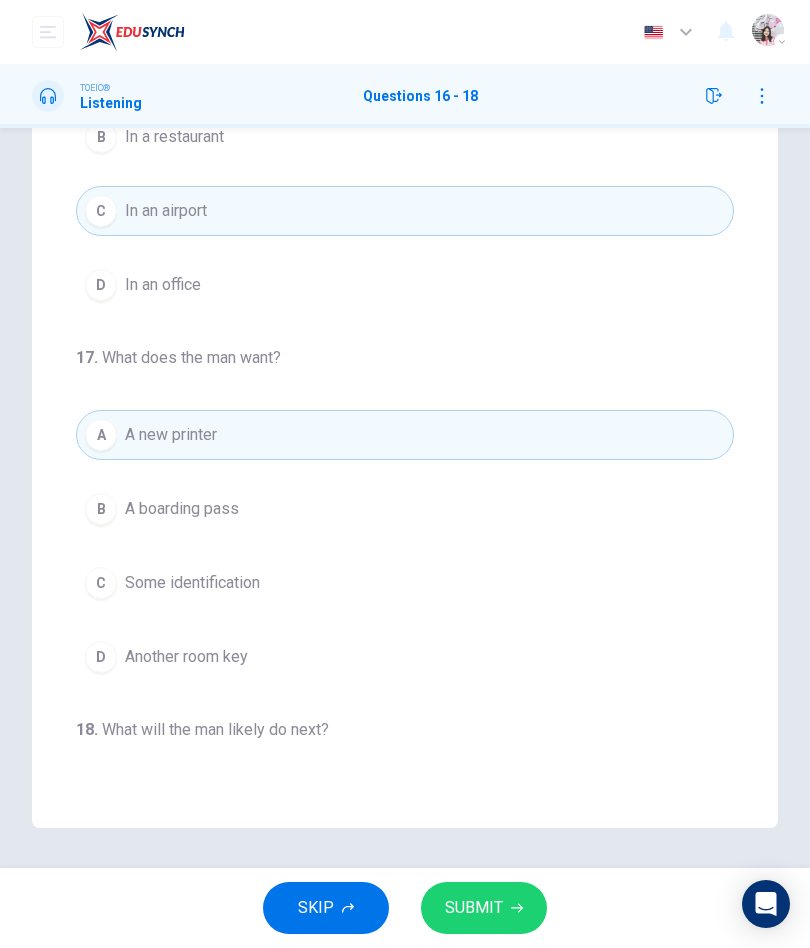 click on "SUBMIT" at bounding box center [474, 908] 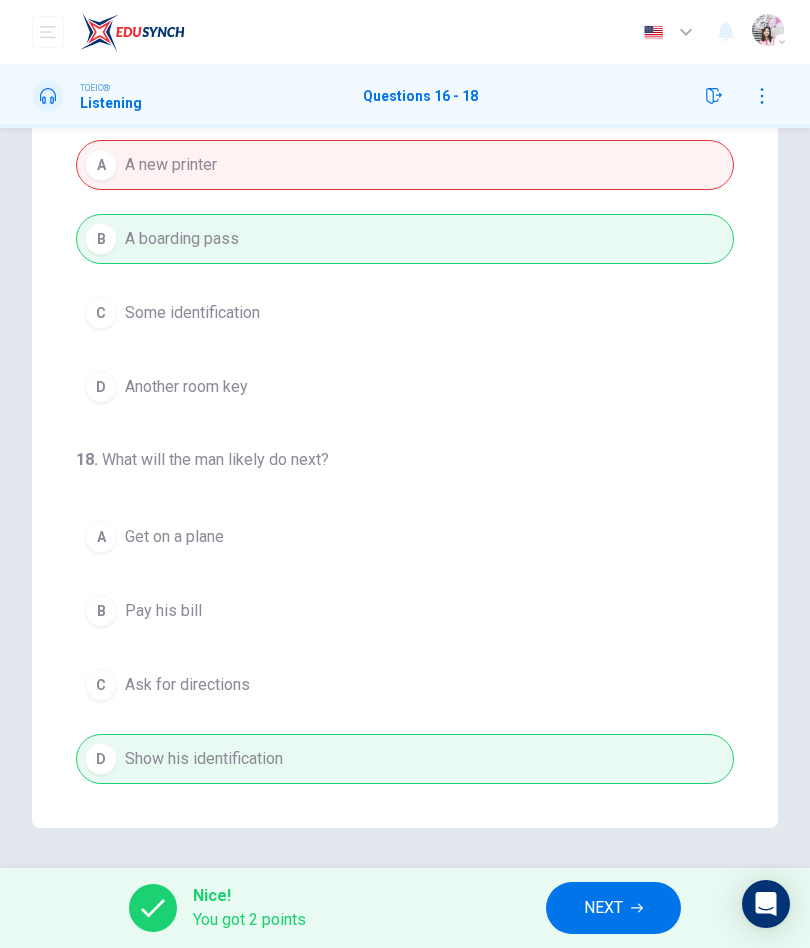scroll, scrollTop: 457, scrollLeft: 0, axis: vertical 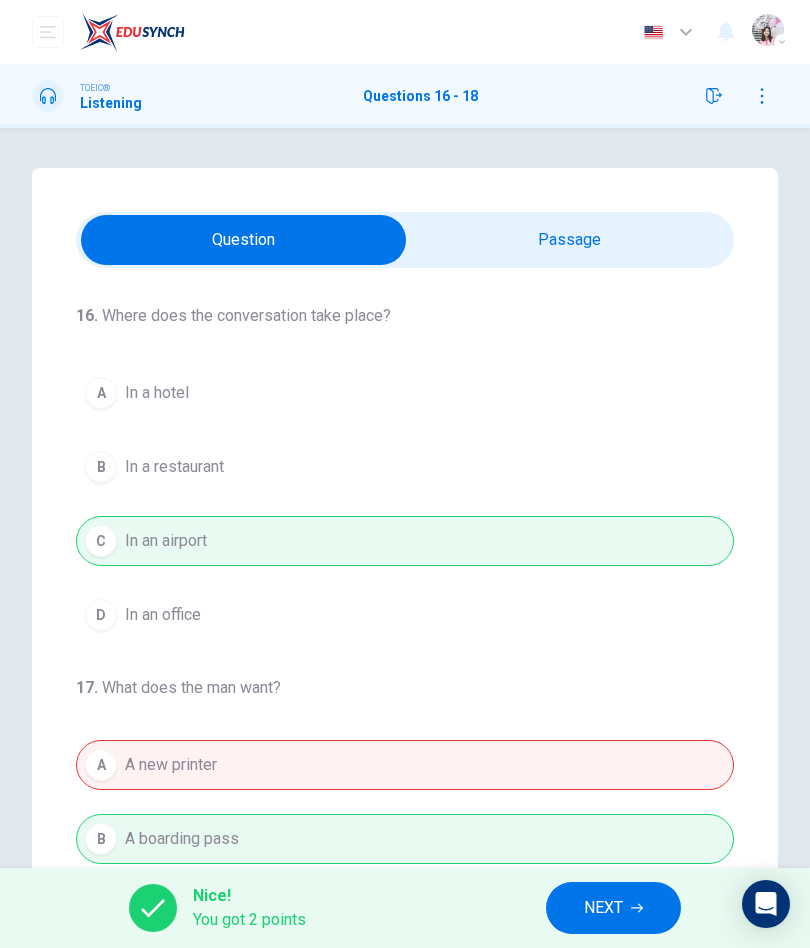 click on "NEXT" at bounding box center [603, 908] 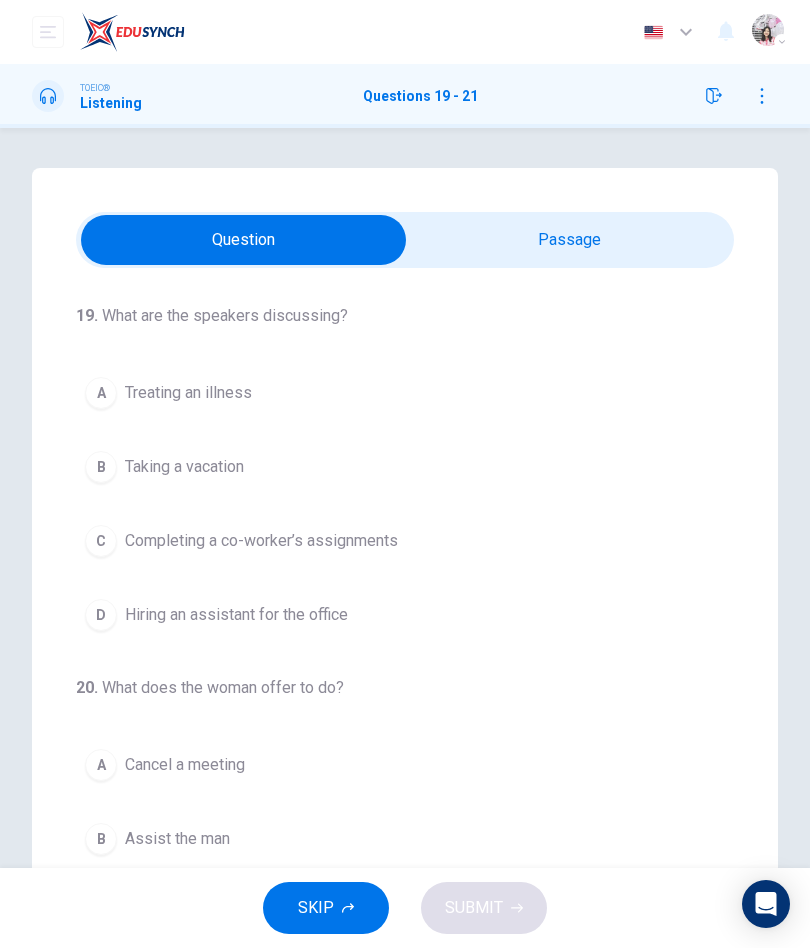 click at bounding box center [243, 240] 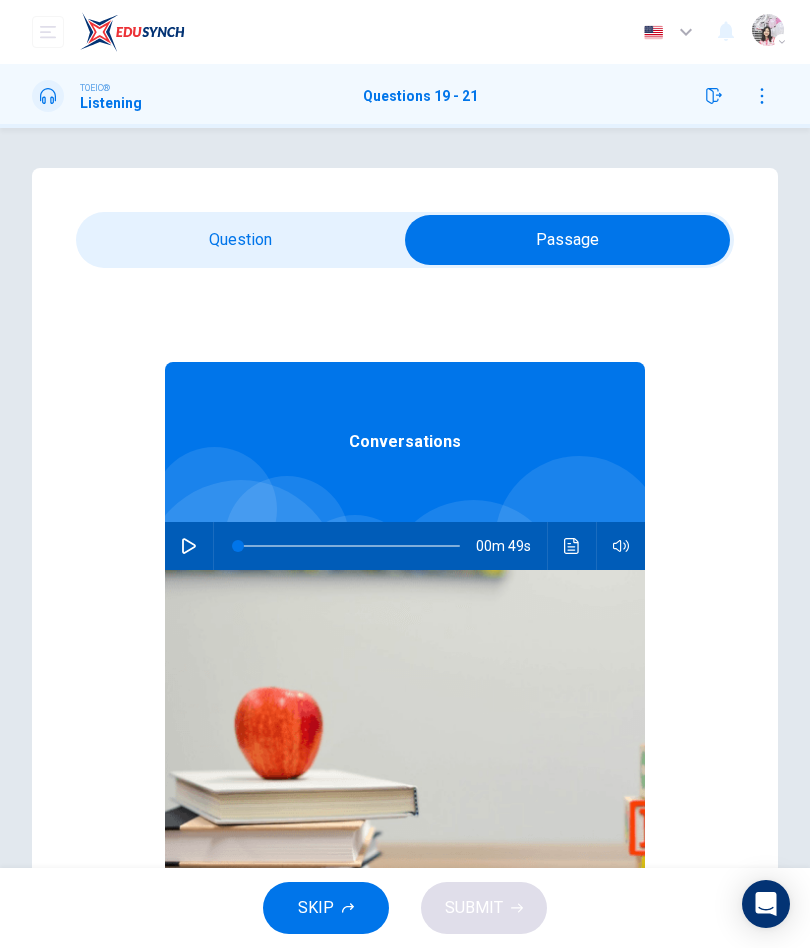 click at bounding box center [189, 546] 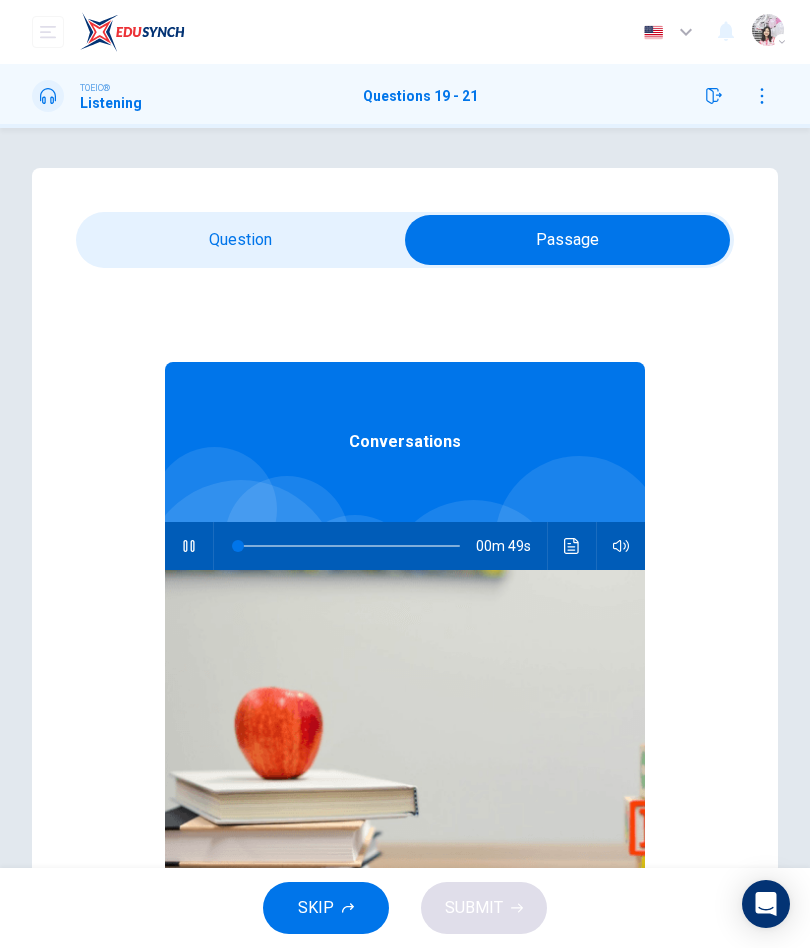 click at bounding box center [567, 240] 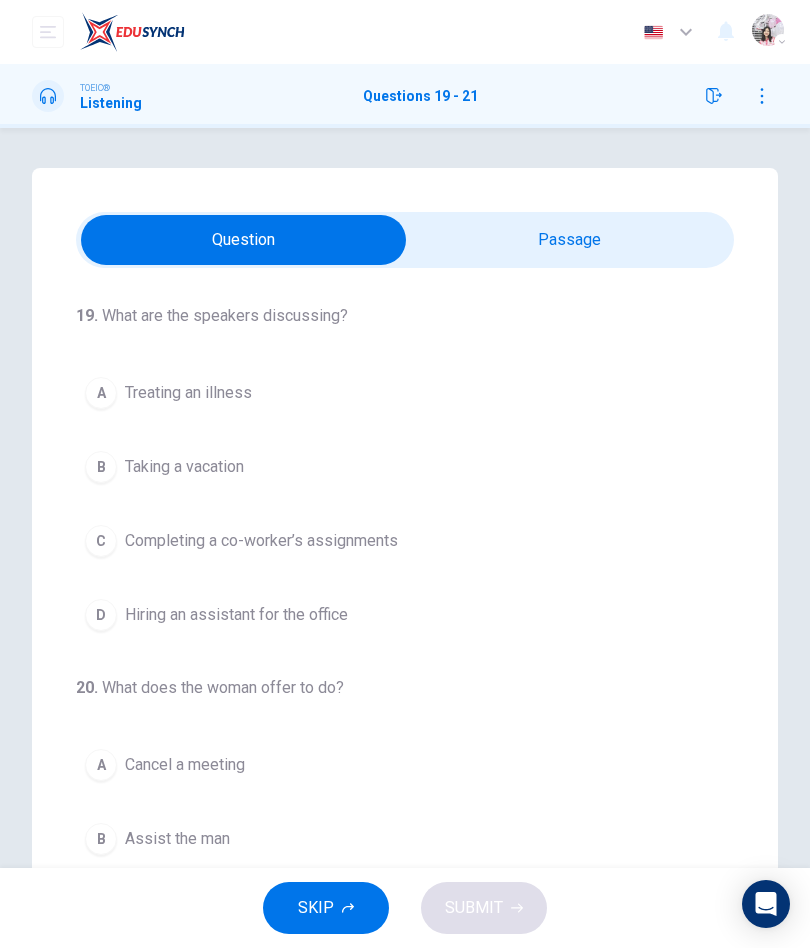 scroll, scrollTop: -3, scrollLeft: 0, axis: vertical 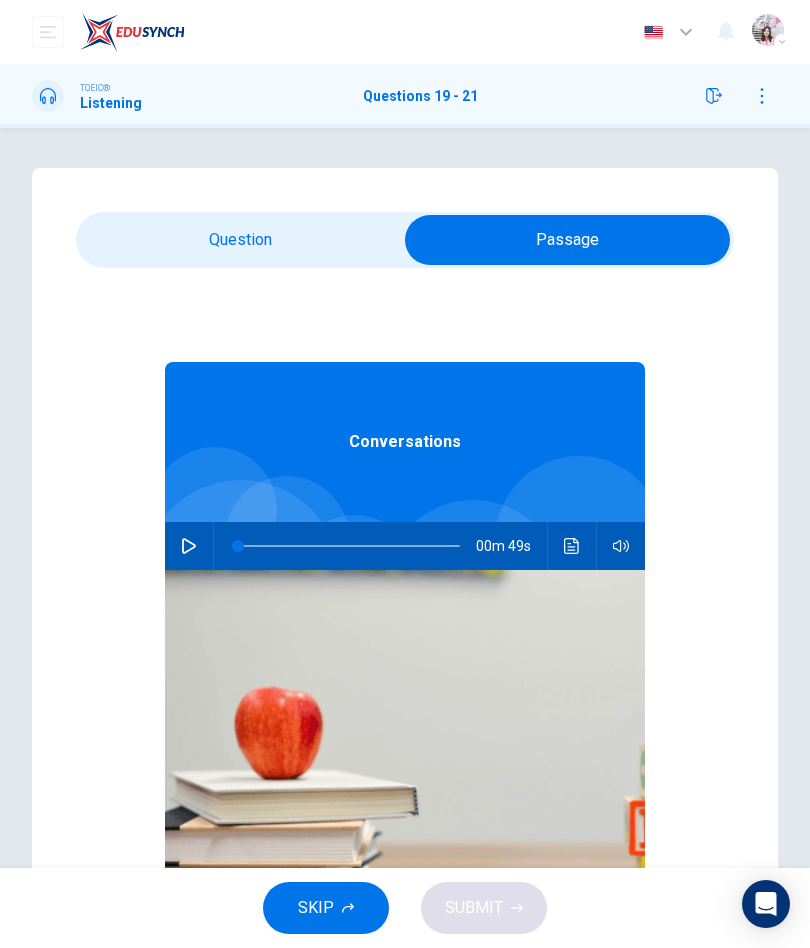 click 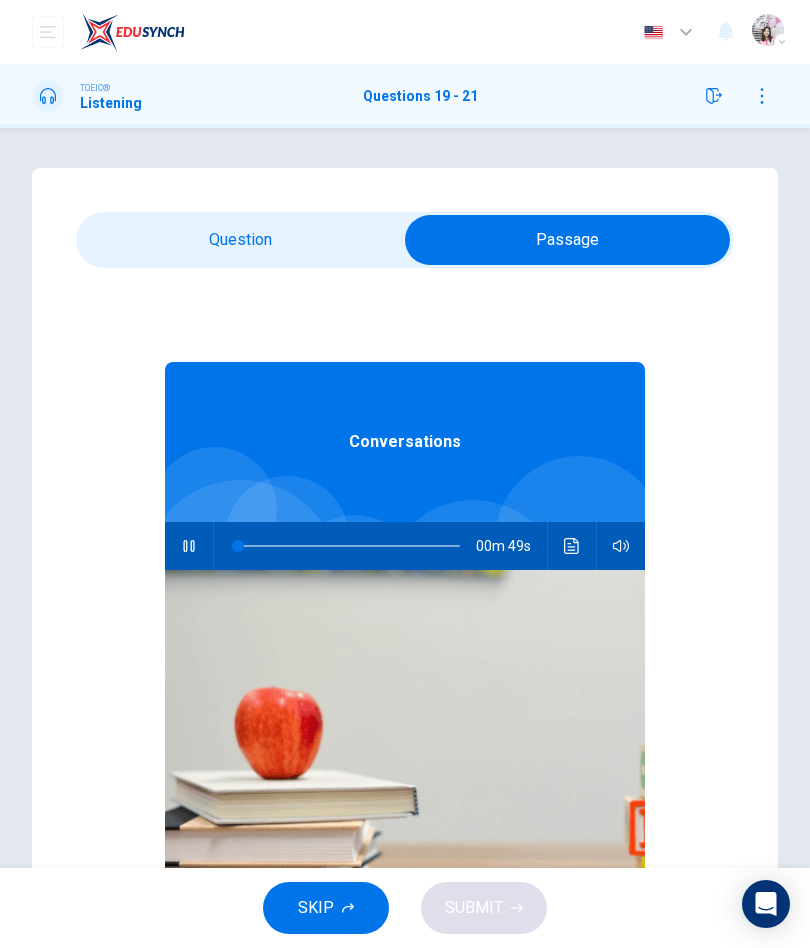 click 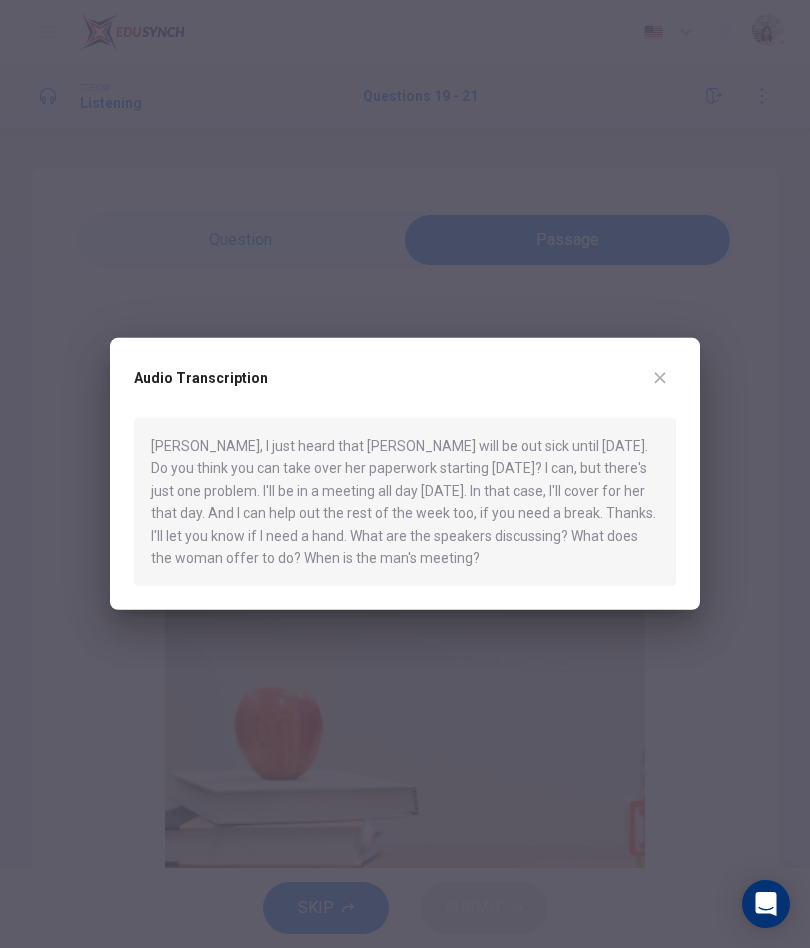 click at bounding box center (405, 474) 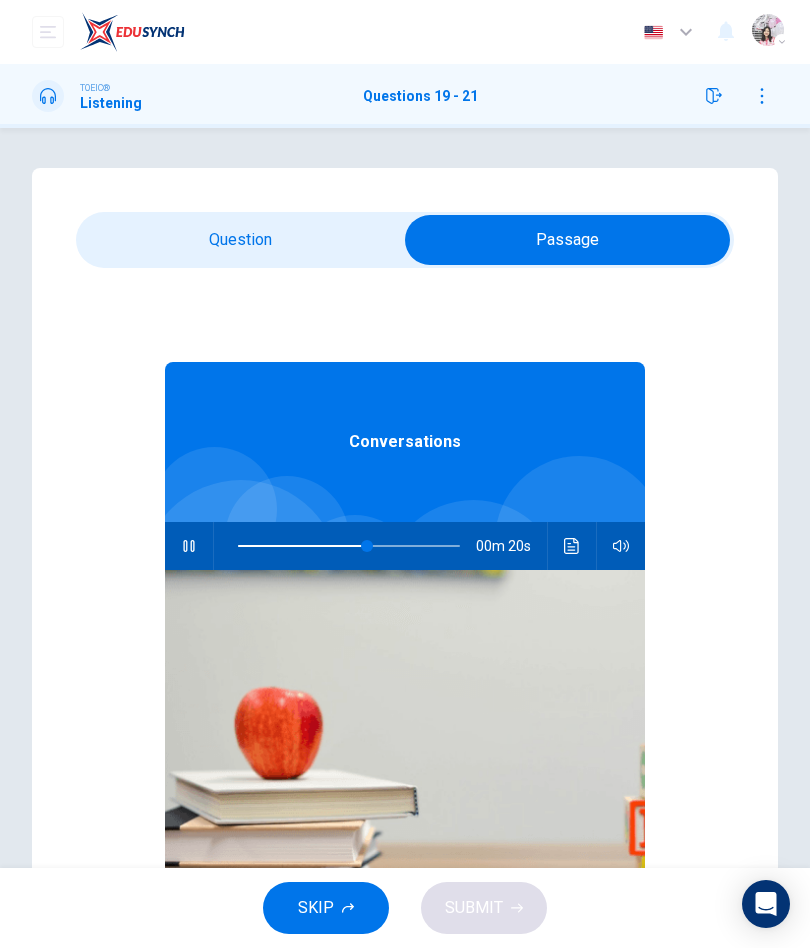 type on "60" 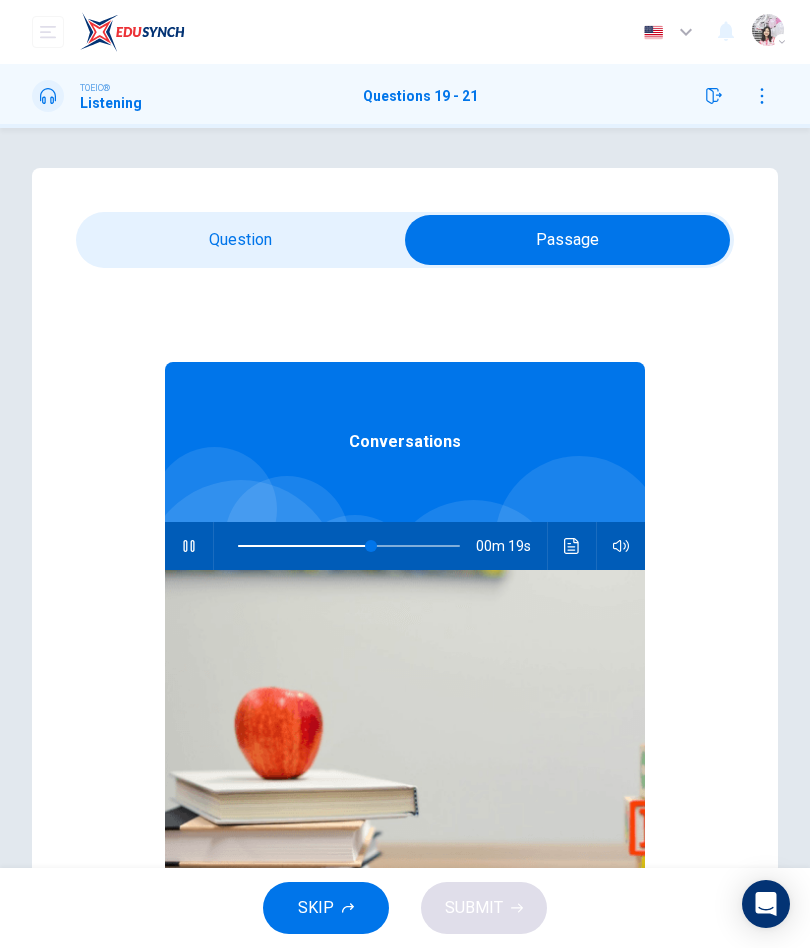 click at bounding box center (567, 240) 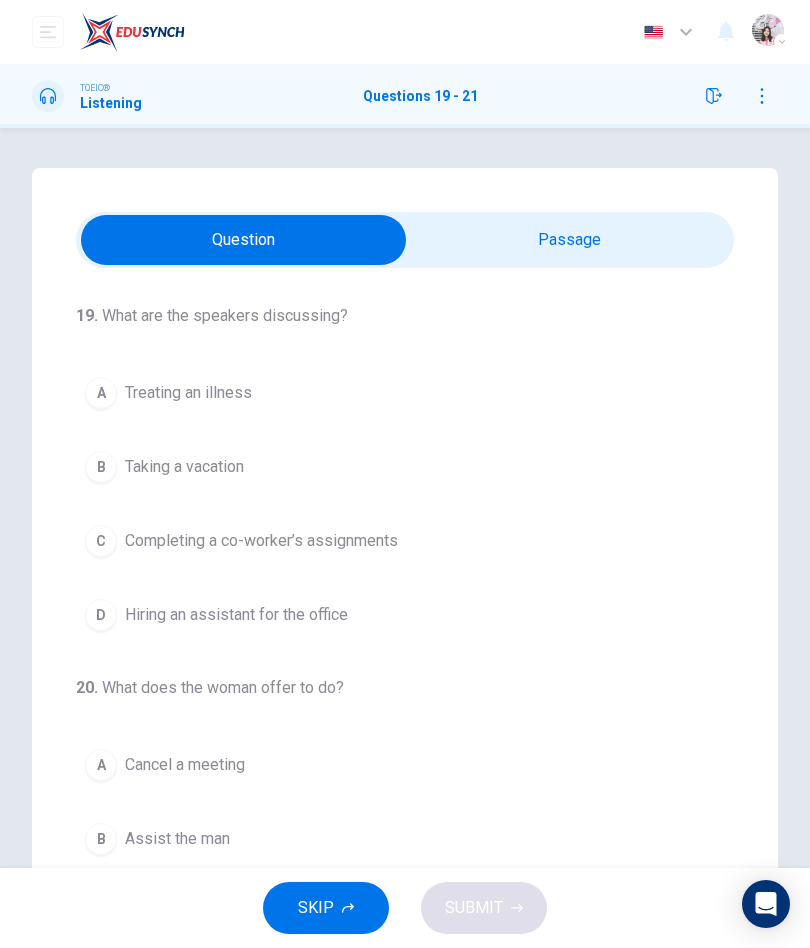 click on "C" at bounding box center (101, 541) 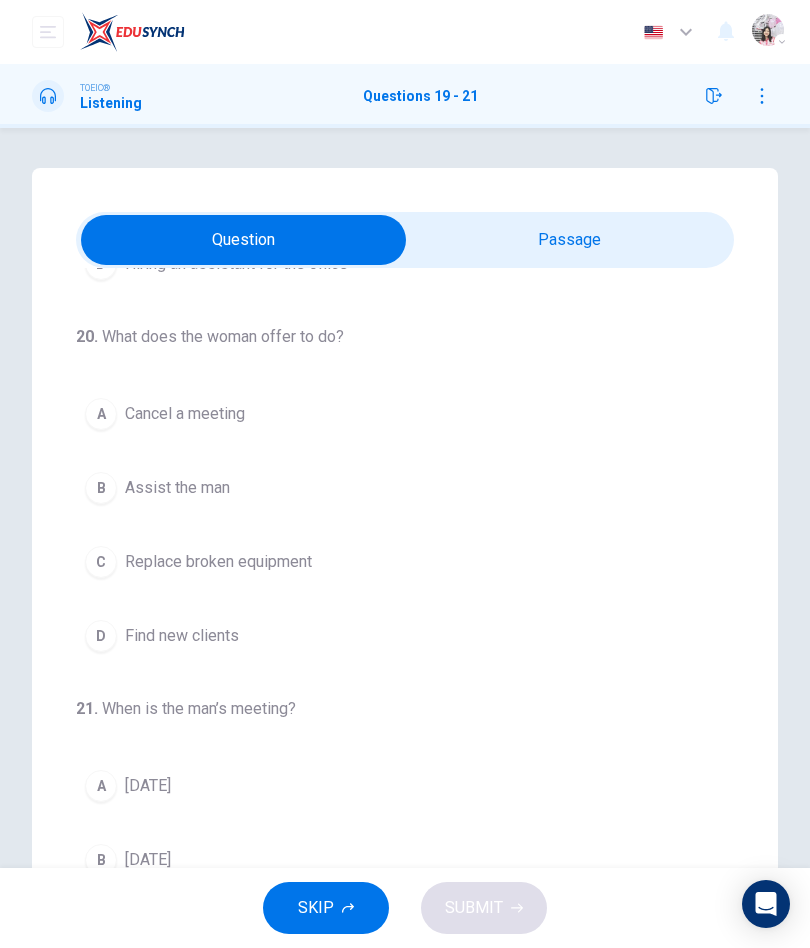 scroll, scrollTop: 363, scrollLeft: 0, axis: vertical 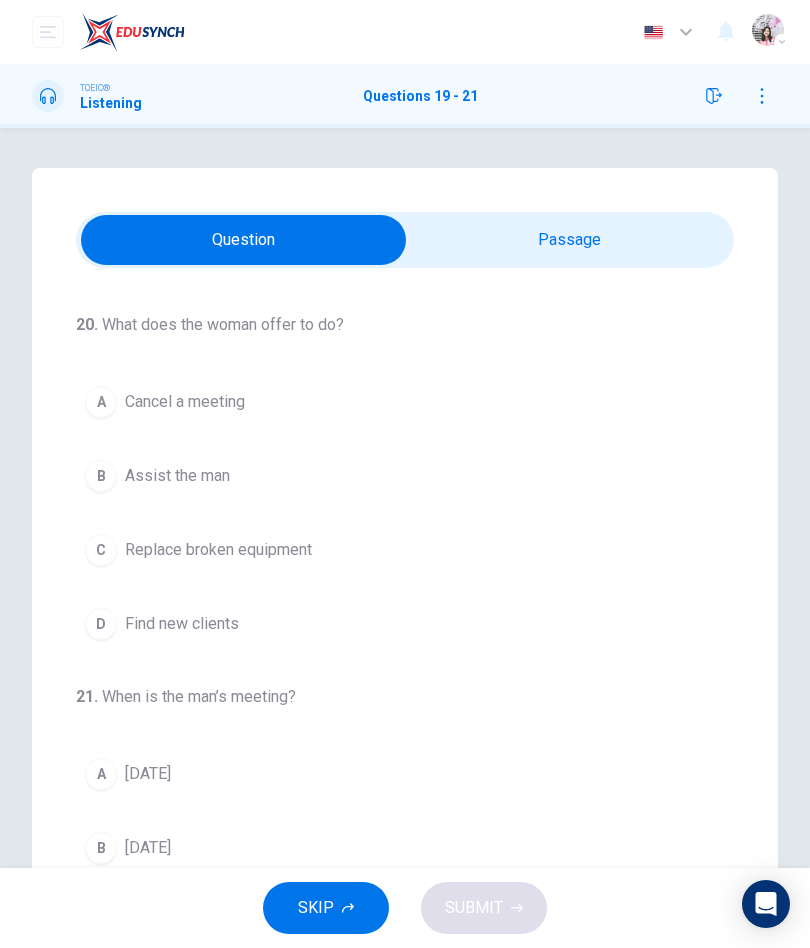 click on "B" at bounding box center [101, 476] 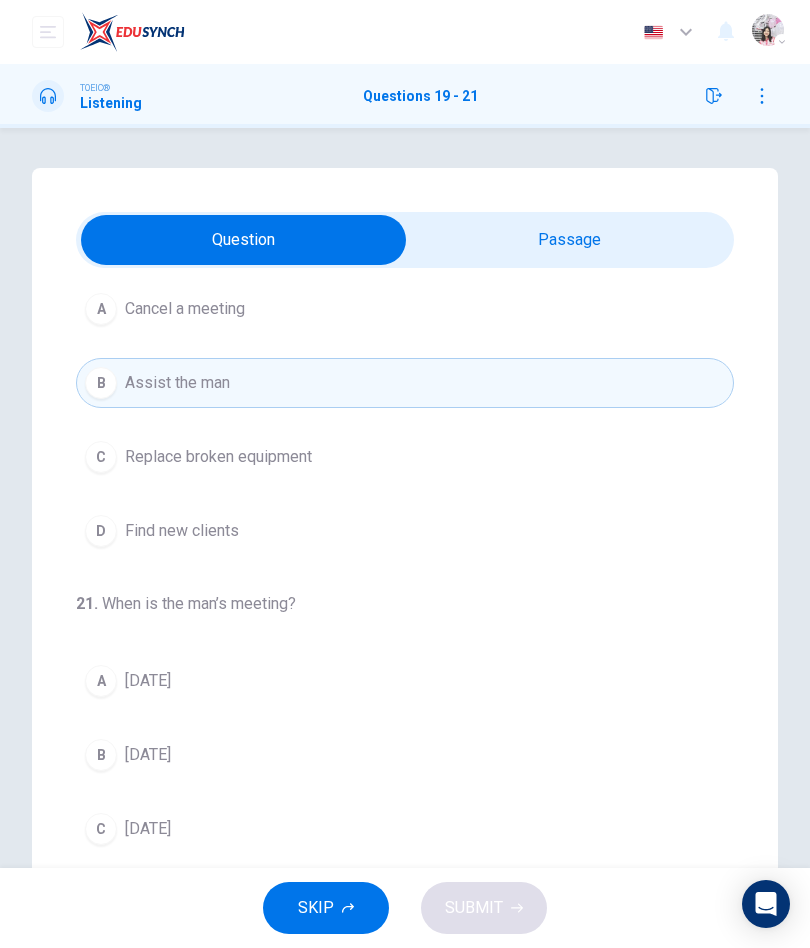 scroll, scrollTop: 456, scrollLeft: 0, axis: vertical 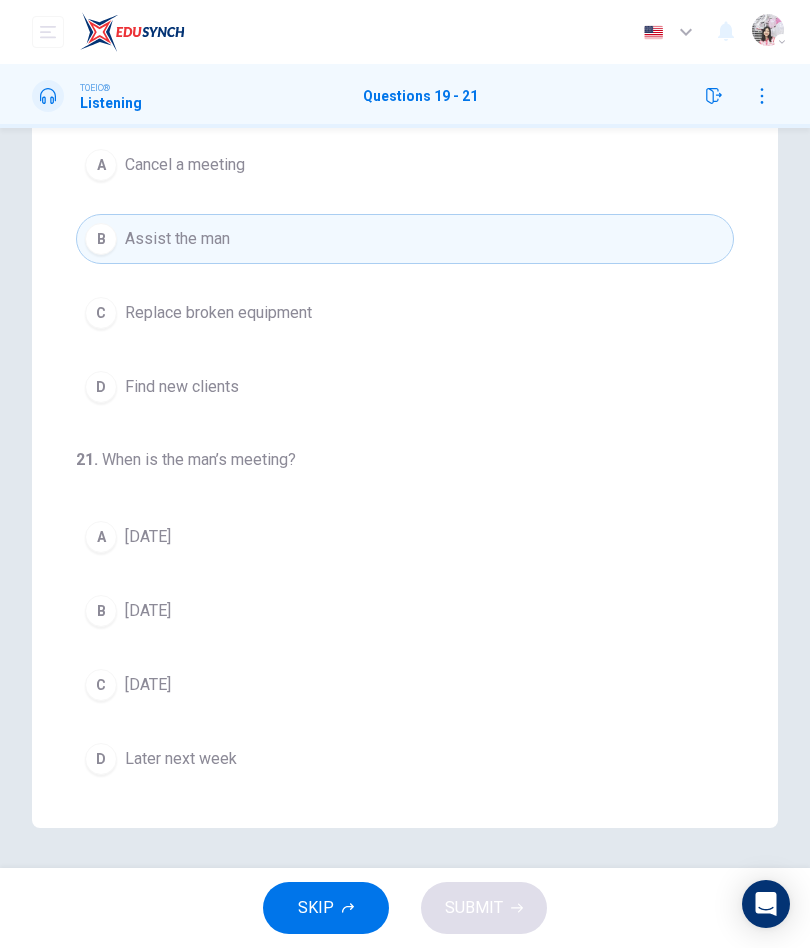 click on "B" at bounding box center [101, 611] 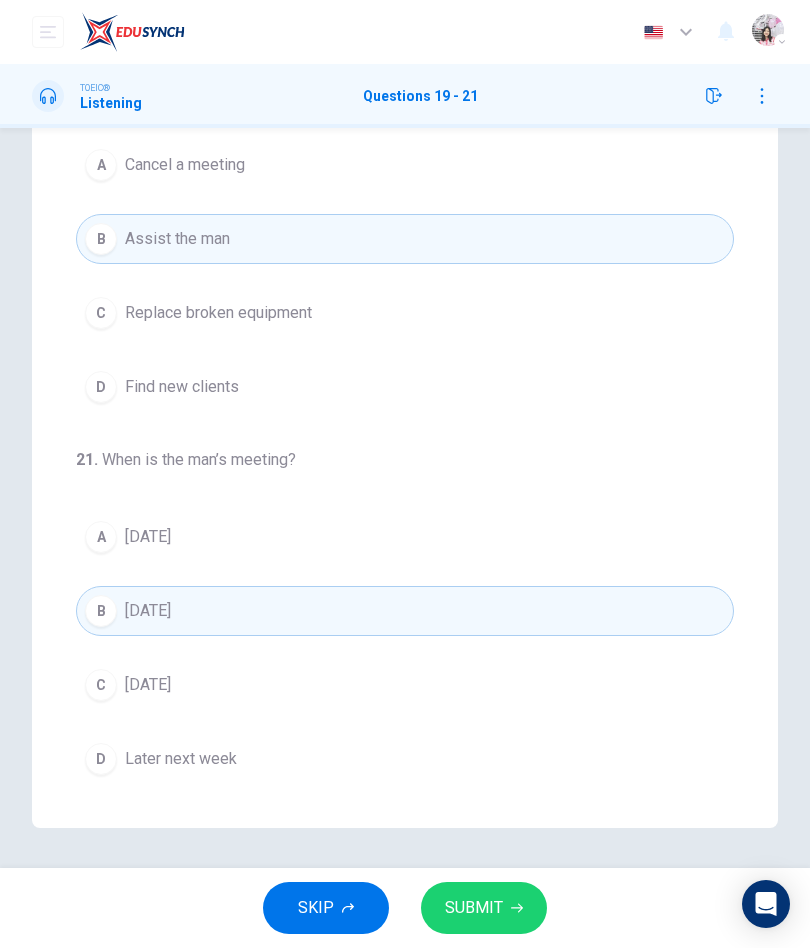 click on "SUBMIT" at bounding box center (474, 908) 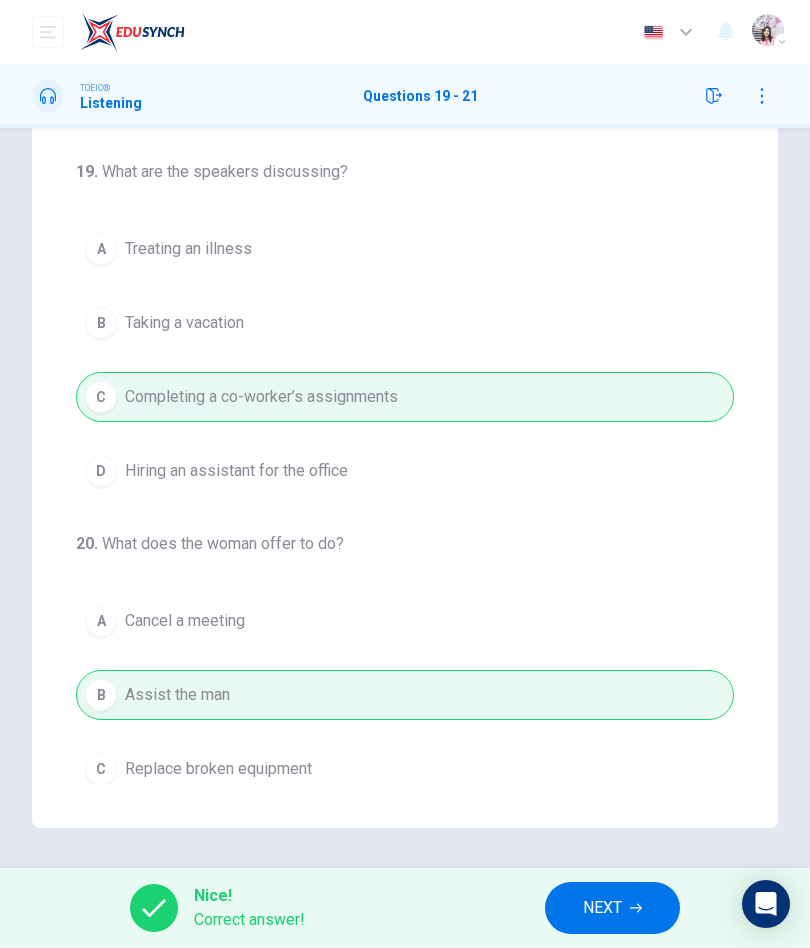 scroll, scrollTop: 0, scrollLeft: 0, axis: both 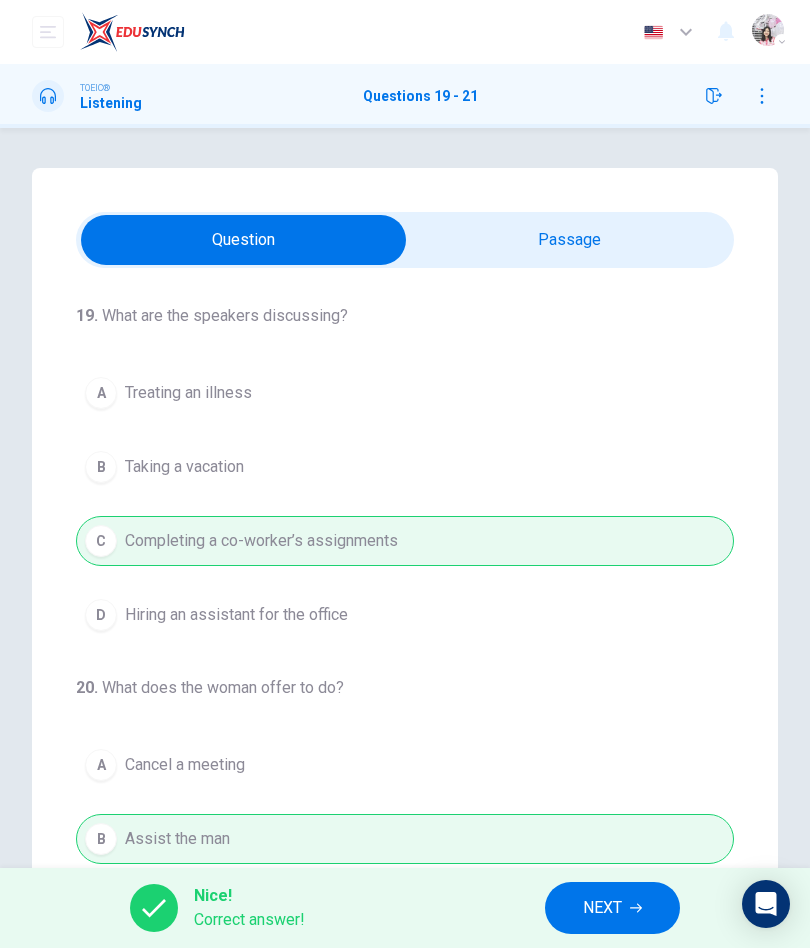 click at bounding box center [243, 240] 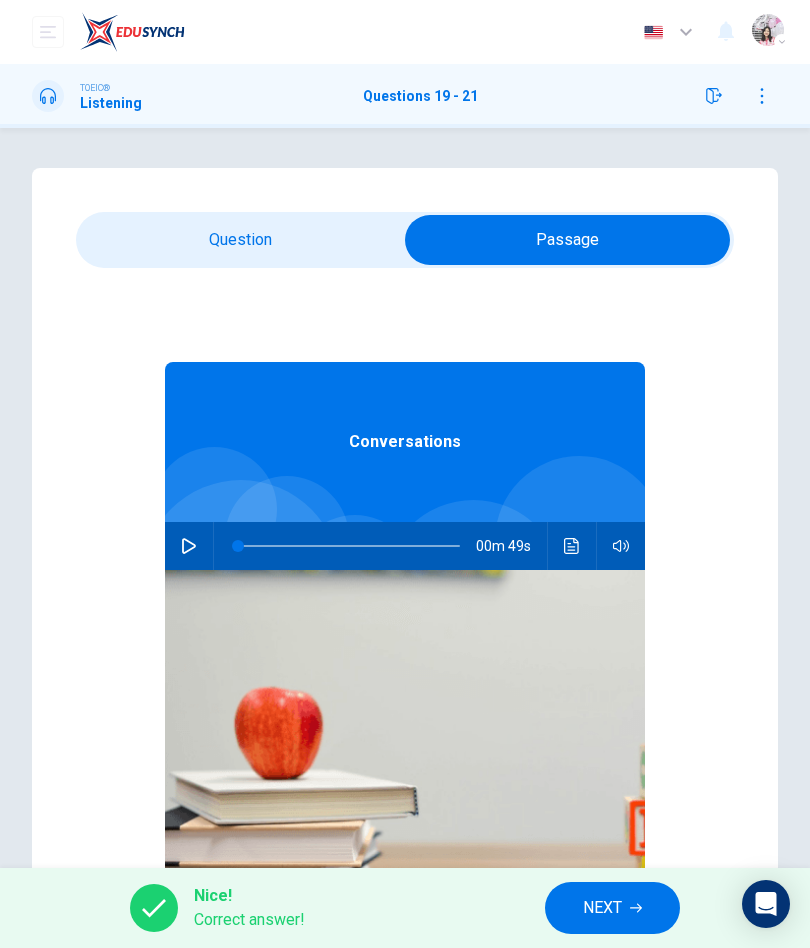 click at bounding box center [572, 546] 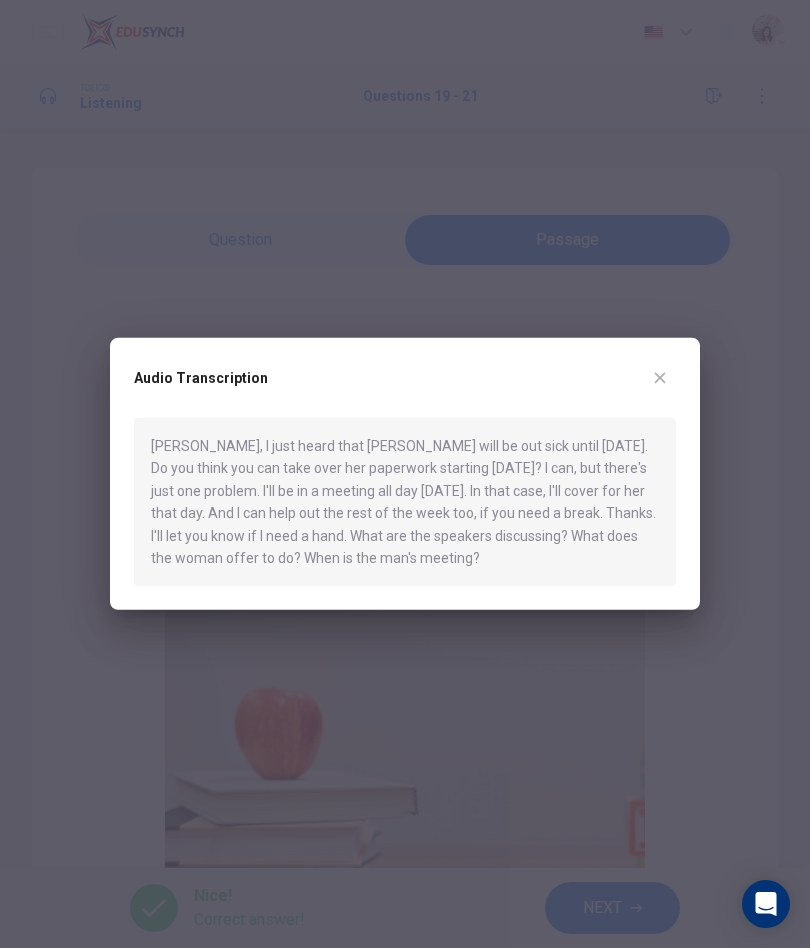 click on "Audio Transcription" at bounding box center (405, 390) 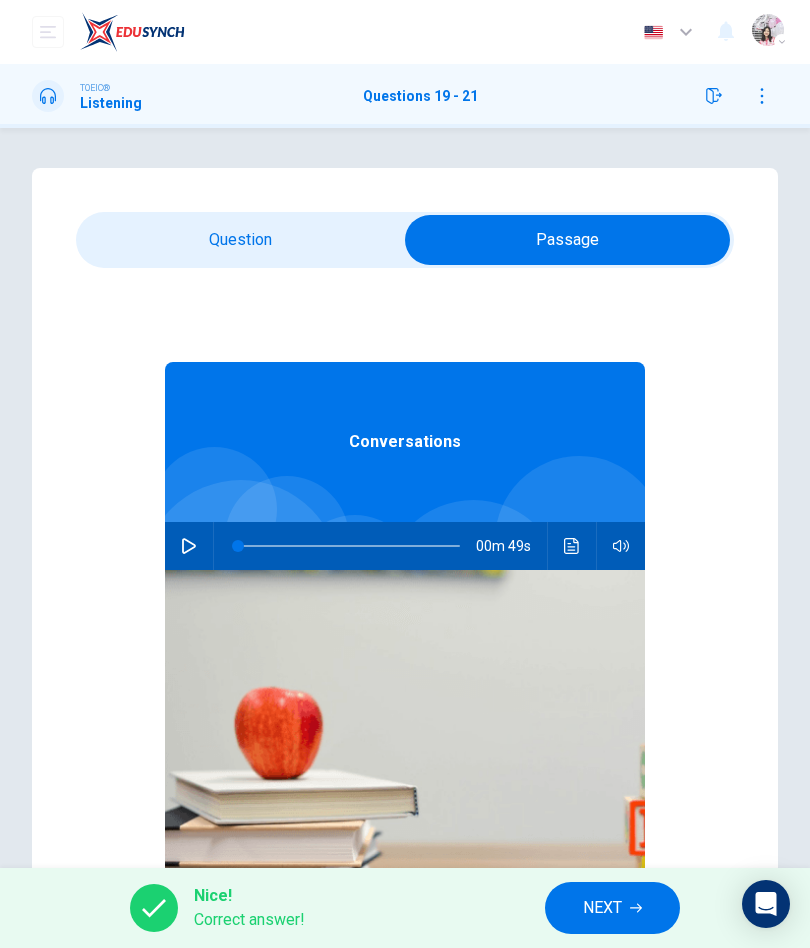click on "NEXT" at bounding box center (602, 908) 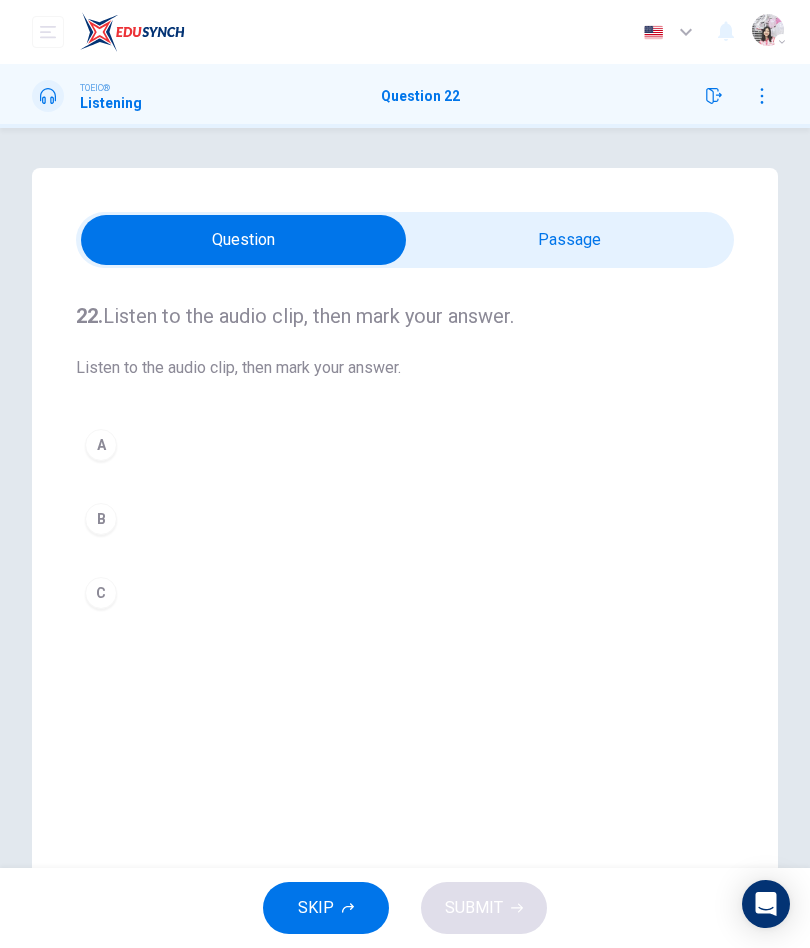 click at bounding box center [243, 240] 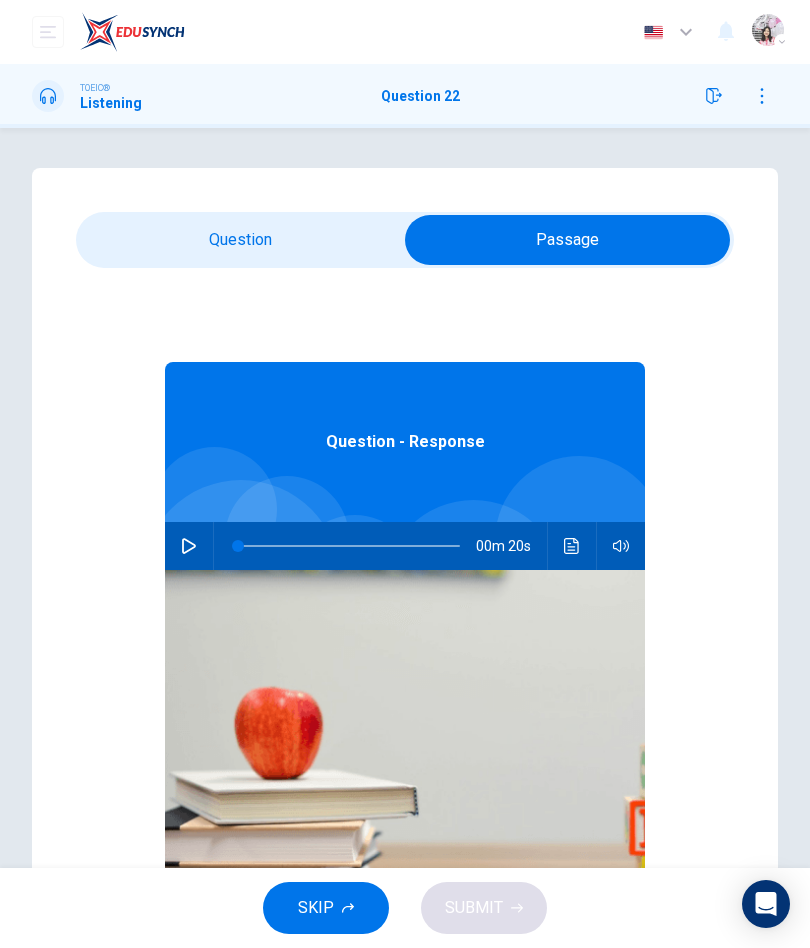 click at bounding box center [189, 546] 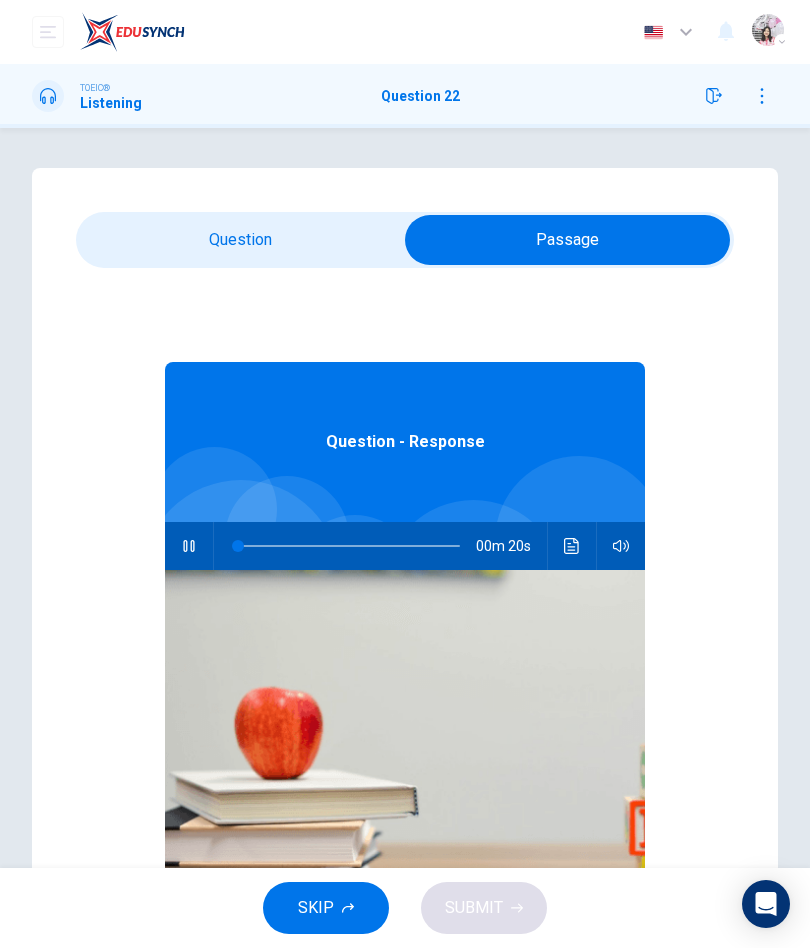 click at bounding box center [567, 240] 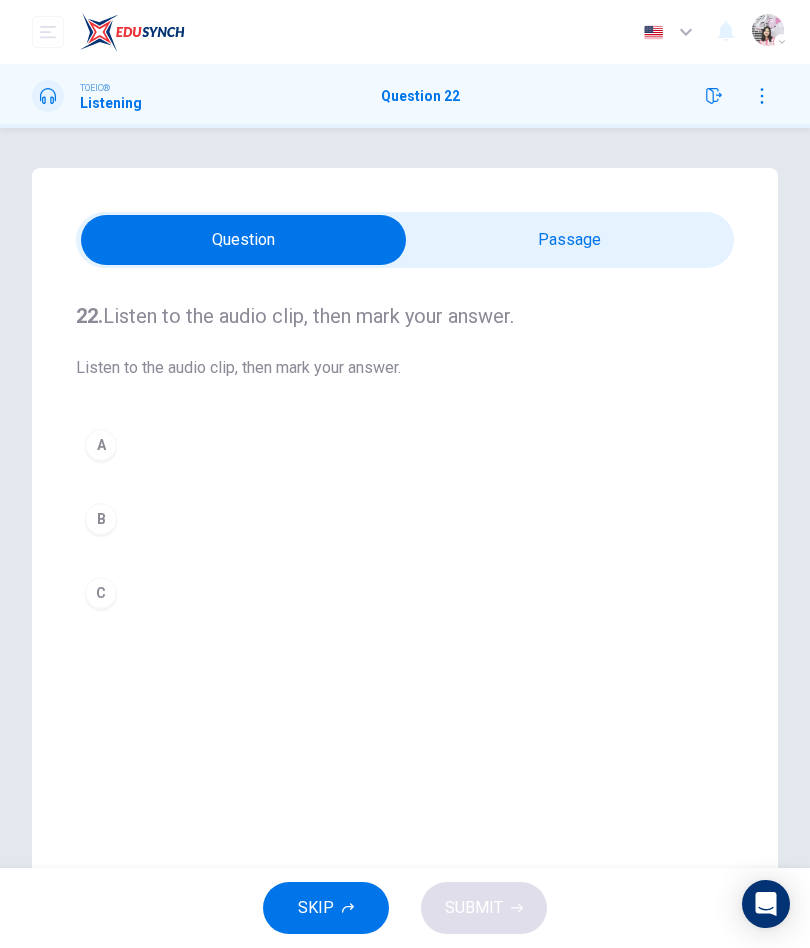 click on "B" at bounding box center (405, 519) 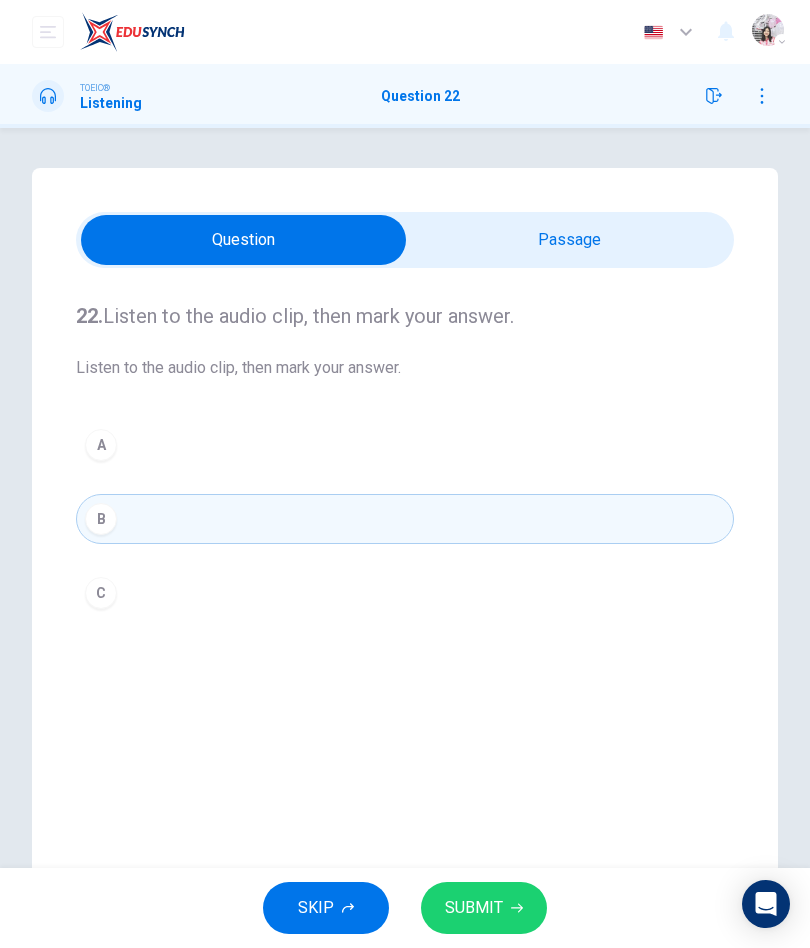click on "SUBMIT" at bounding box center (484, 908) 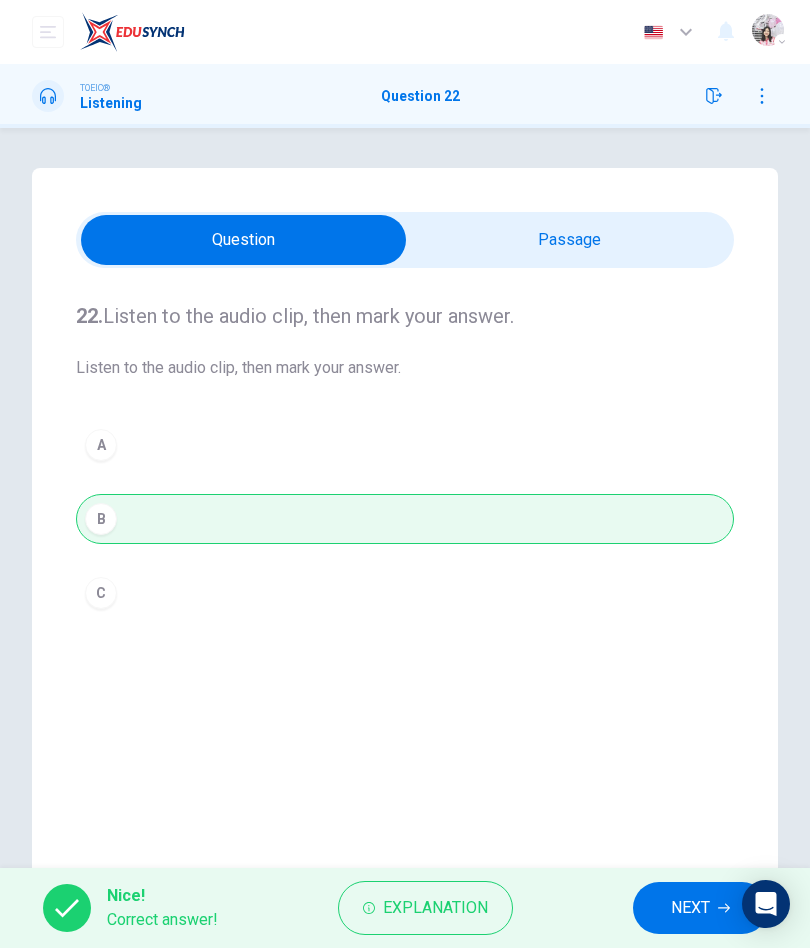 click on "NEXT" at bounding box center [690, 908] 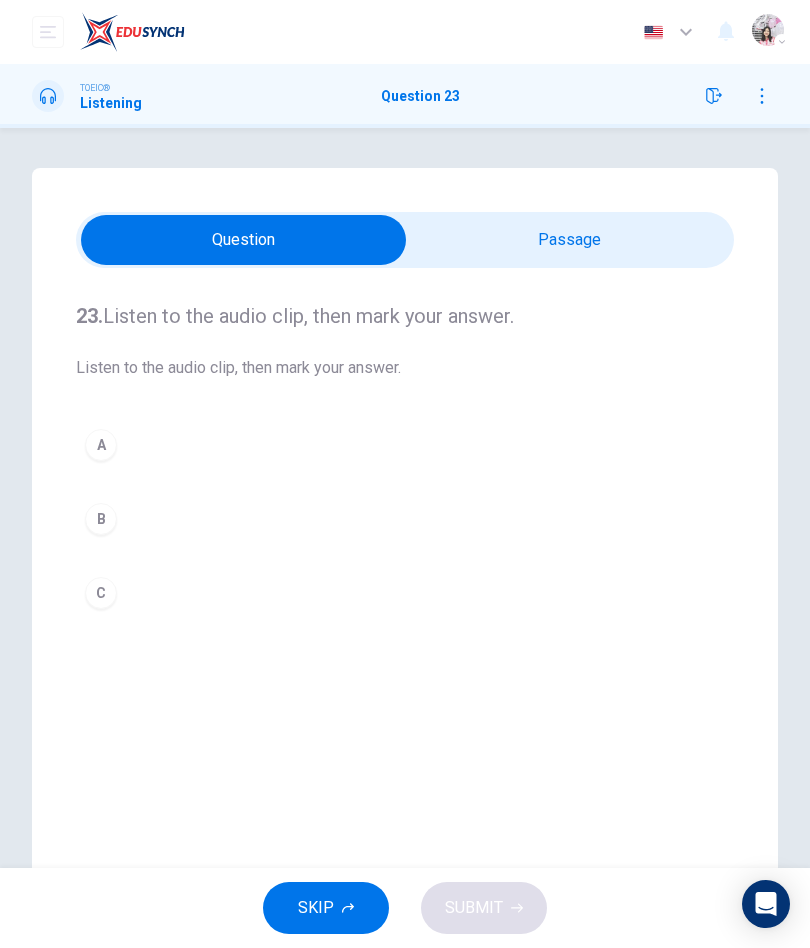 click at bounding box center [243, 240] 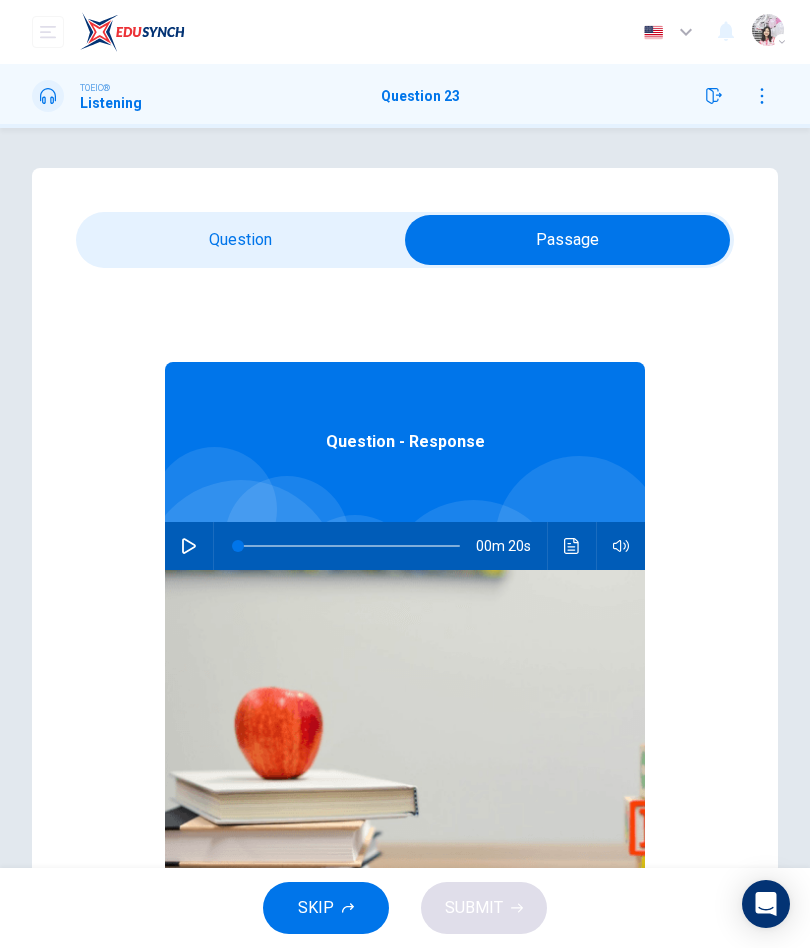 click at bounding box center [189, 546] 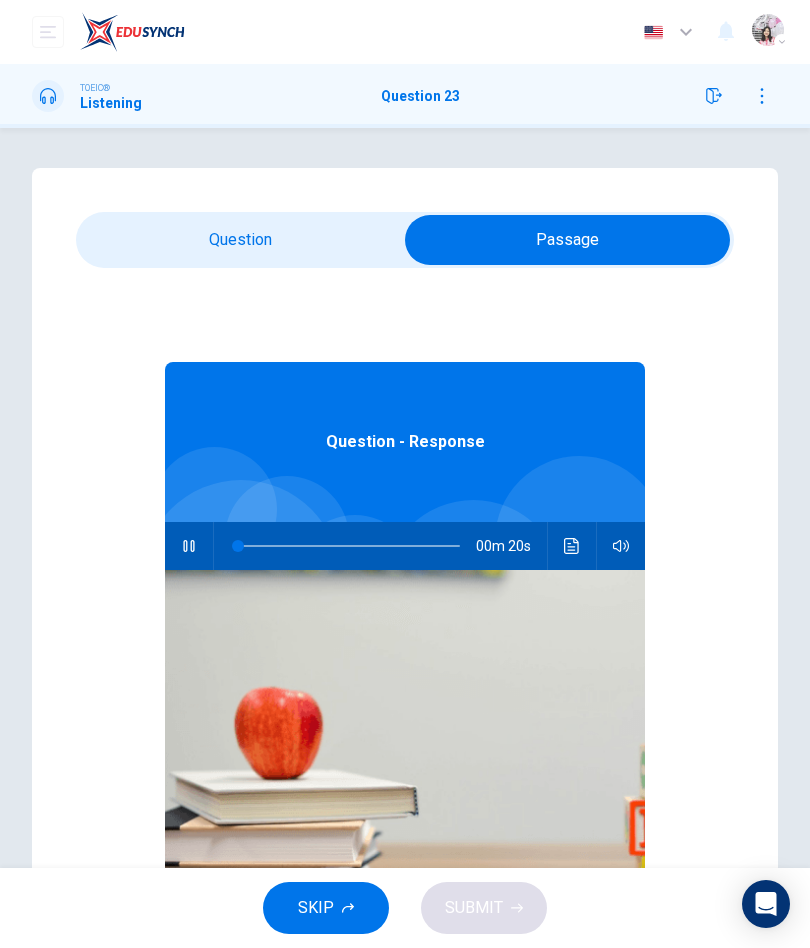 click at bounding box center [567, 240] 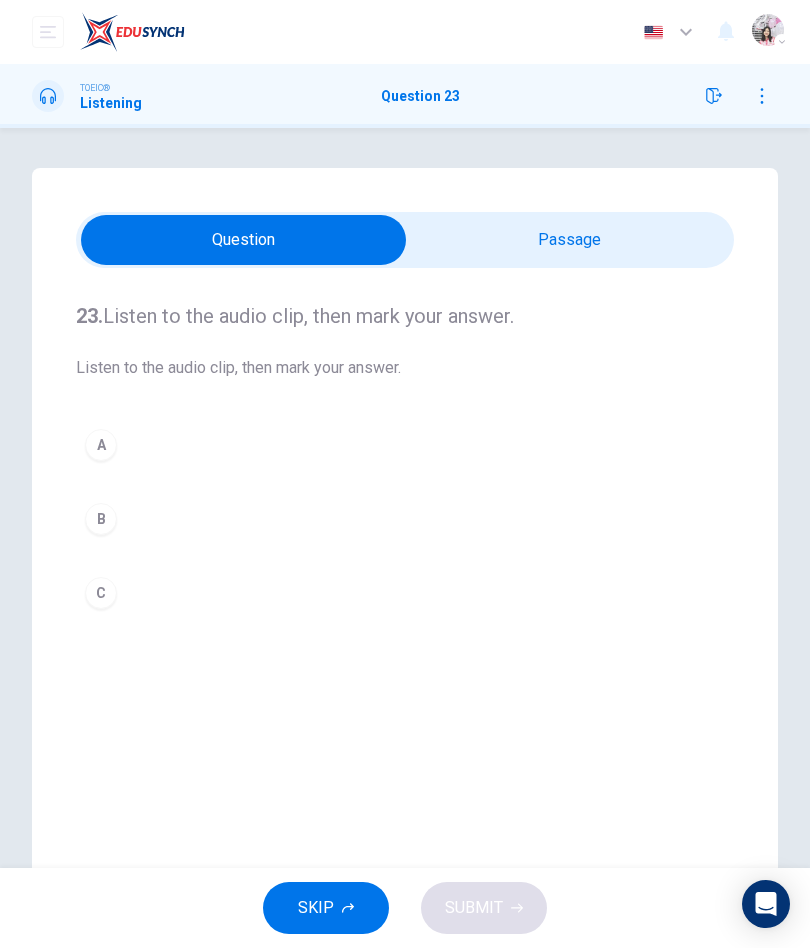 click on "A" at bounding box center (405, 445) 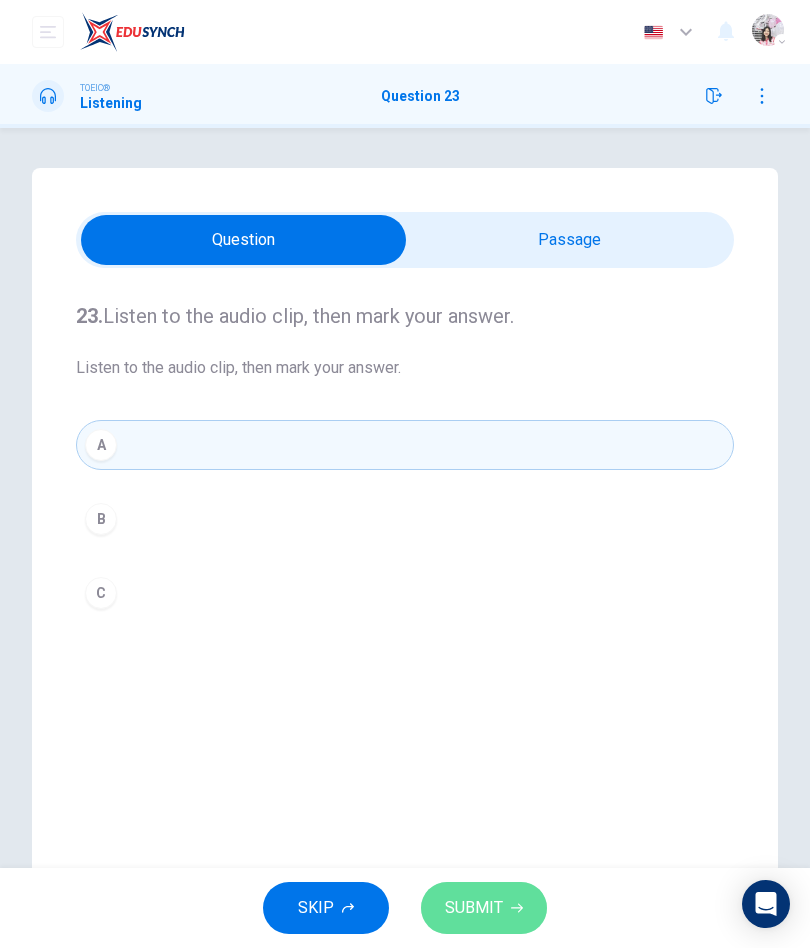 click on "SUBMIT" at bounding box center (484, 908) 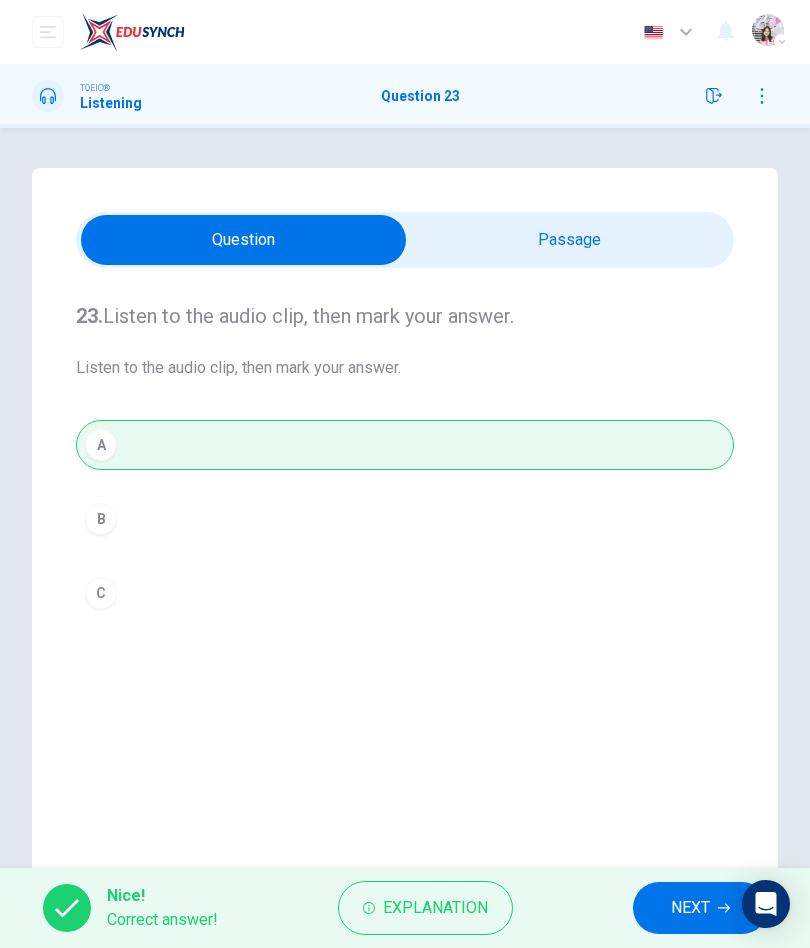 click on "NEXT" at bounding box center [690, 908] 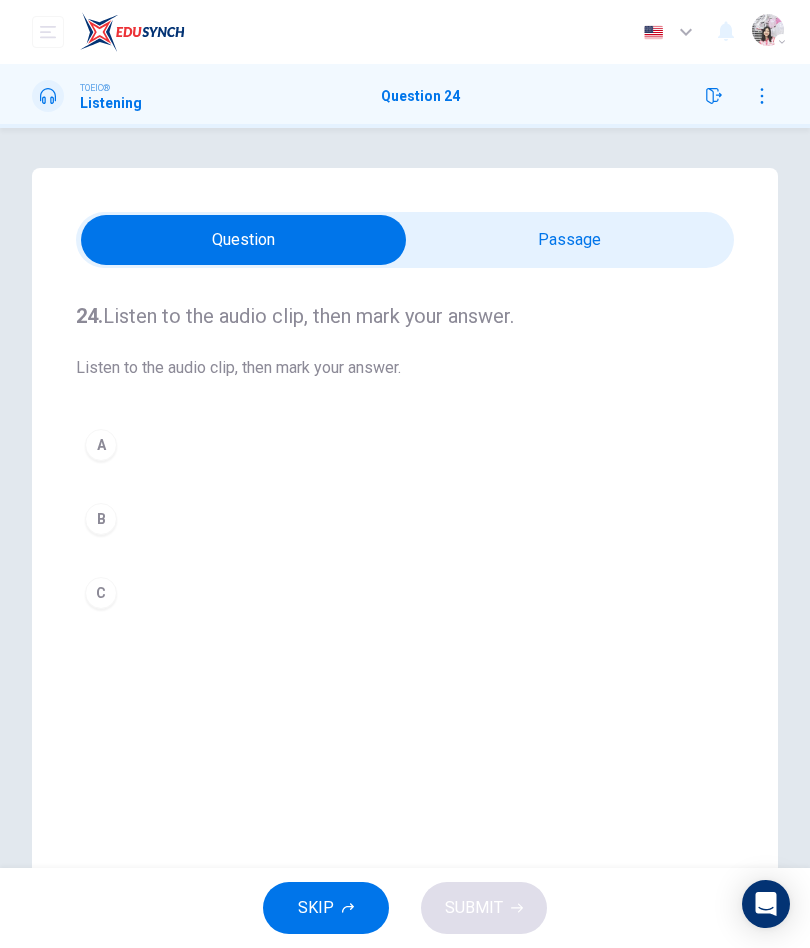 click at bounding box center (243, 240) 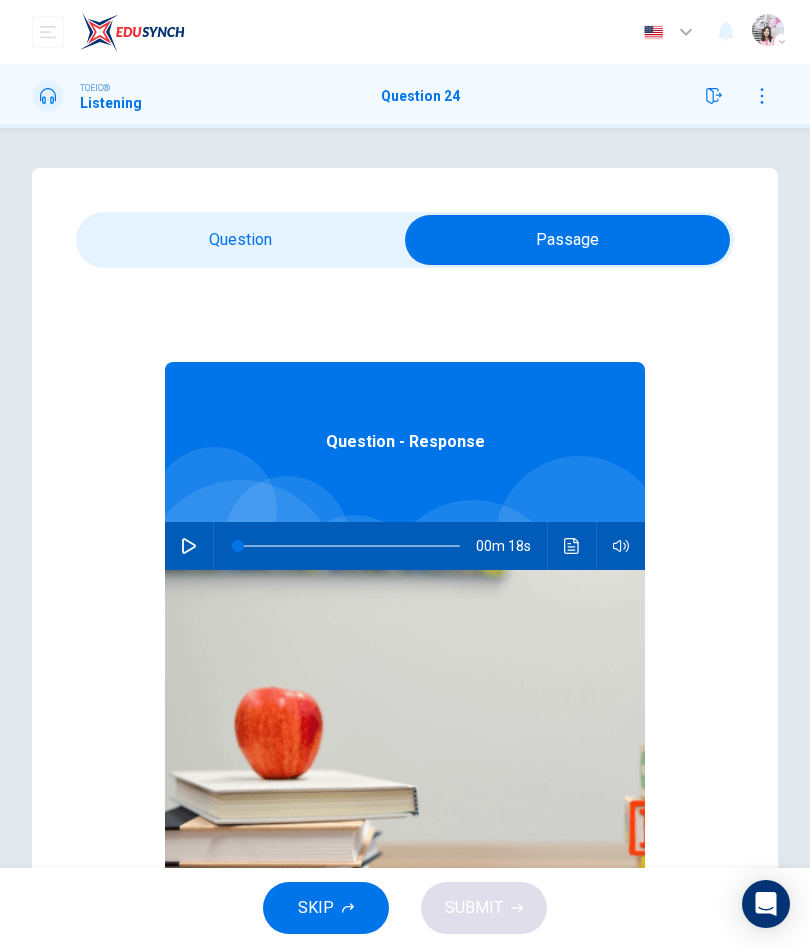 click 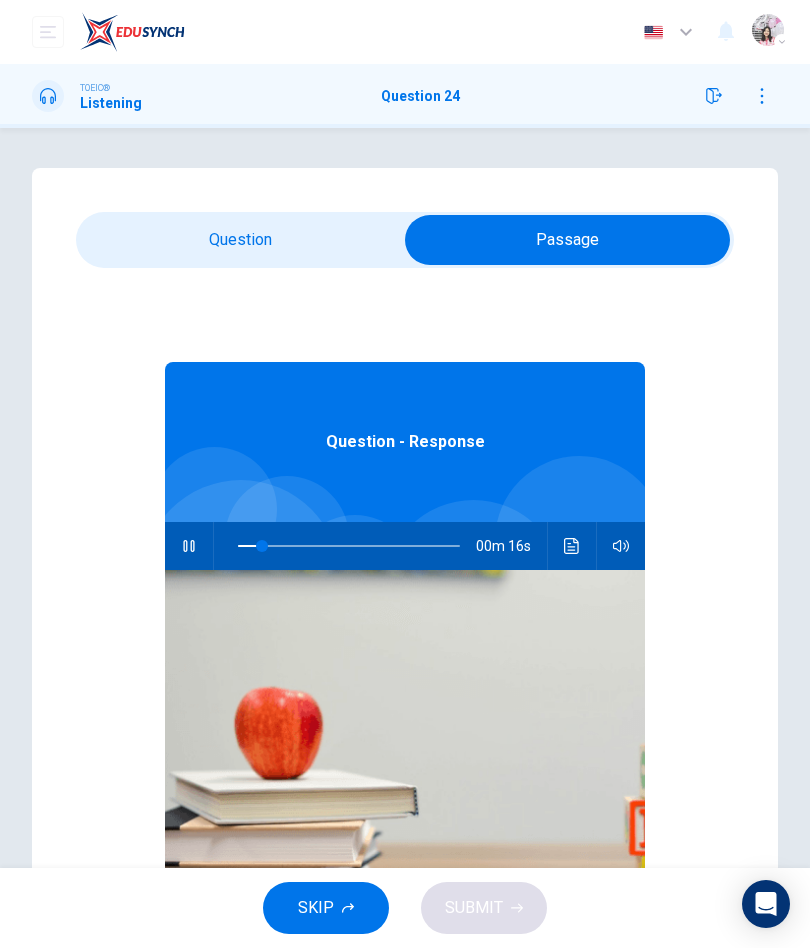 type on "16" 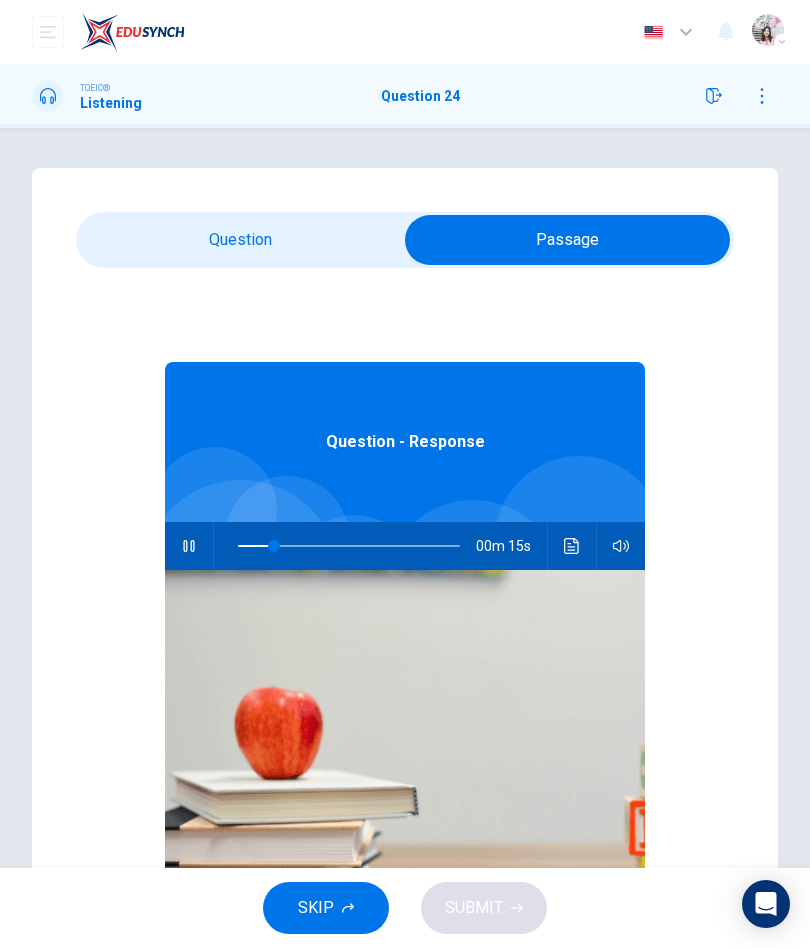 click at bounding box center [567, 240] 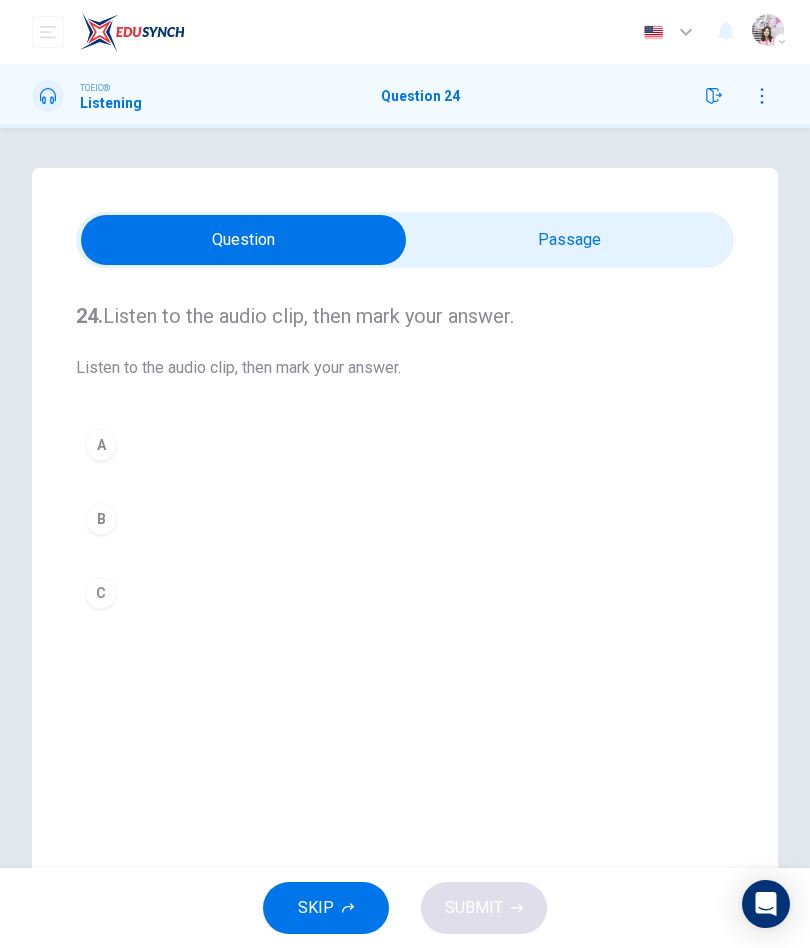 click on "B" at bounding box center [405, 519] 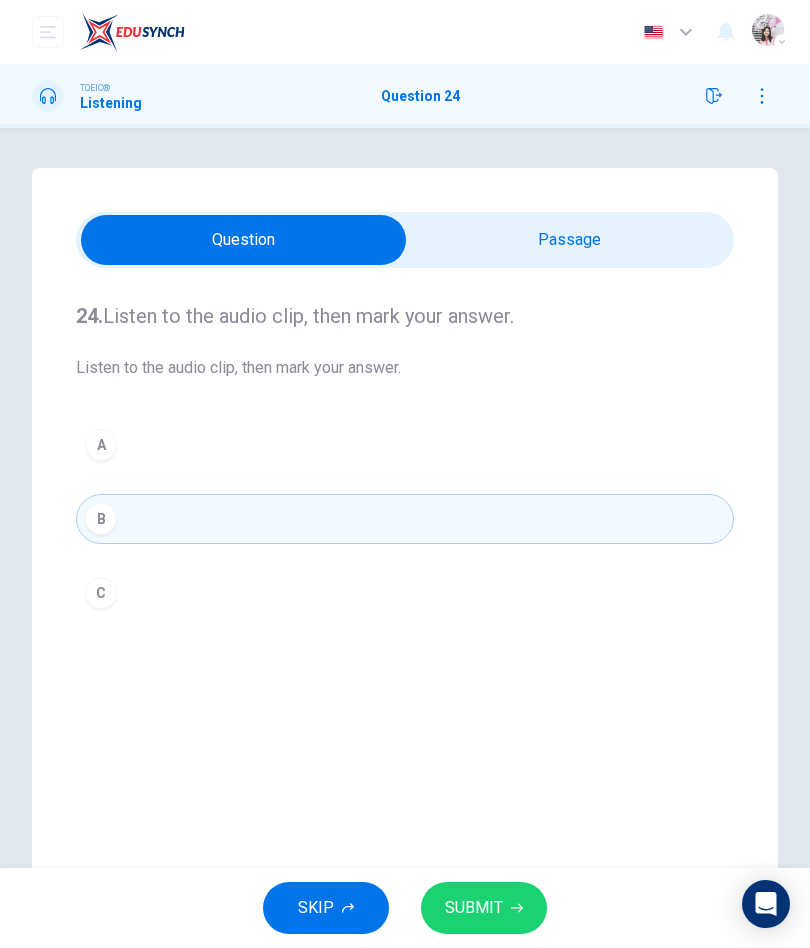 click on "SUBMIT" at bounding box center (474, 908) 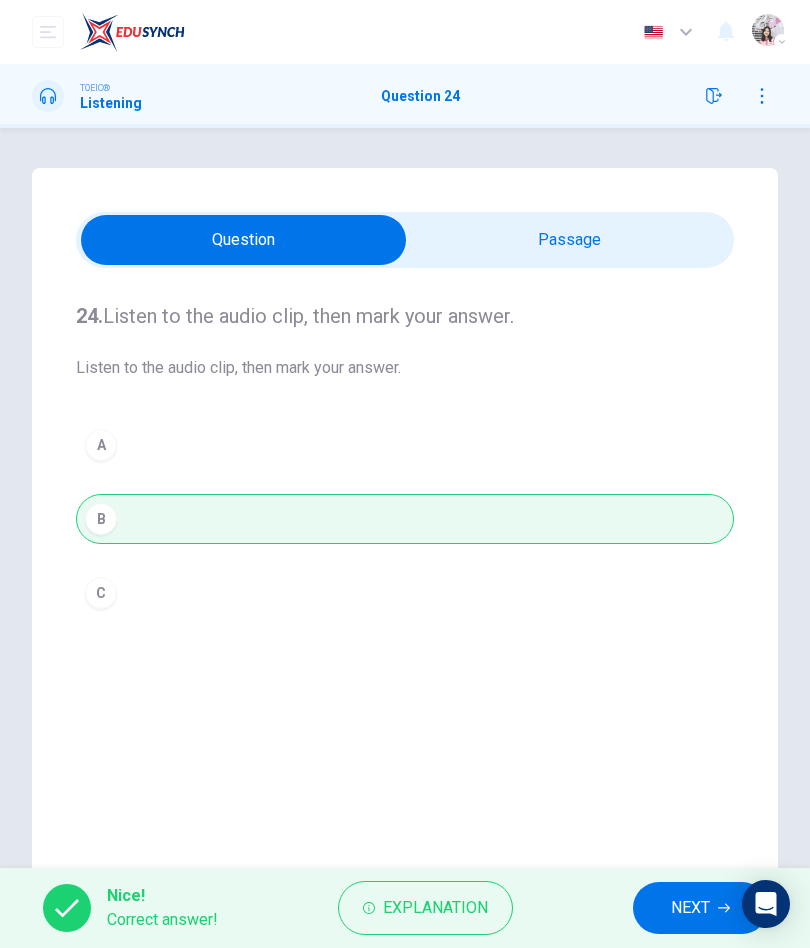 click on "NEXT" at bounding box center (690, 908) 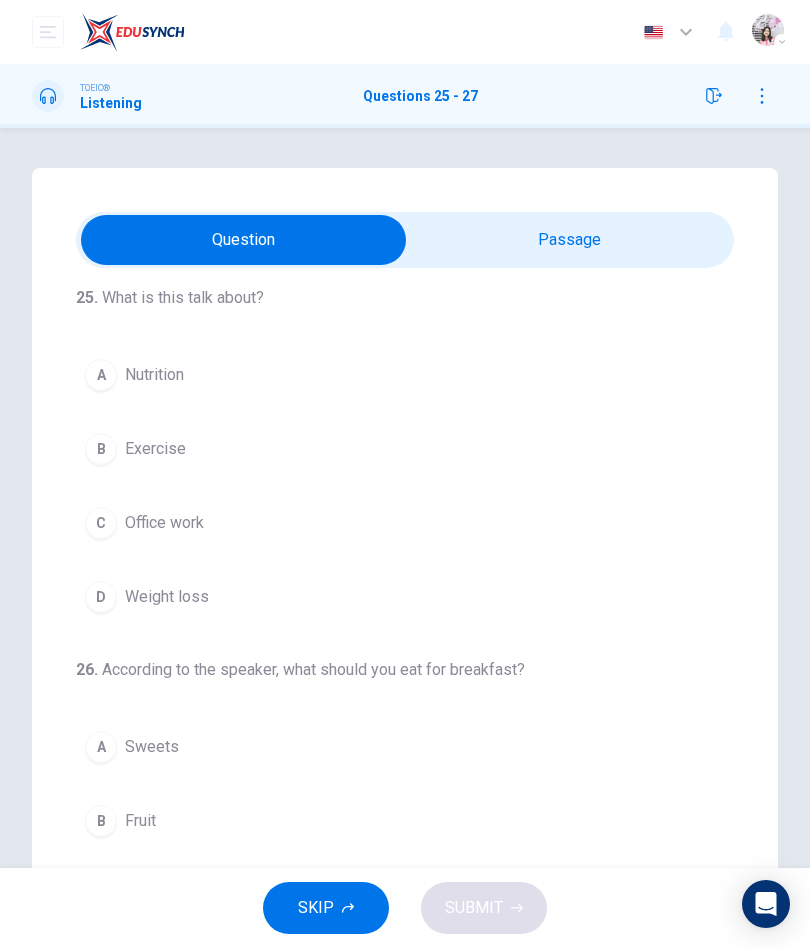 scroll, scrollTop: 17, scrollLeft: 0, axis: vertical 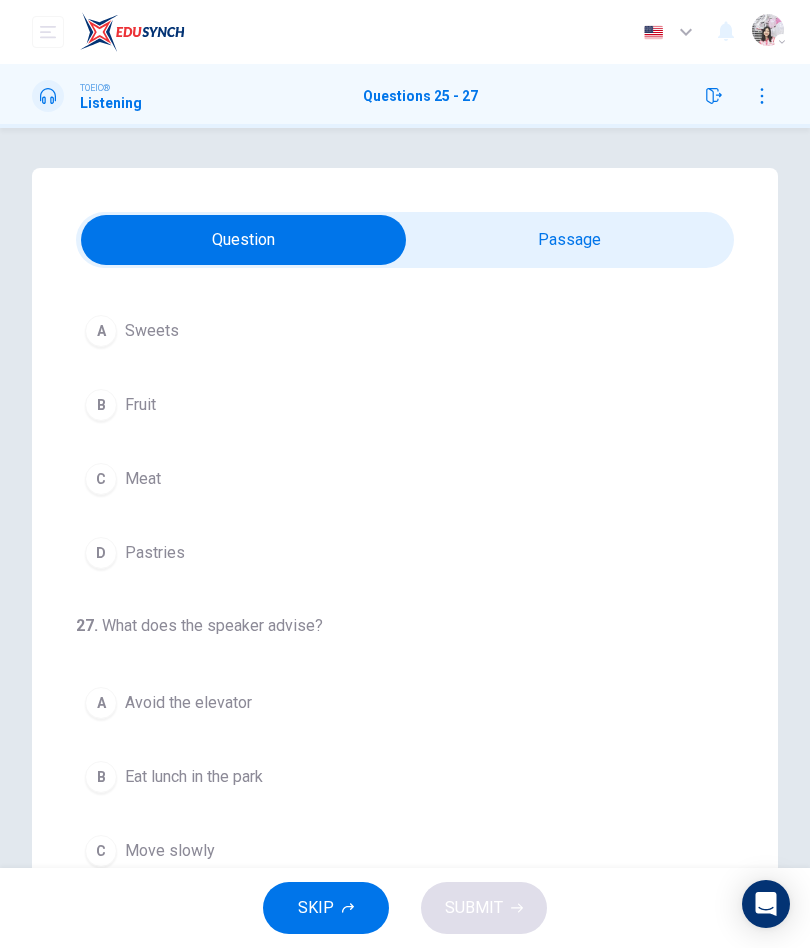 click at bounding box center (243, 240) 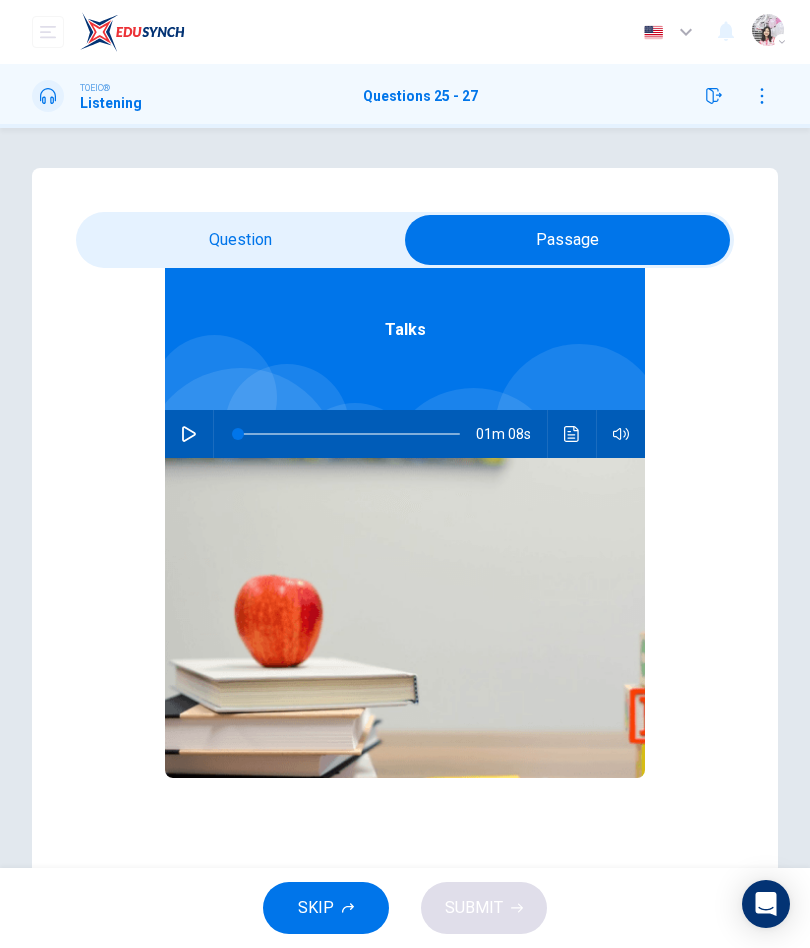 scroll, scrollTop: 112, scrollLeft: 0, axis: vertical 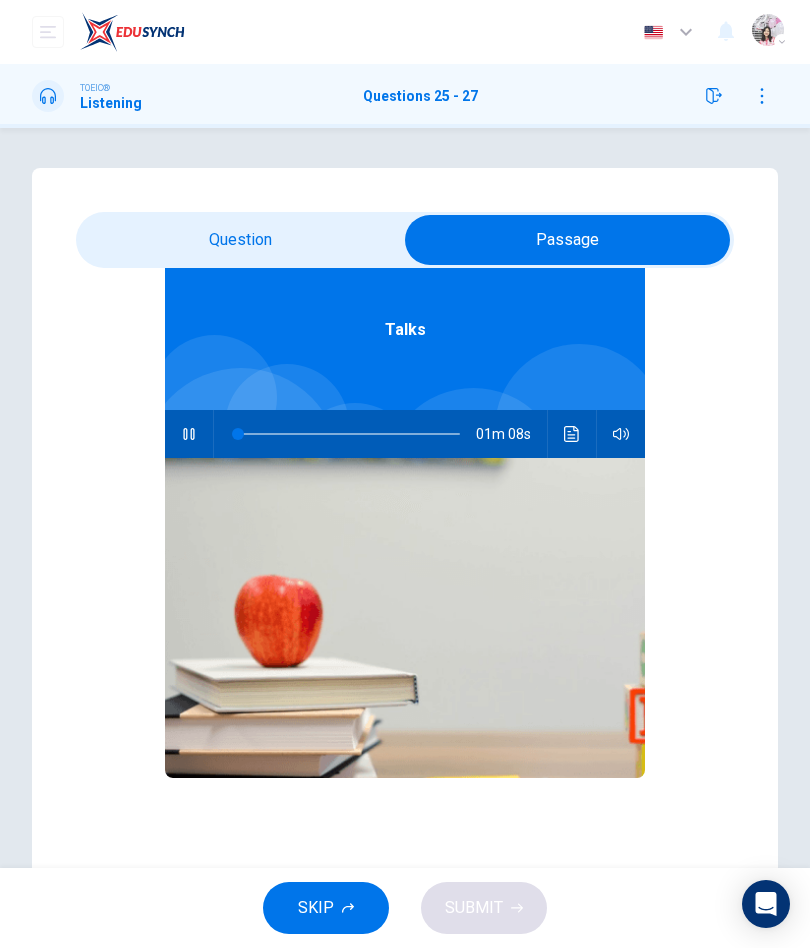 click at bounding box center [567, 240] 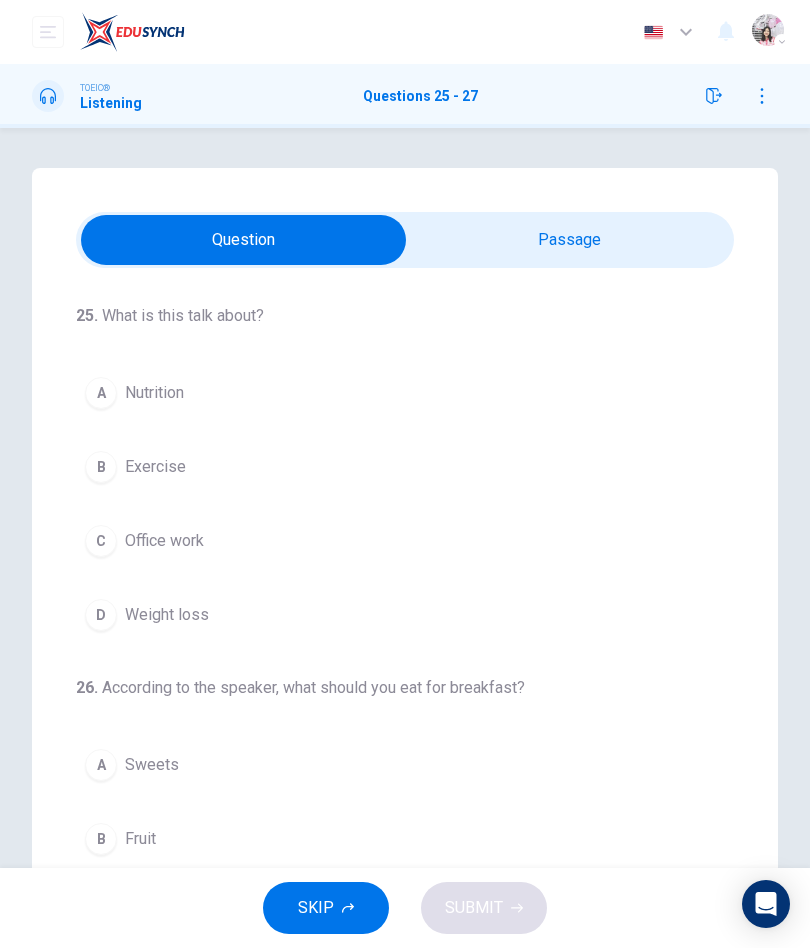 scroll, scrollTop: 0, scrollLeft: 0, axis: both 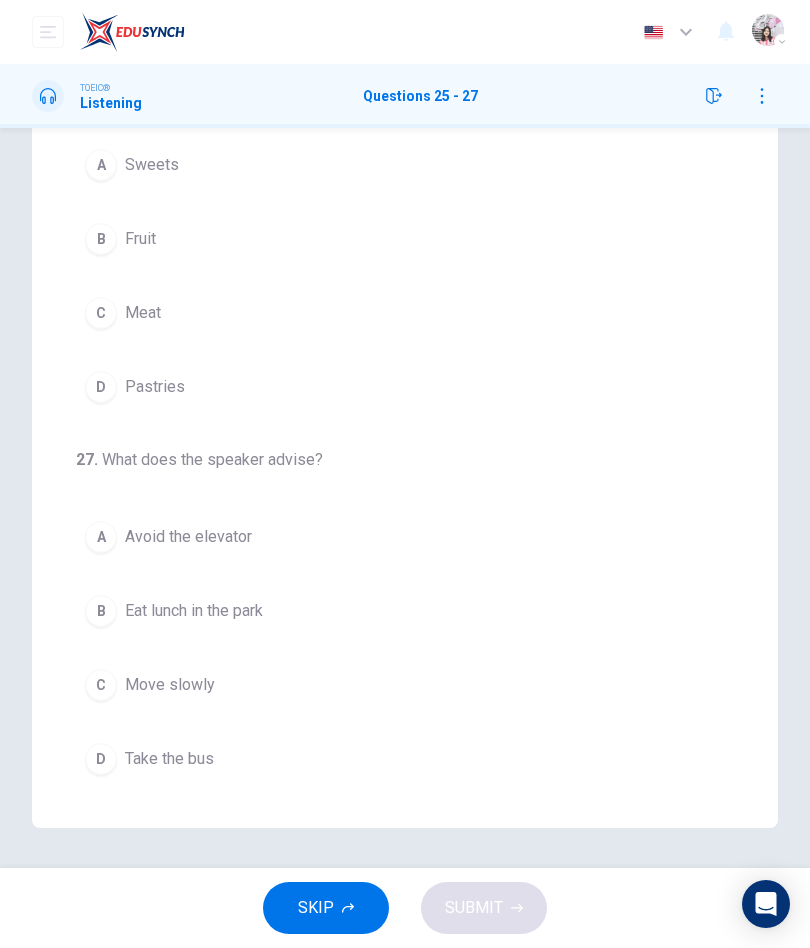 click on "A" at bounding box center [101, 537] 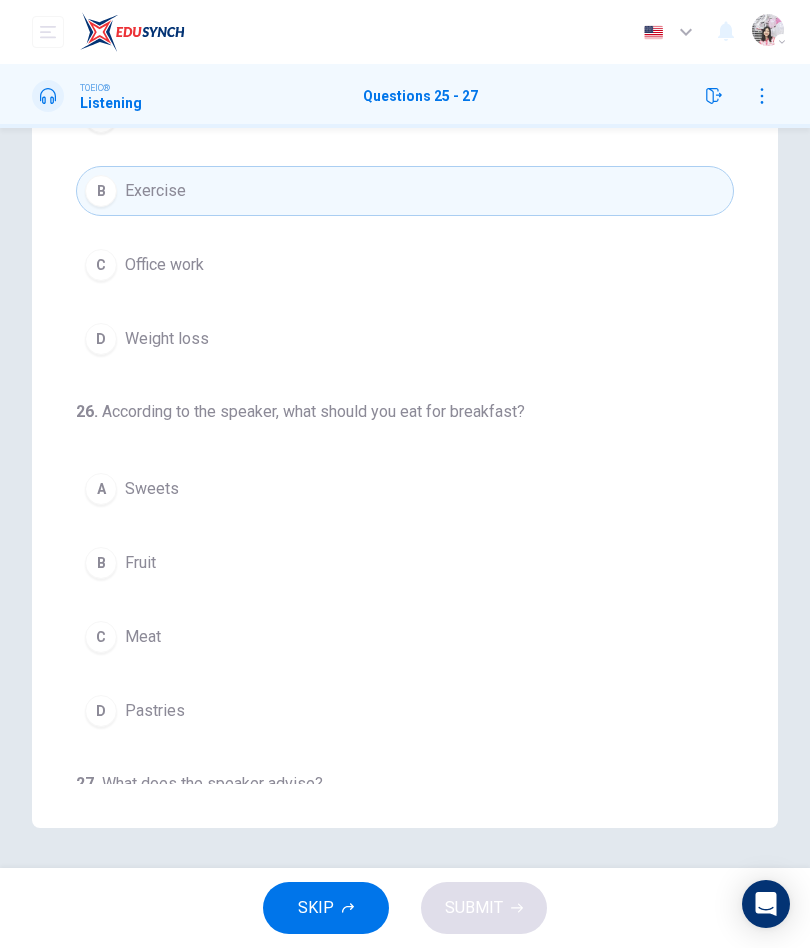 scroll, scrollTop: 135, scrollLeft: 0, axis: vertical 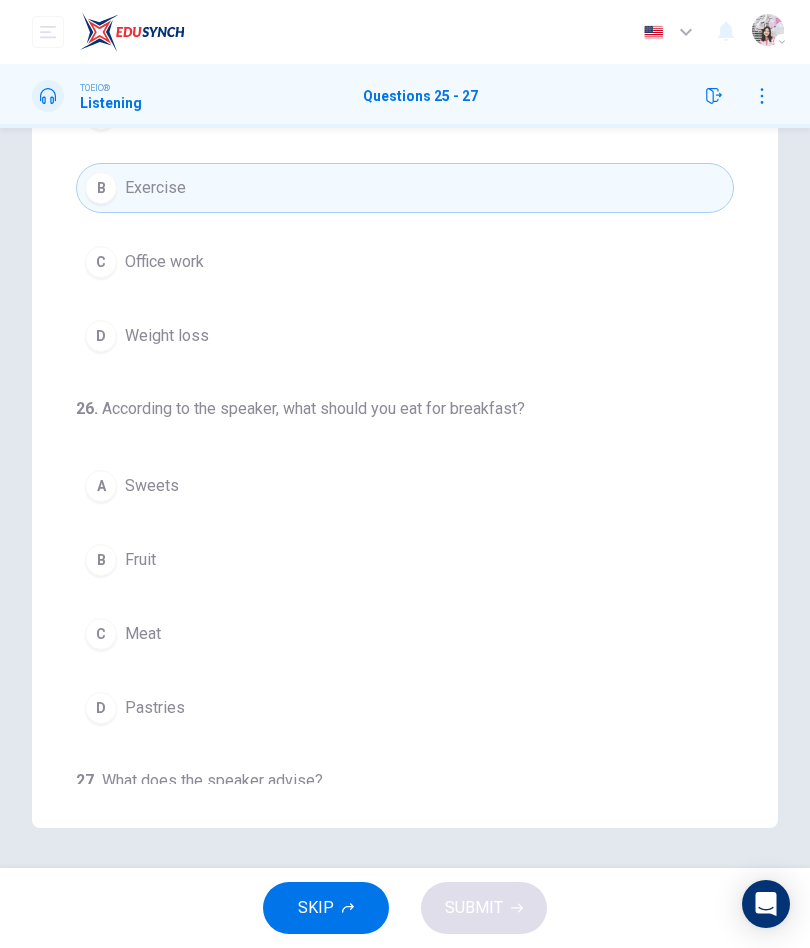 click on "C Meat" at bounding box center [405, 634] 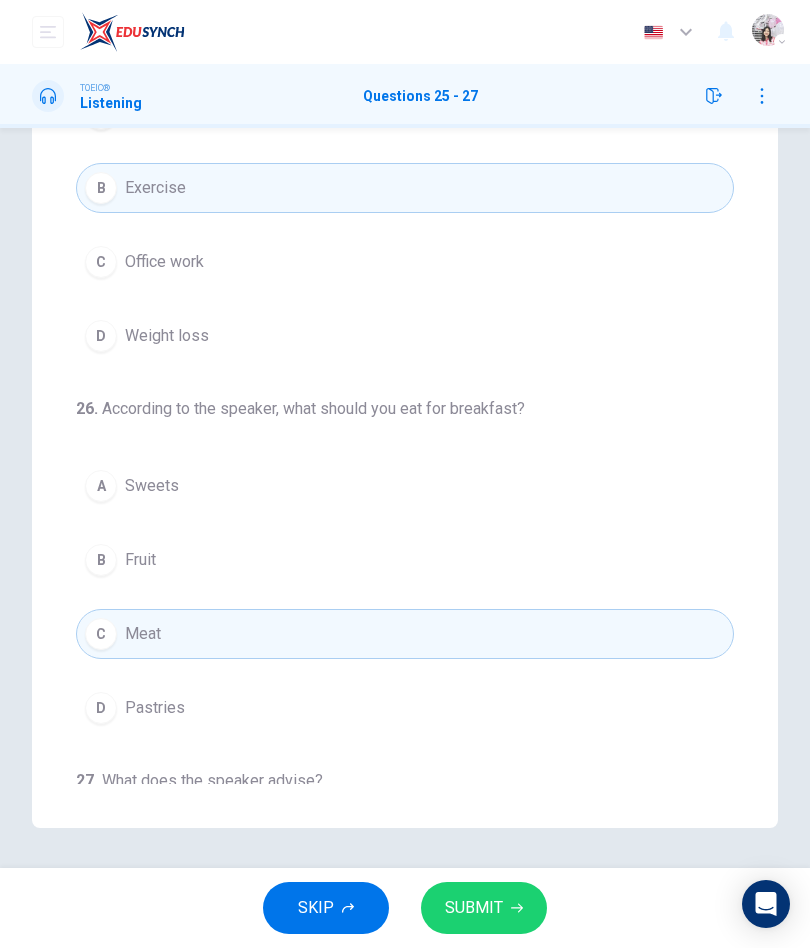 click on "B Fruit" at bounding box center (405, 560) 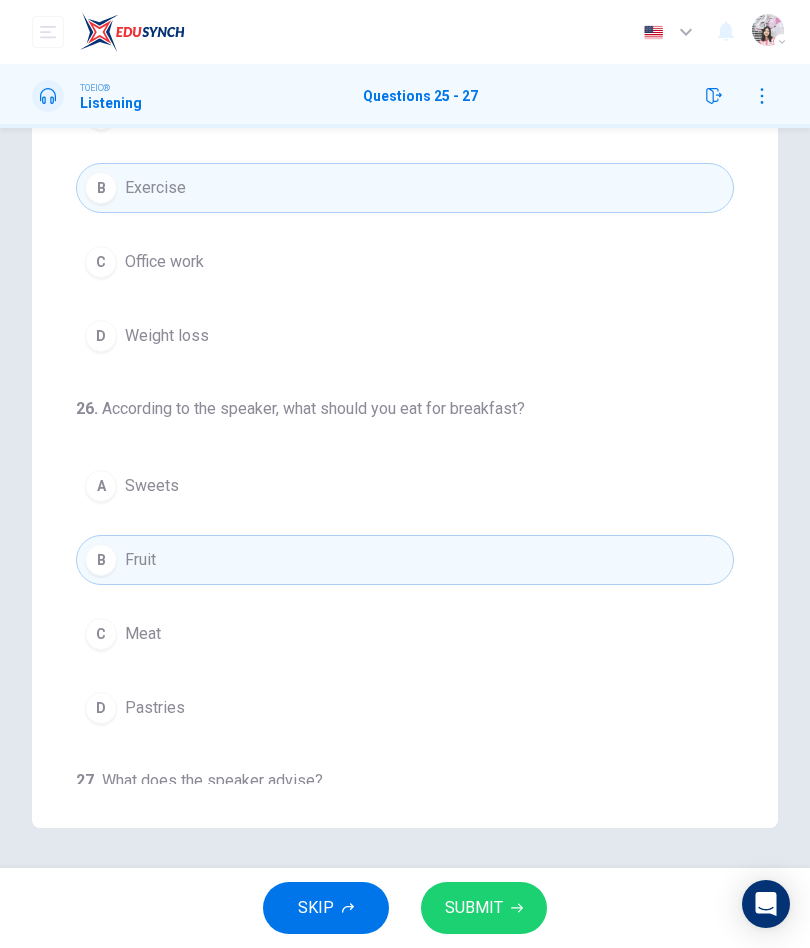 click on "SUBMIT" at bounding box center (484, 908) 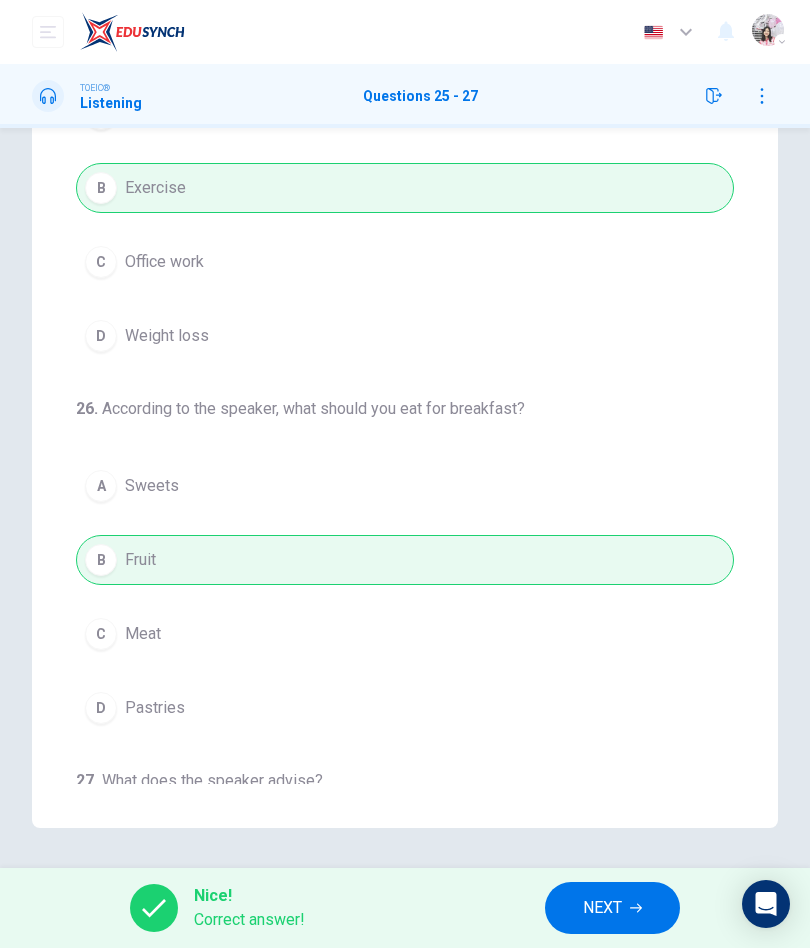 click on "NEXT" at bounding box center (612, 908) 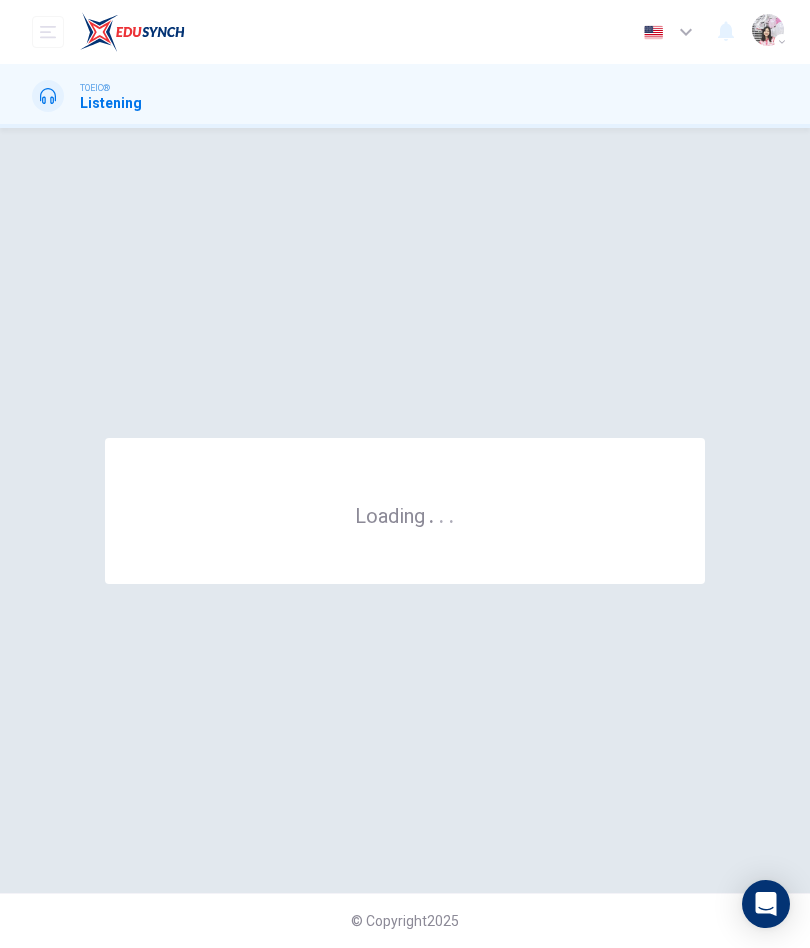 scroll, scrollTop: 0, scrollLeft: 0, axis: both 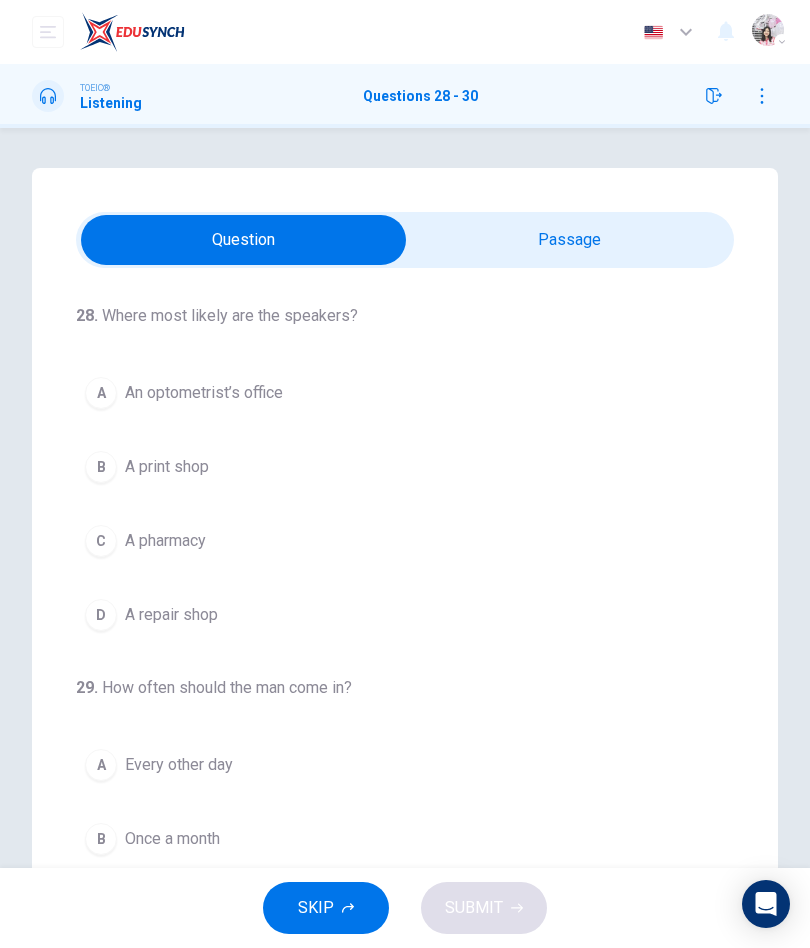click at bounding box center [243, 240] 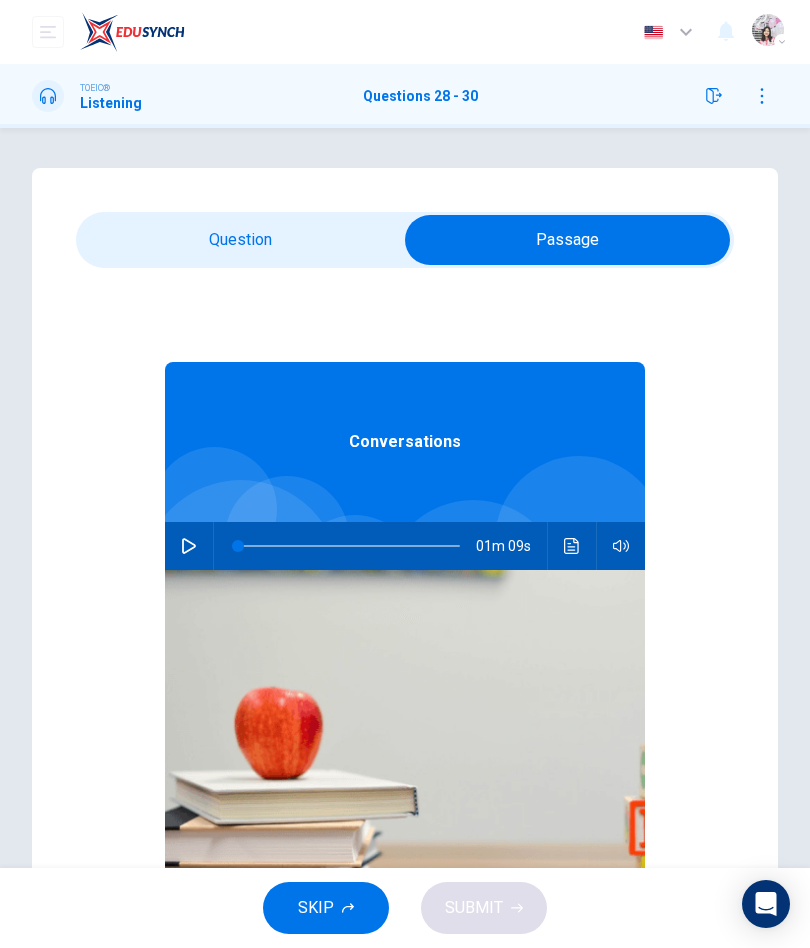 click 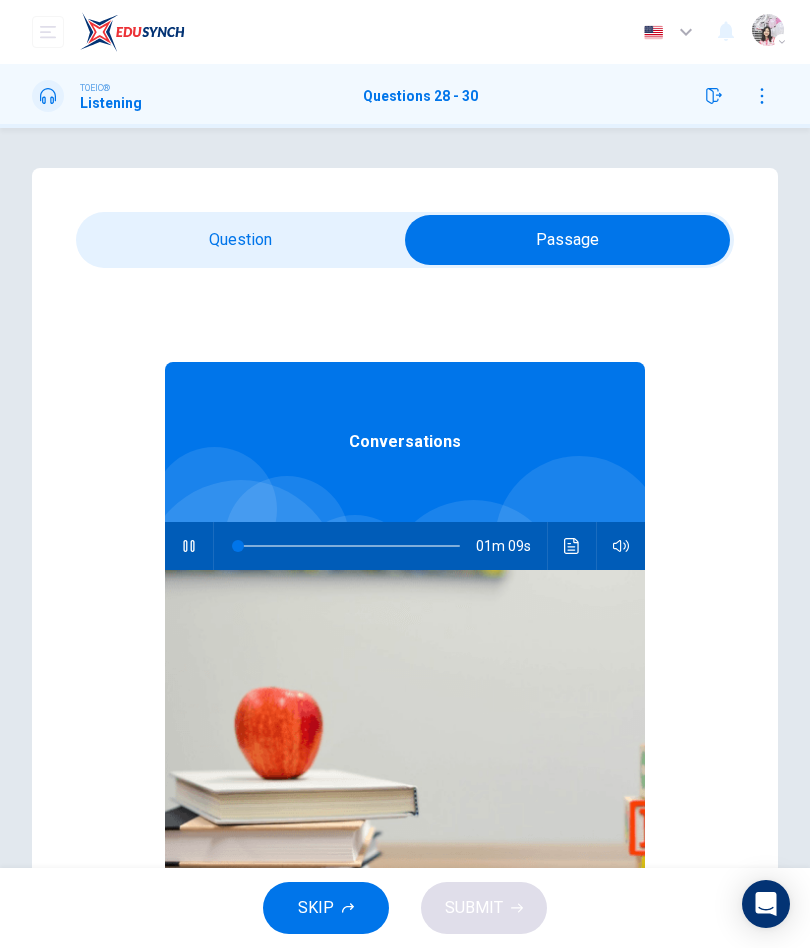 type on "1" 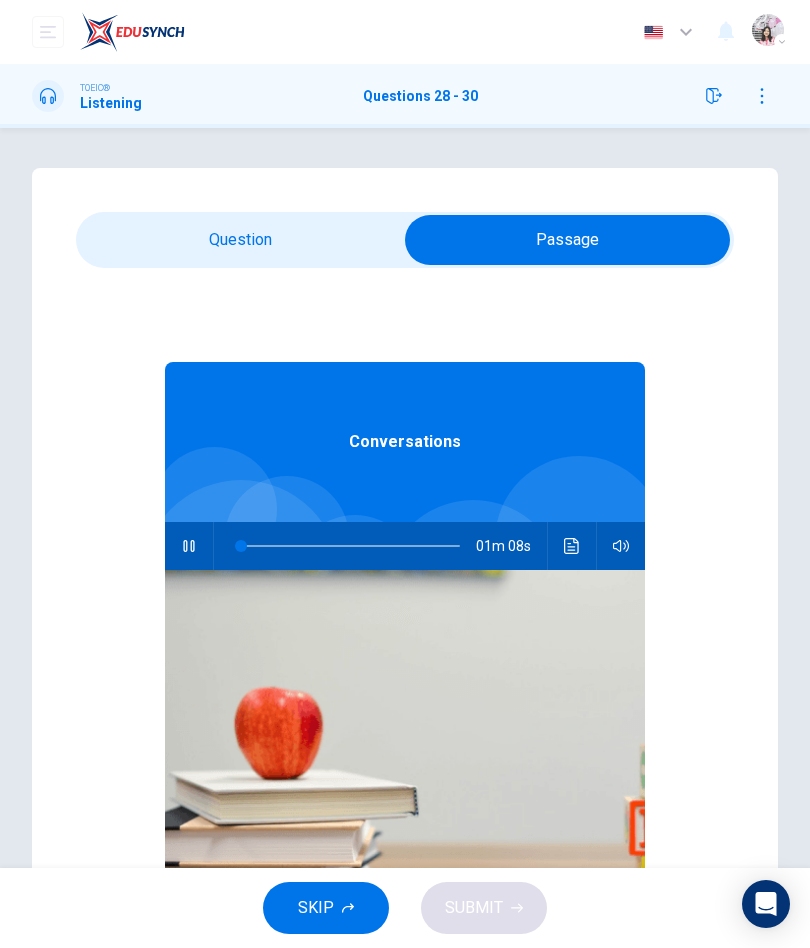 click at bounding box center (567, 240) 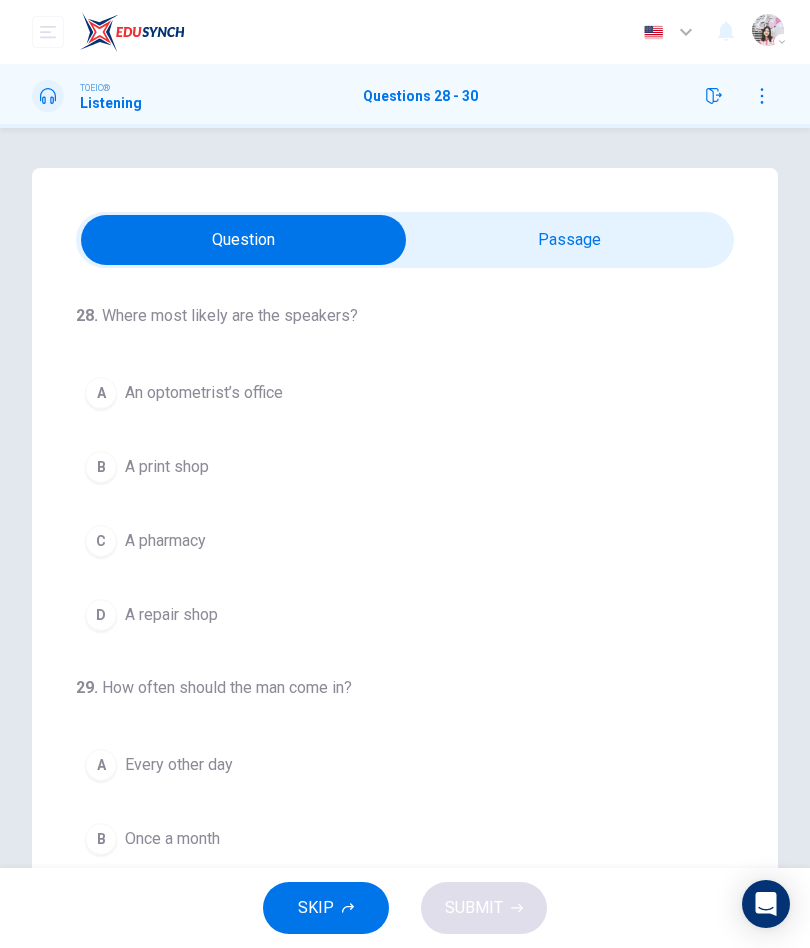 click on "A" at bounding box center (101, 393) 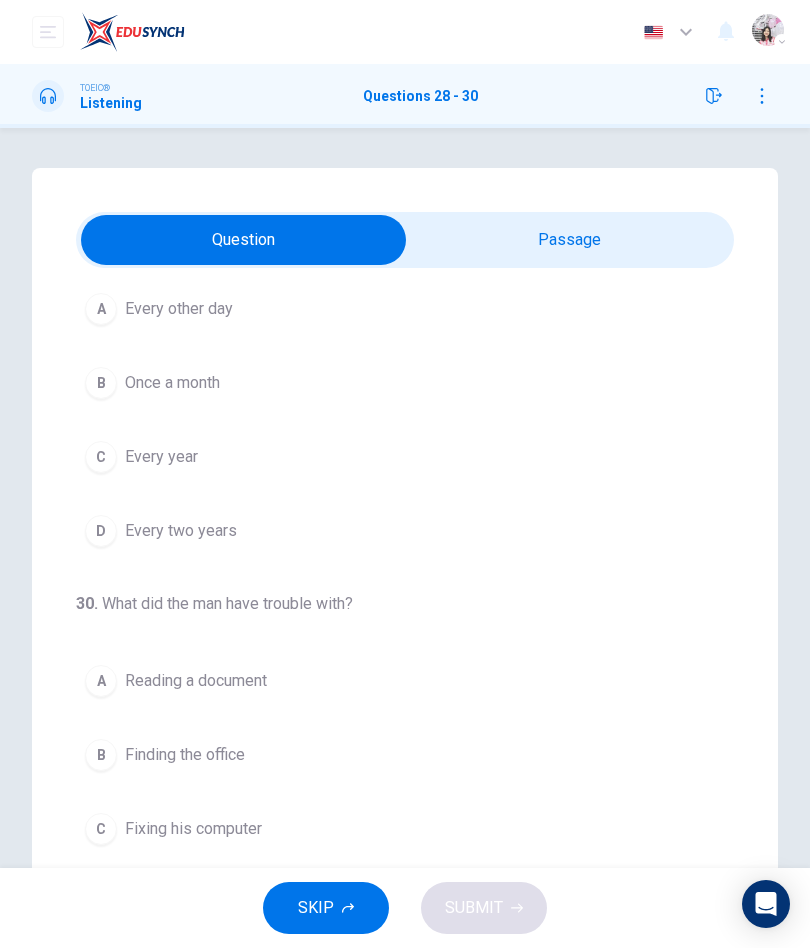 scroll, scrollTop: 456, scrollLeft: 0, axis: vertical 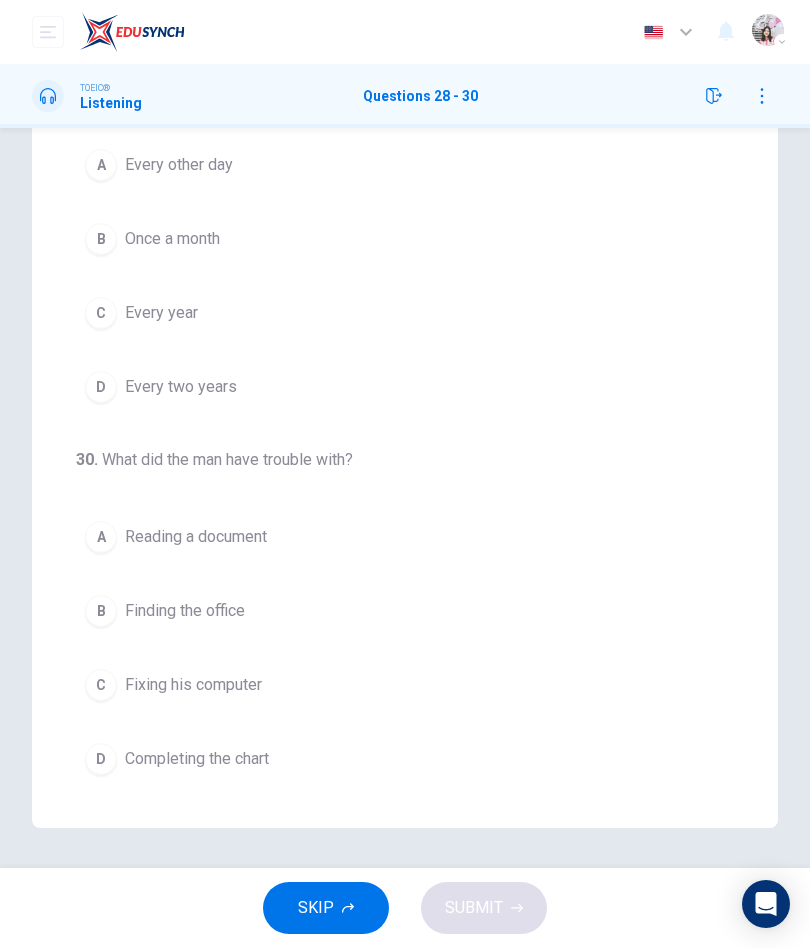 click on "D" at bounding box center [101, 759] 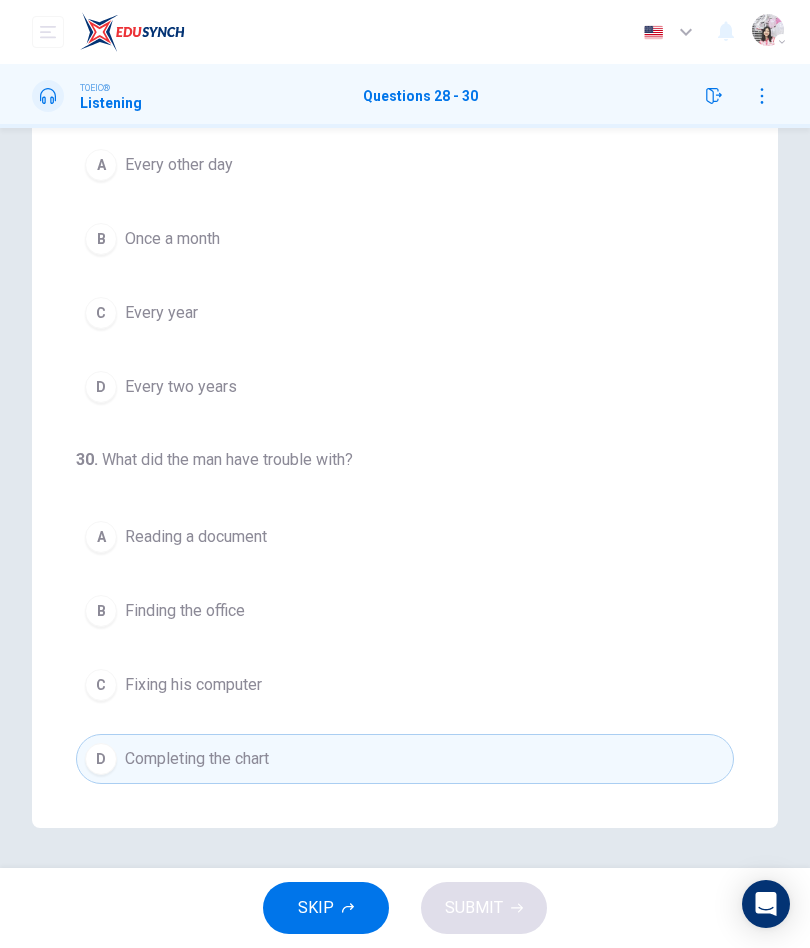 click on "C Fixing his computer" at bounding box center [405, 685] 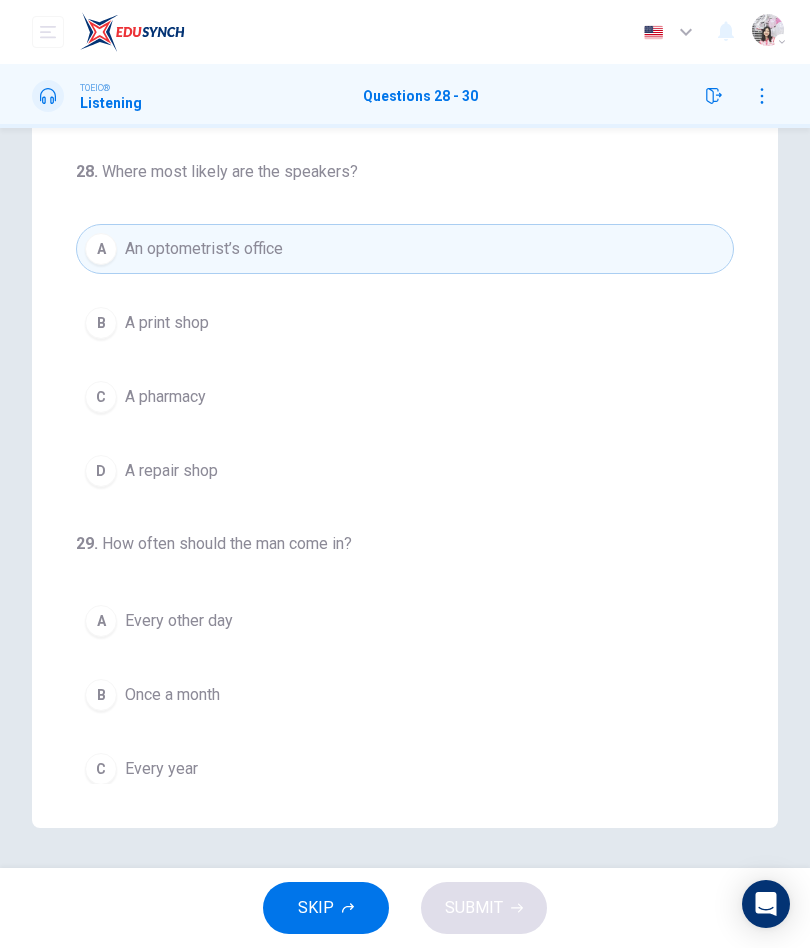 scroll, scrollTop: 0, scrollLeft: 0, axis: both 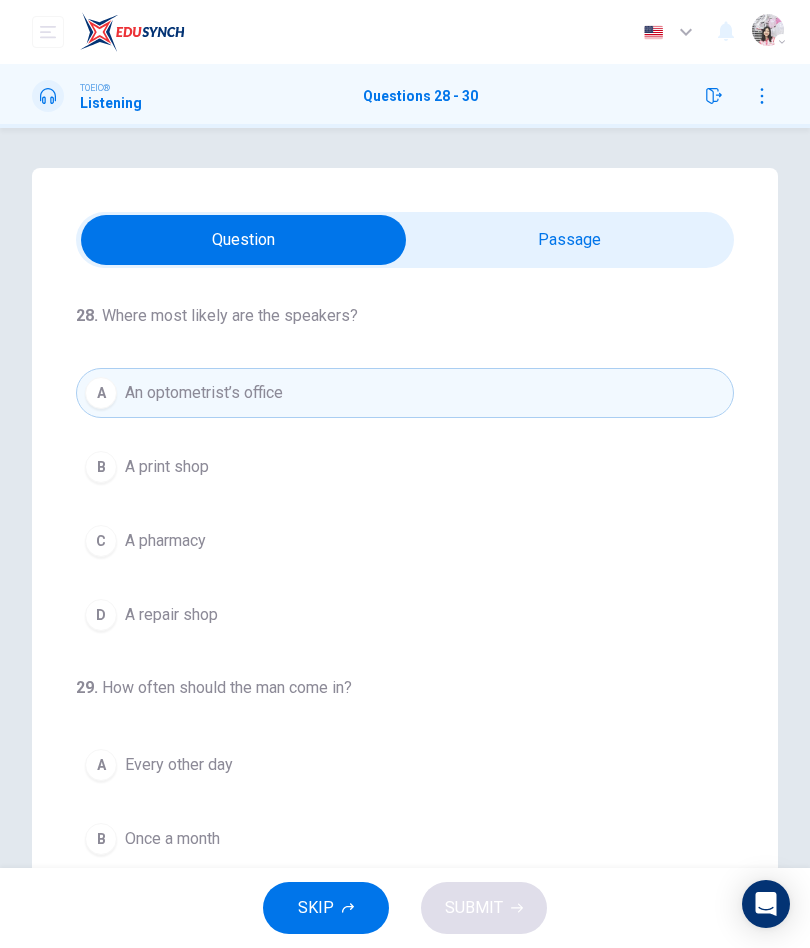 click at bounding box center [243, 240] 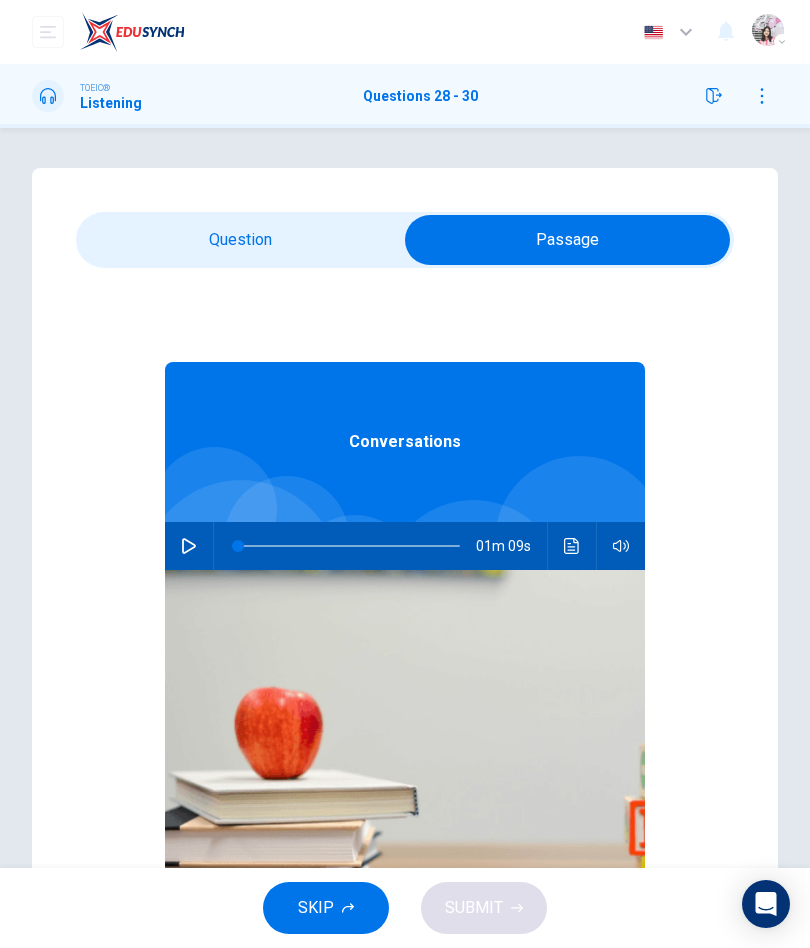 click 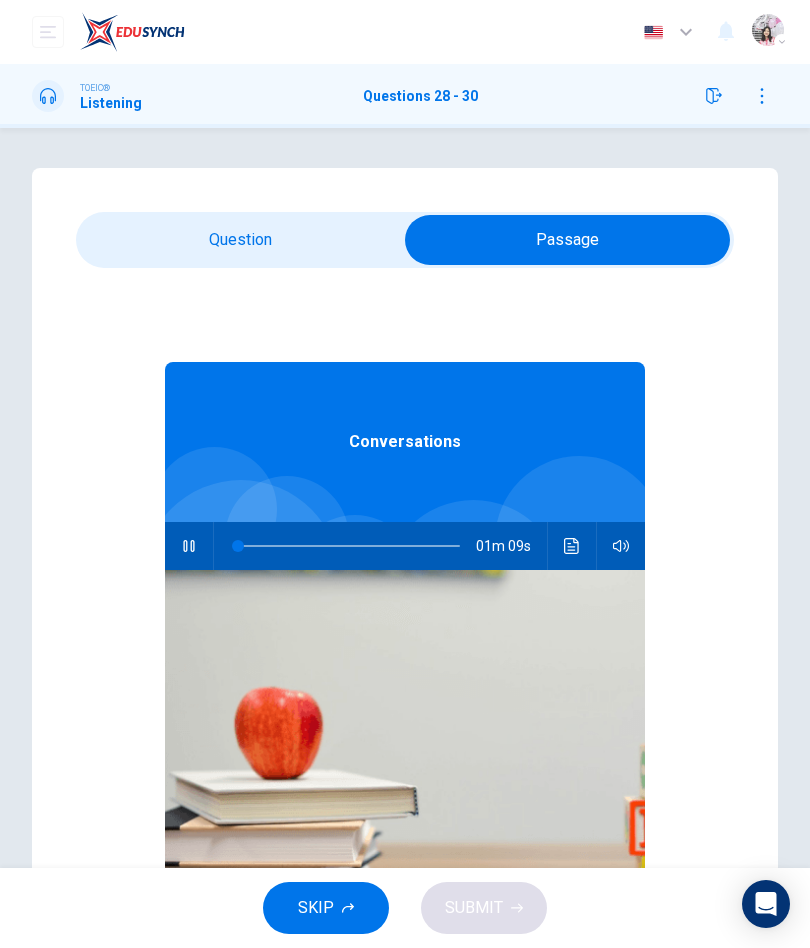 click 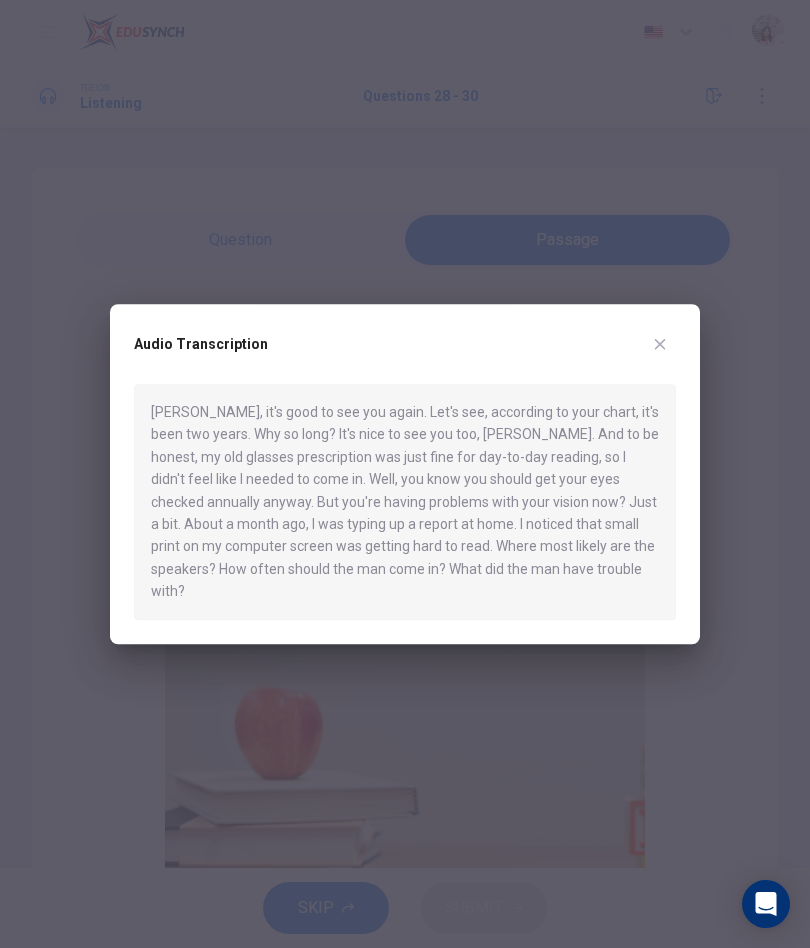 click at bounding box center (405, 474) 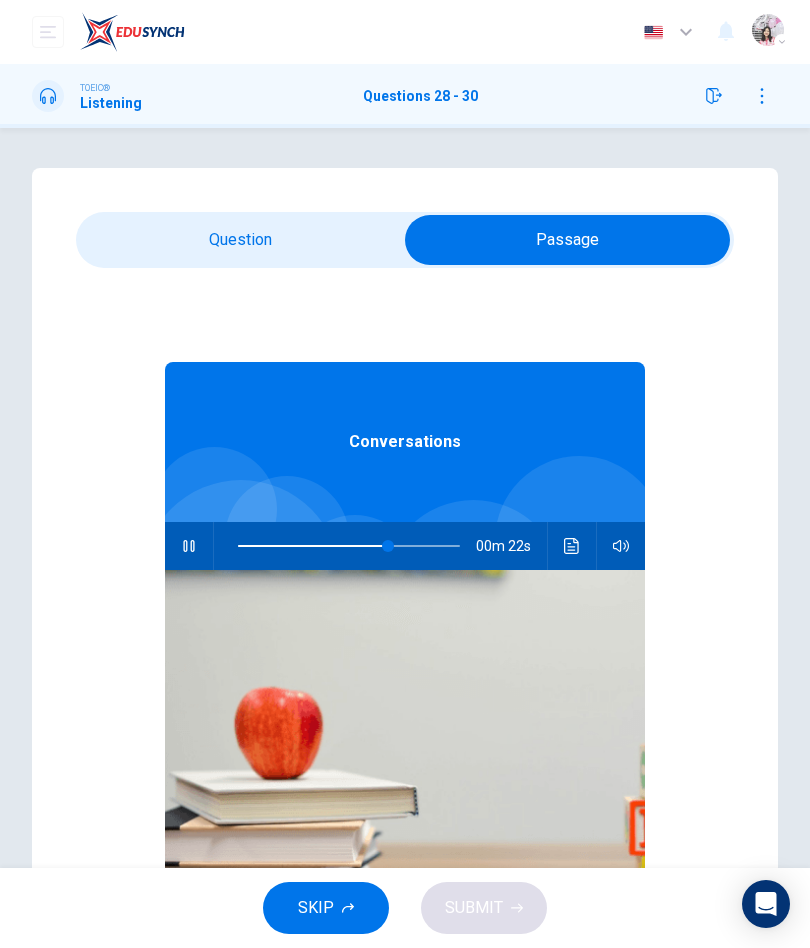 type on "69" 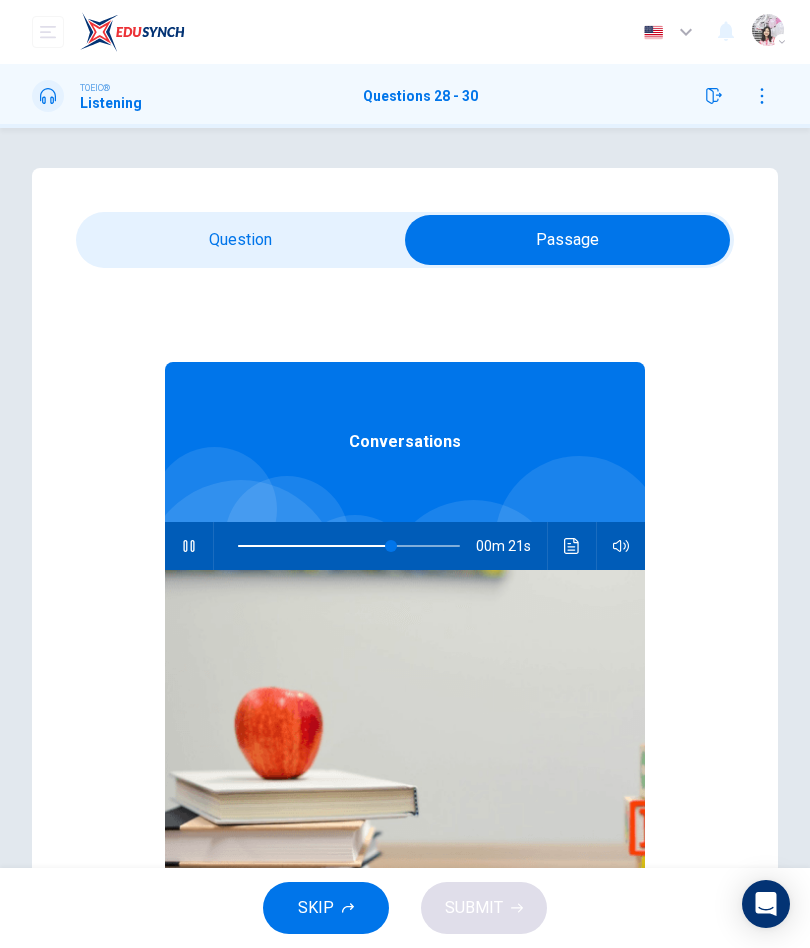 click at bounding box center [567, 240] 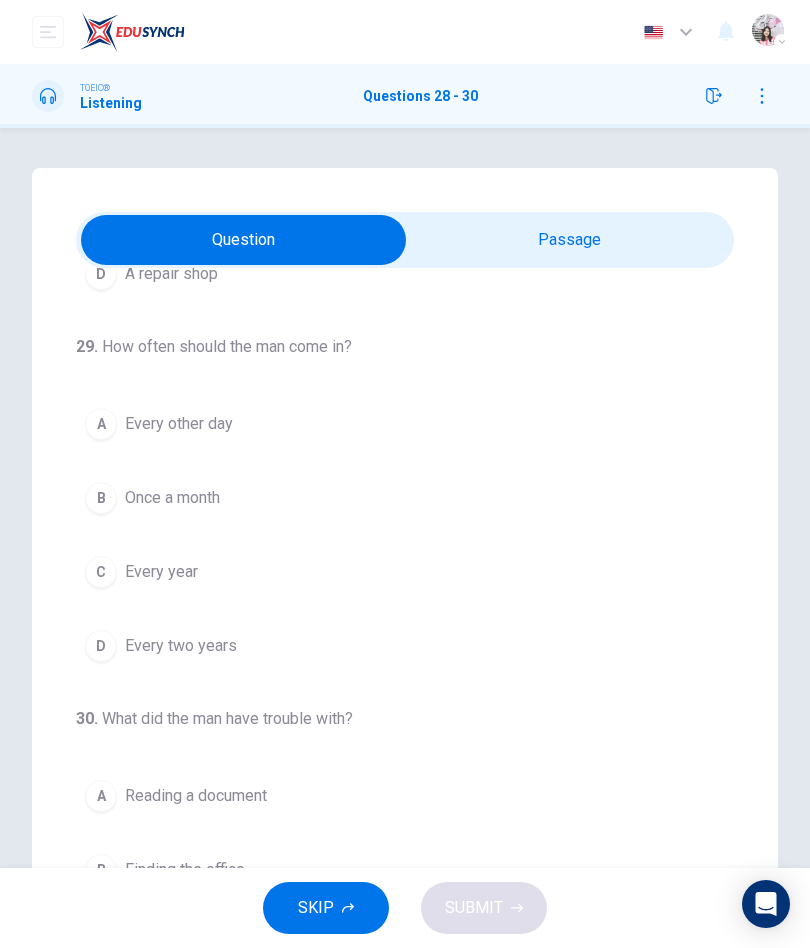scroll, scrollTop: 344, scrollLeft: 0, axis: vertical 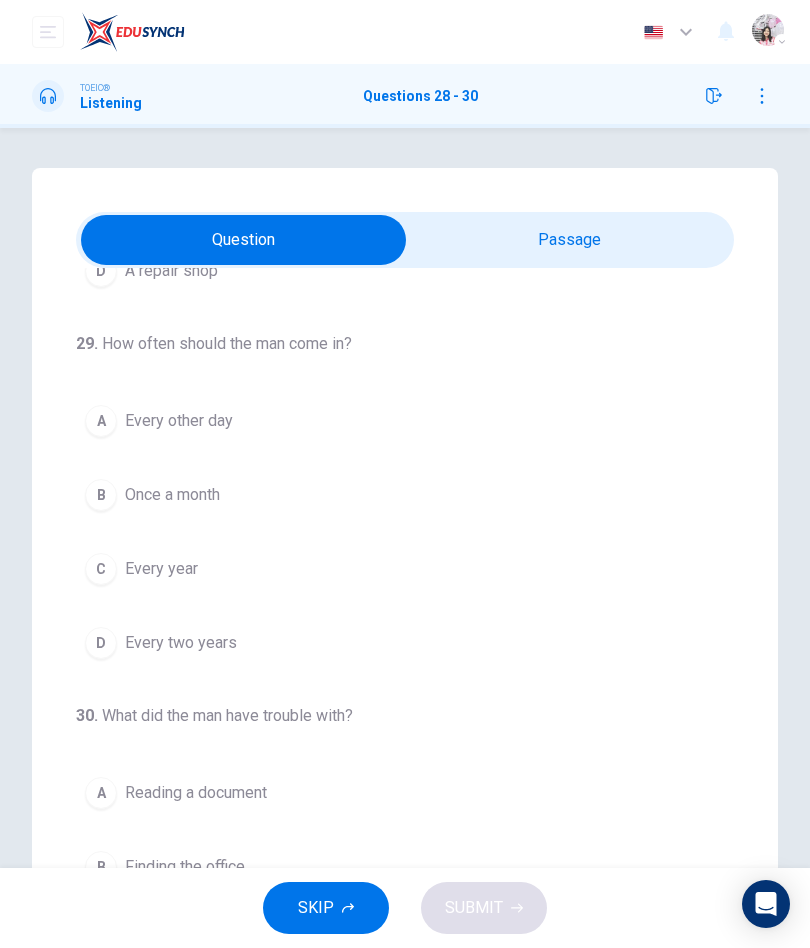 click on "D" at bounding box center [101, 643] 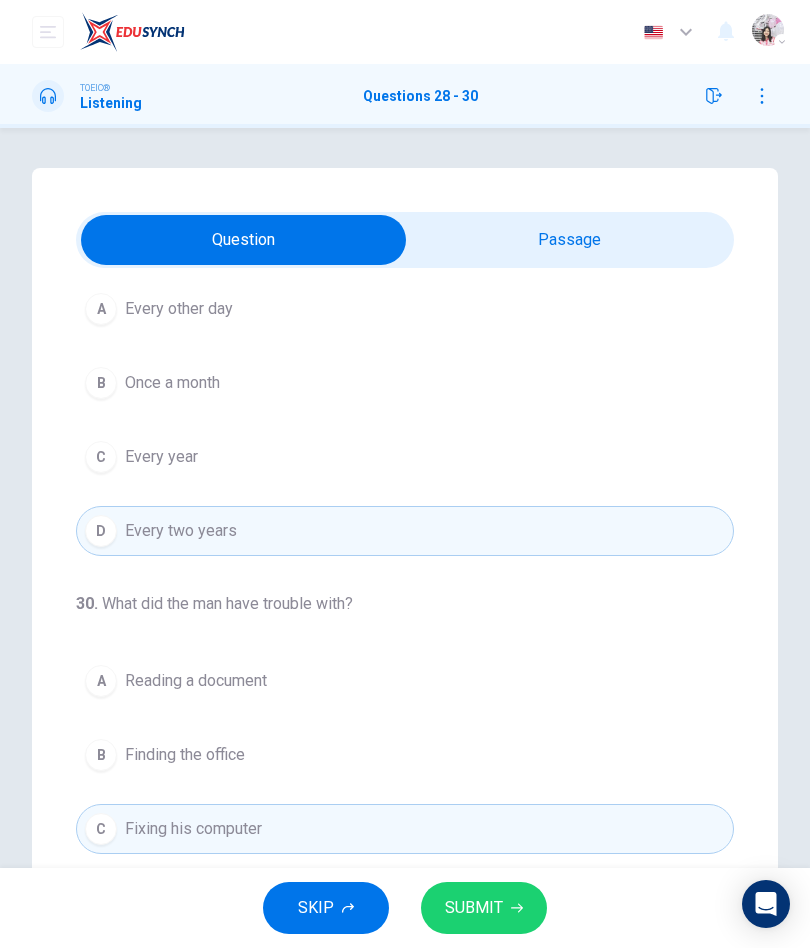 scroll, scrollTop: 456, scrollLeft: 0, axis: vertical 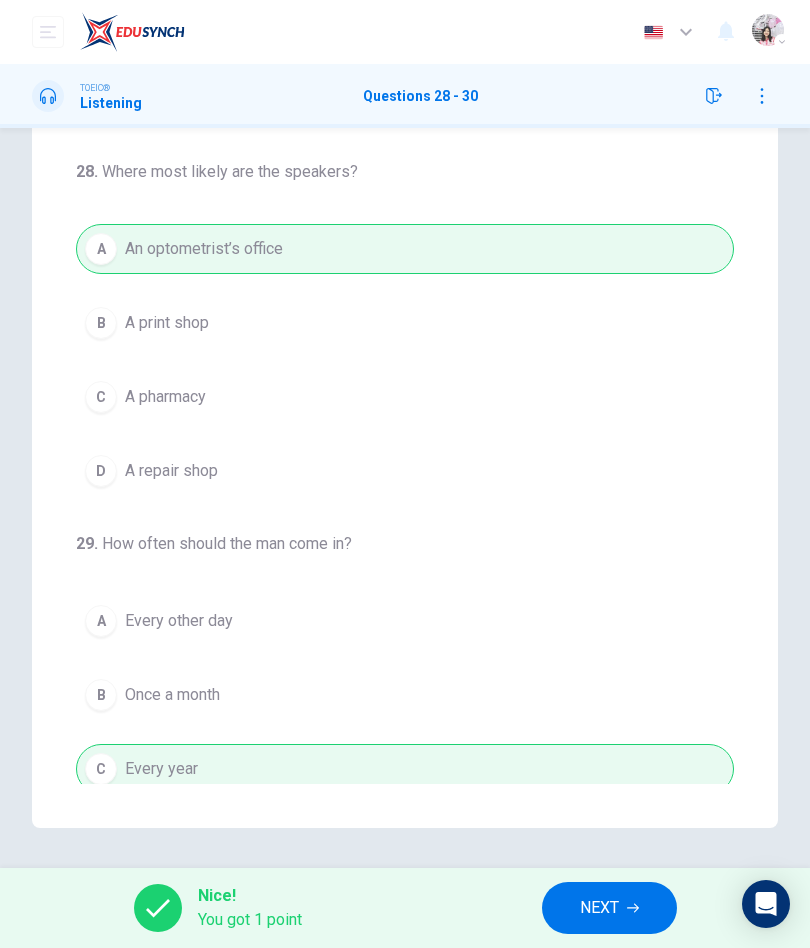 click on "NEXT" at bounding box center (599, 908) 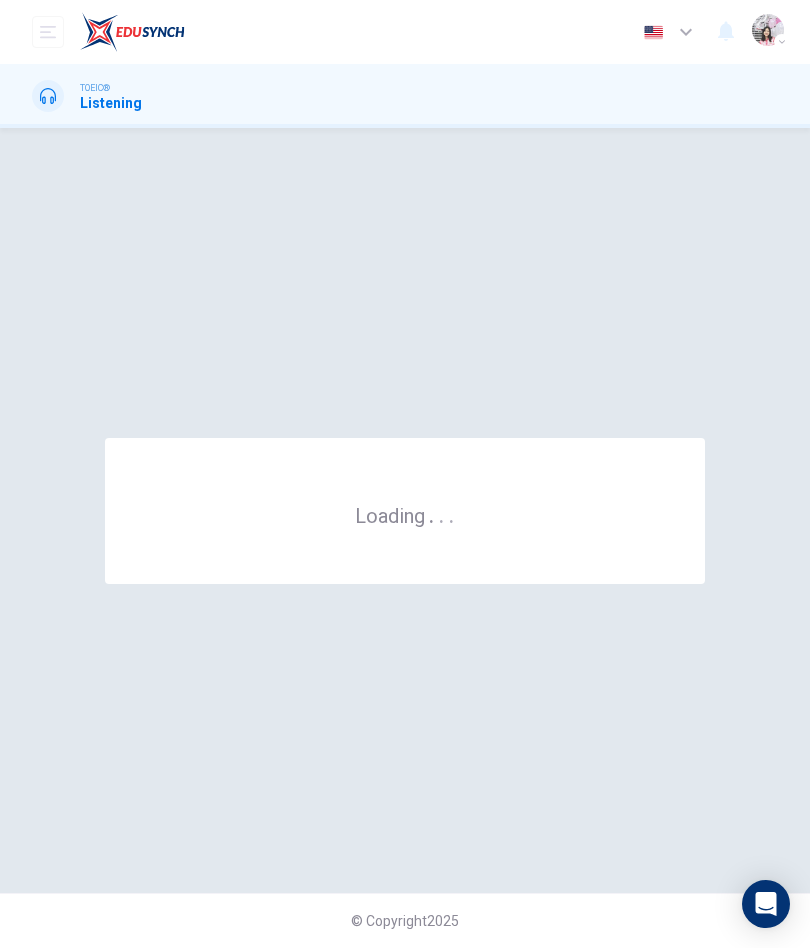 scroll, scrollTop: 0, scrollLeft: 0, axis: both 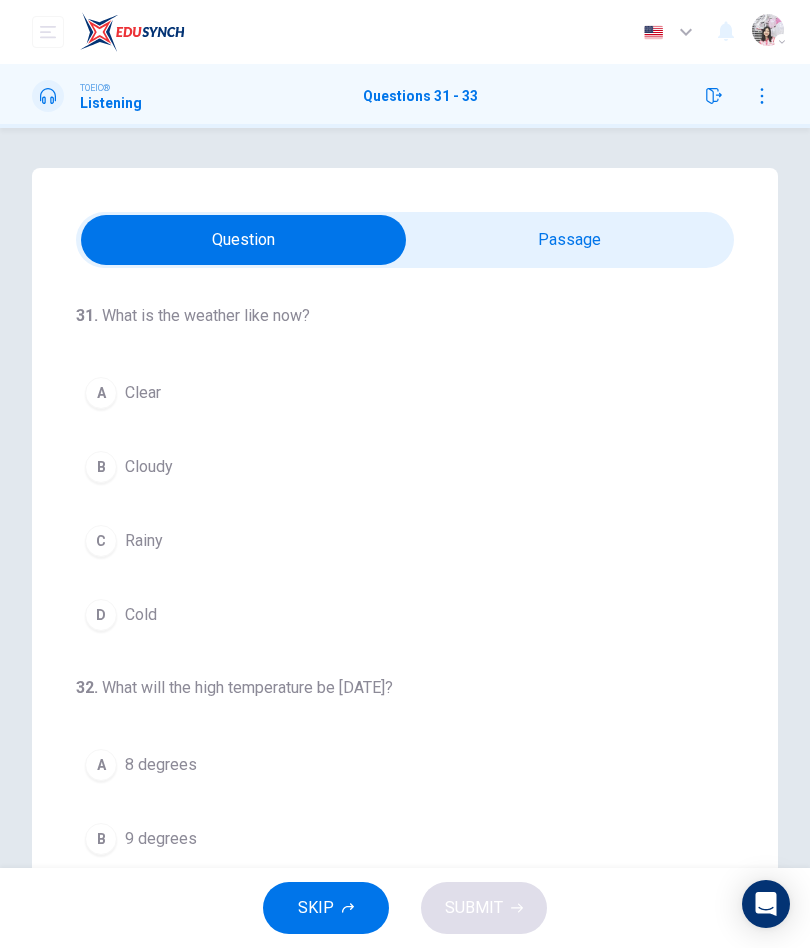 click at bounding box center (762, 96) 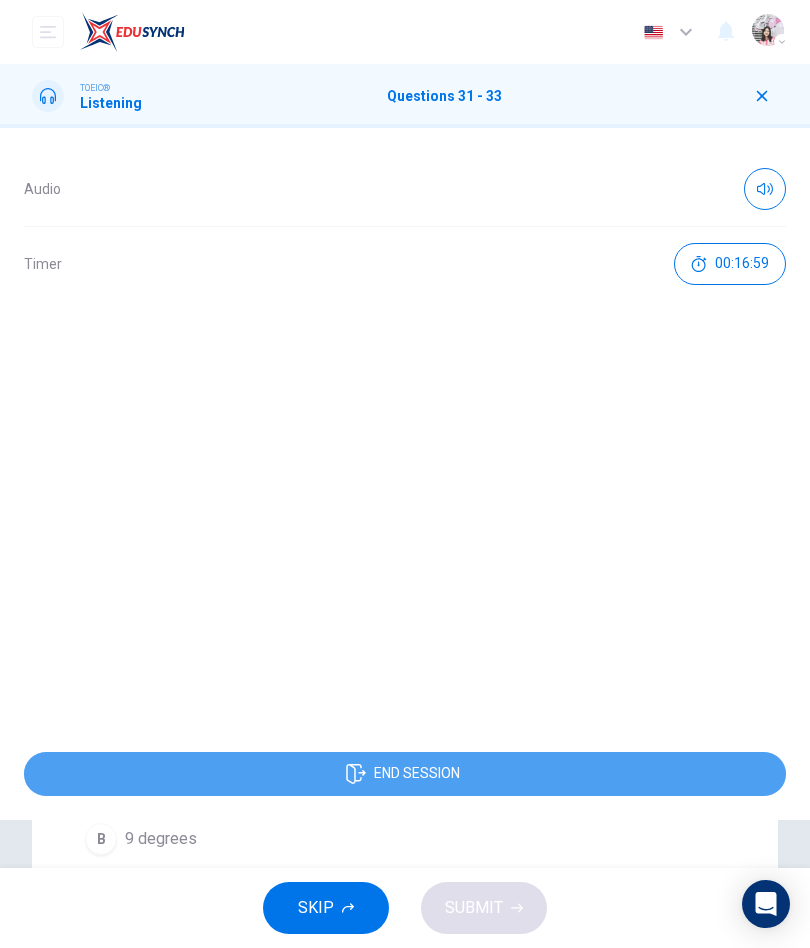 click on "END SESSION" at bounding box center (405, 774) 